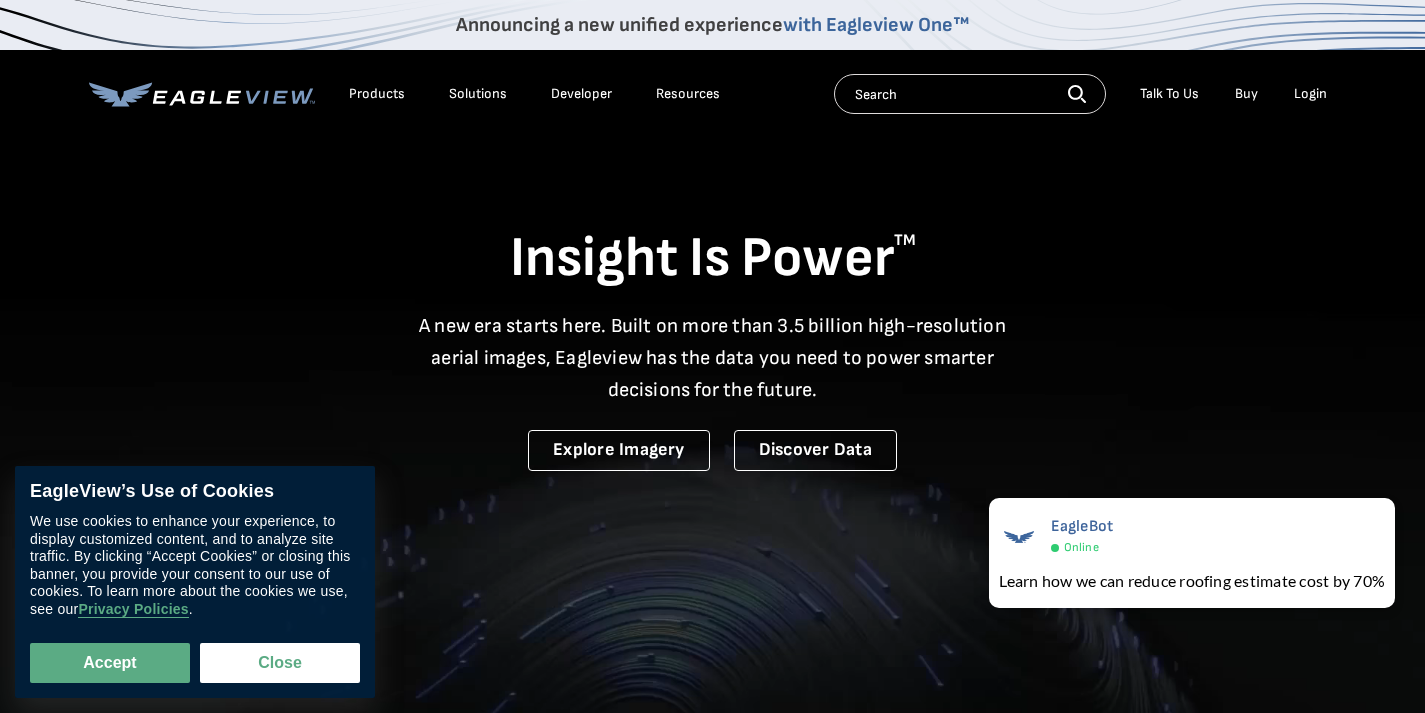scroll, scrollTop: 0, scrollLeft: 0, axis: both 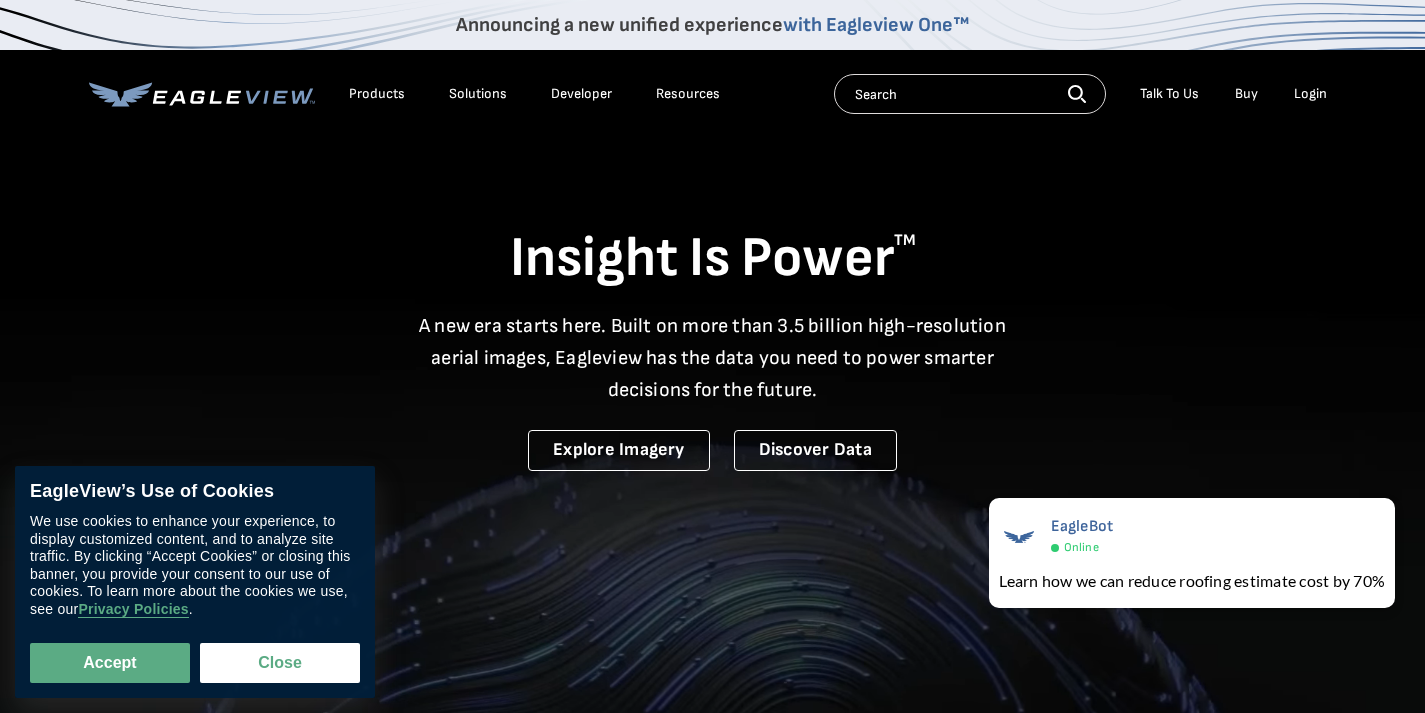 click on "Login" at bounding box center (1310, 94) 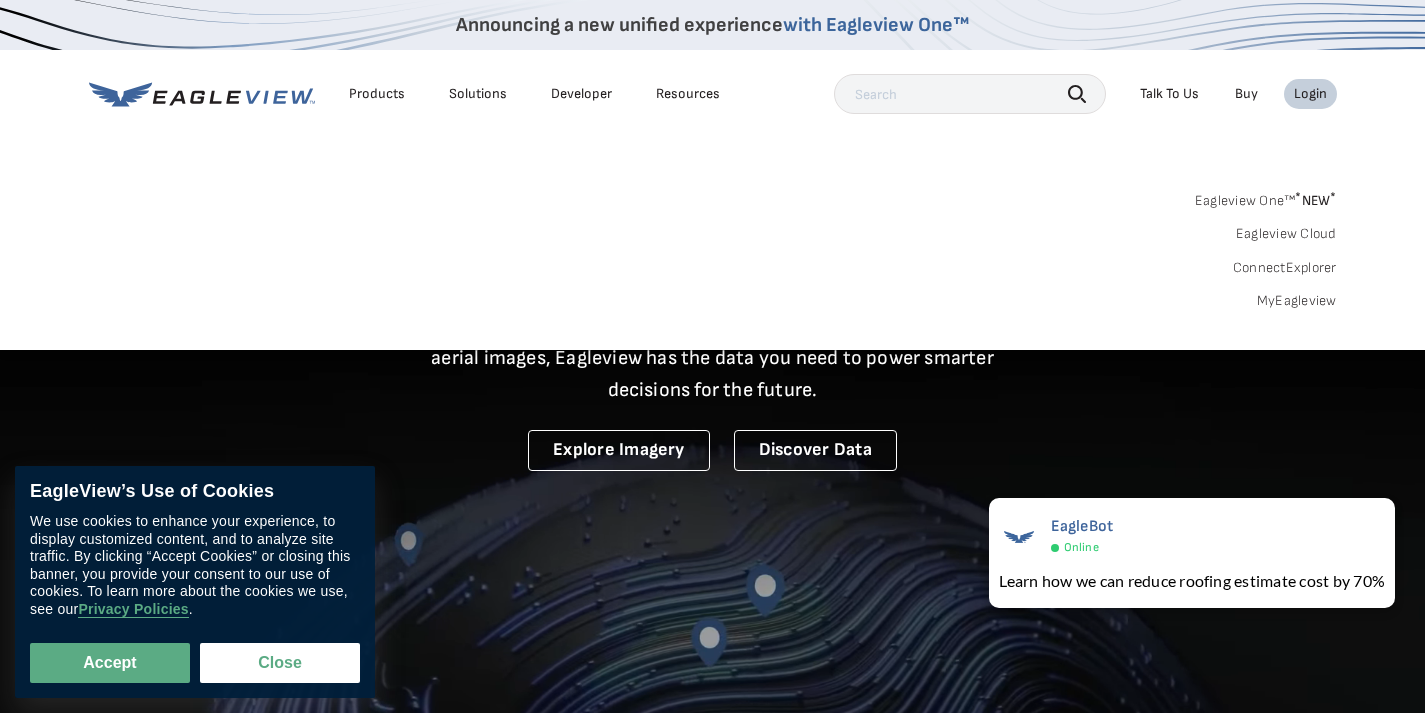 click on "Login" at bounding box center [1310, 94] 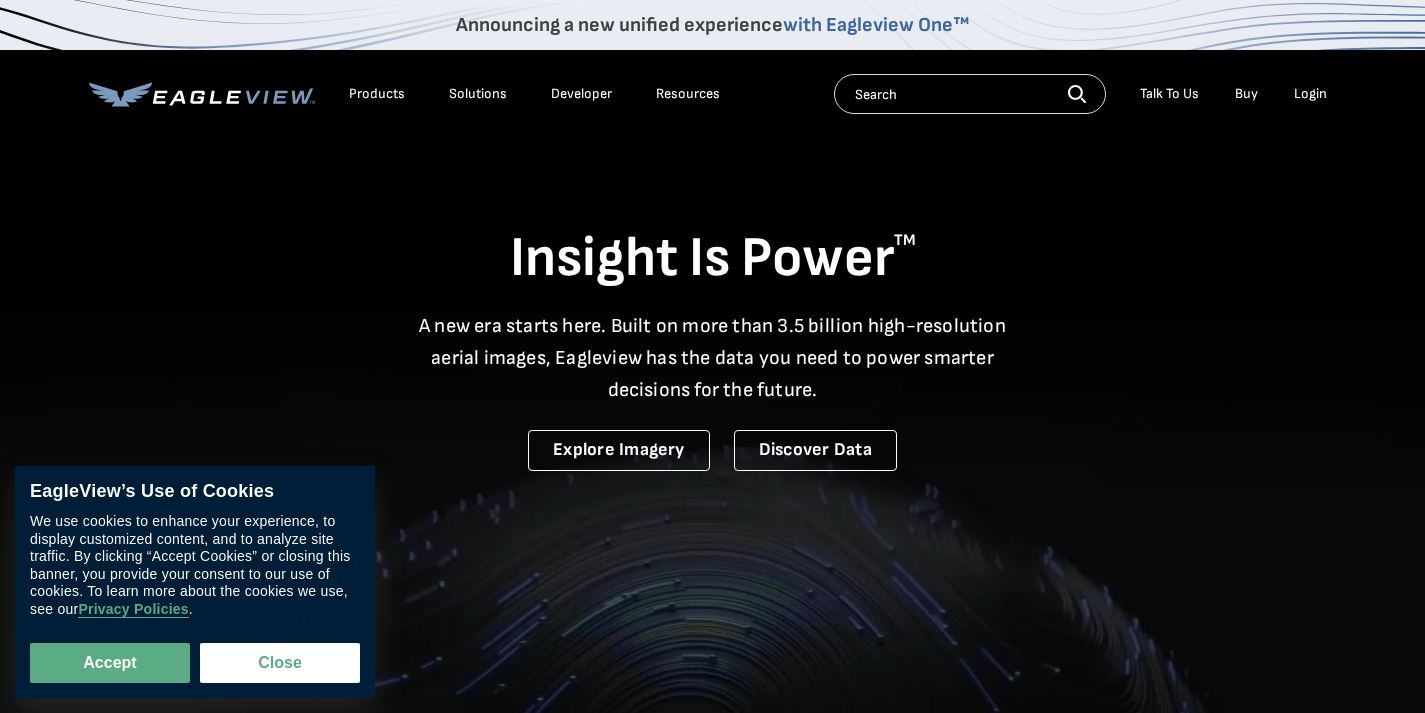 scroll, scrollTop: 0, scrollLeft: 0, axis: both 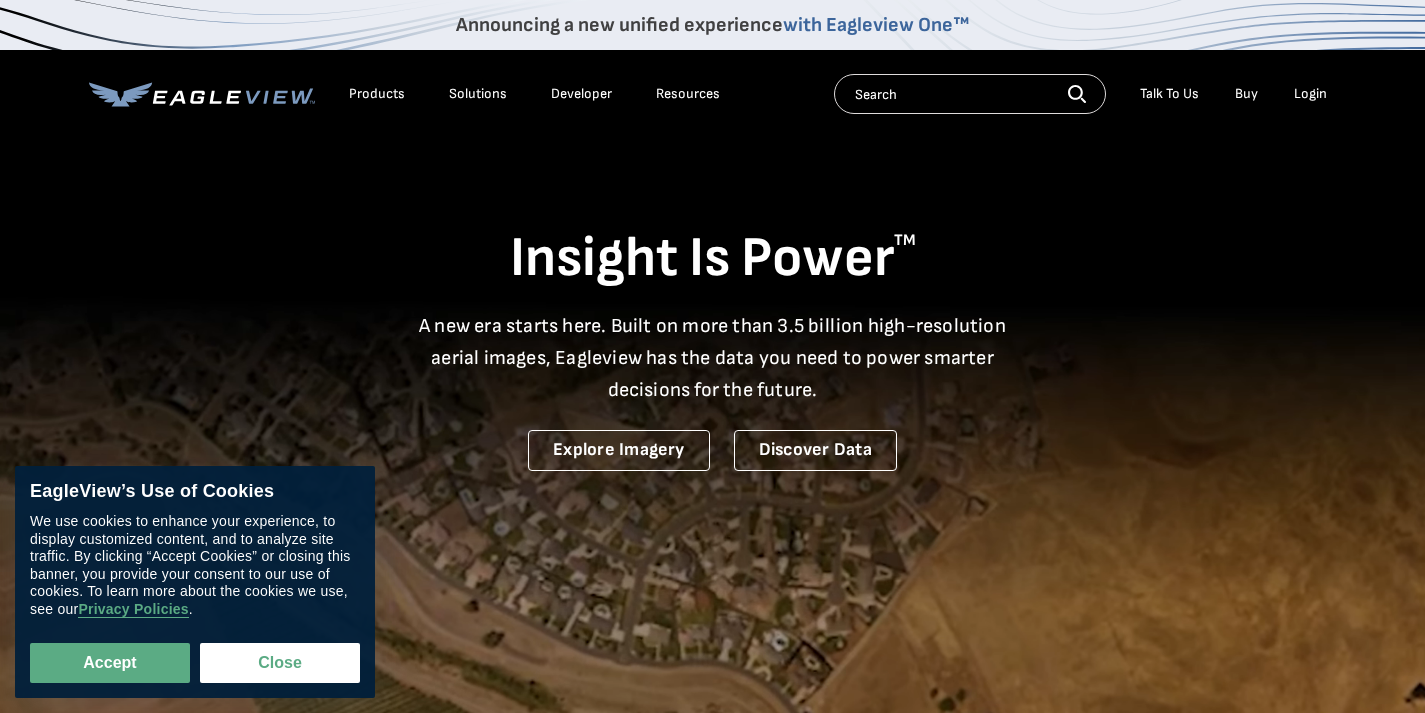 click on "Login" at bounding box center (1310, 94) 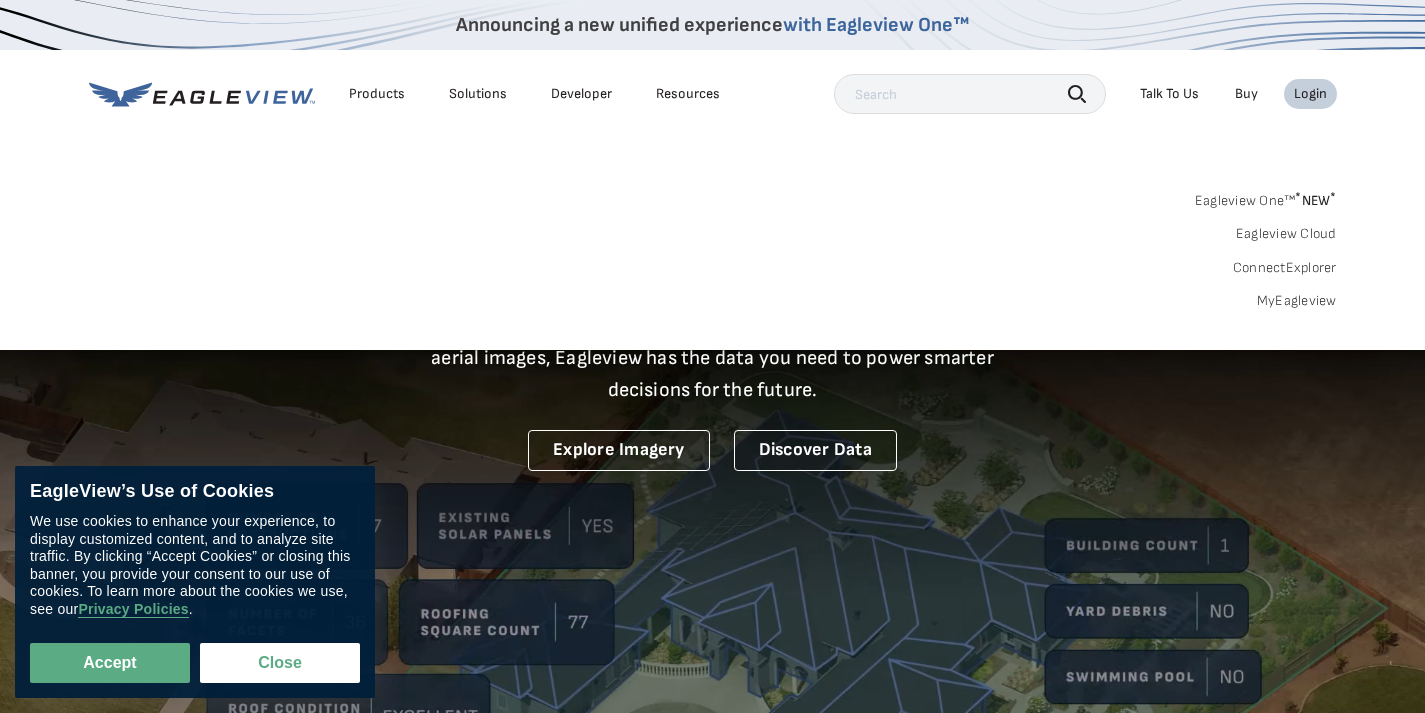 click on "Login" at bounding box center [1310, 94] 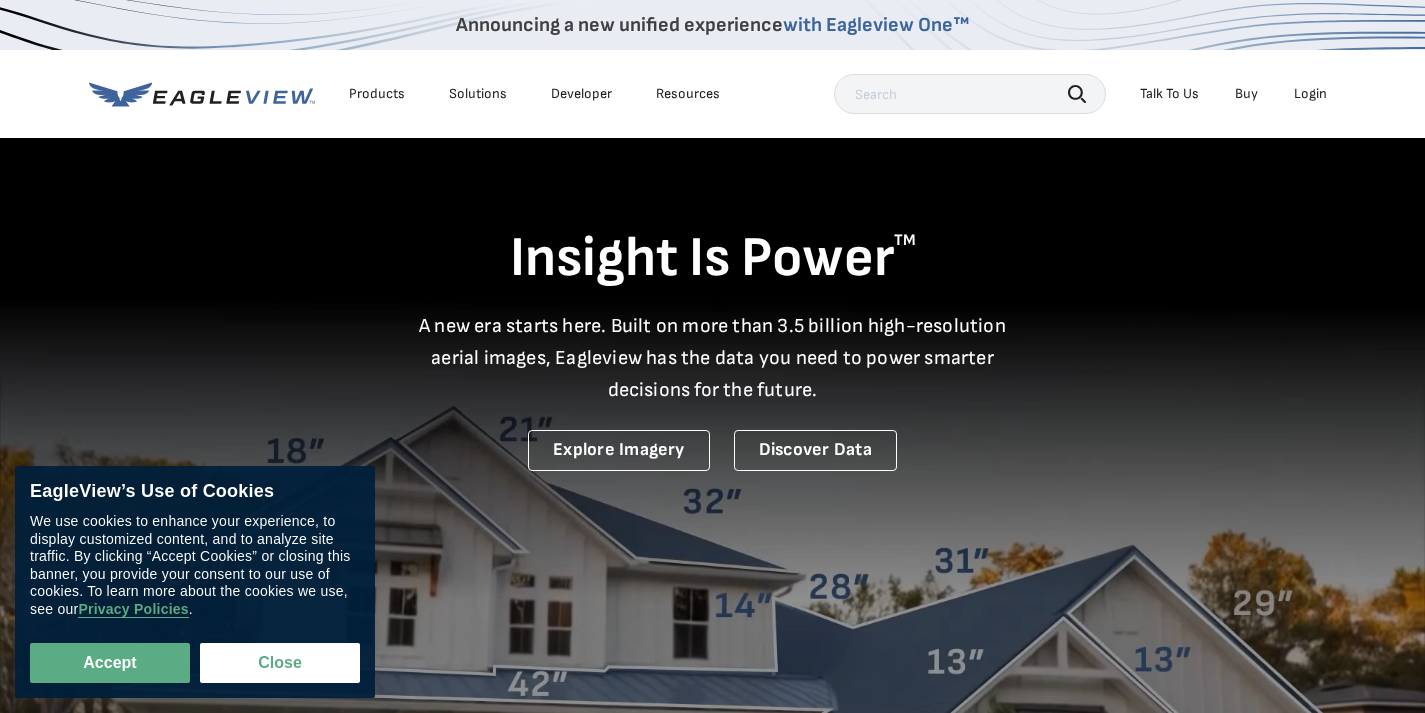 click on "Login" at bounding box center [1310, 94] 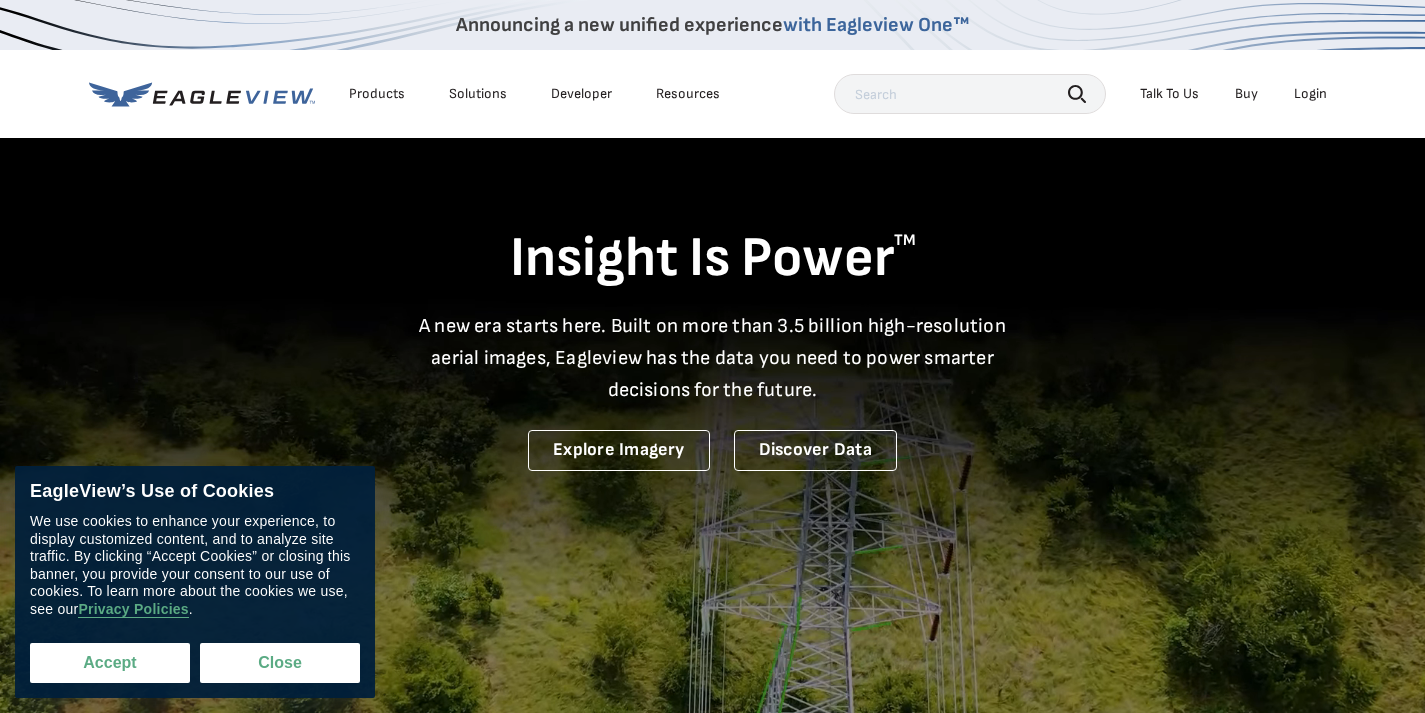 click on "Accept" at bounding box center (110, 663) 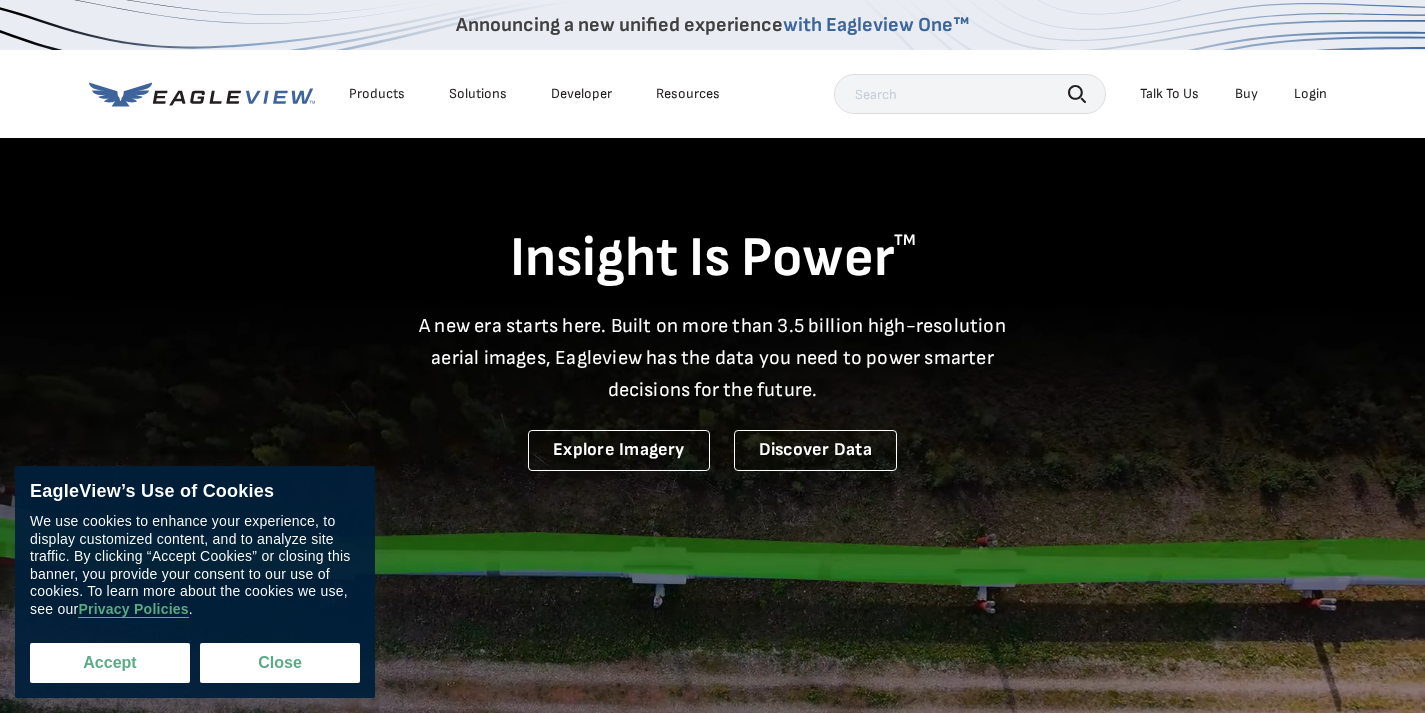 checkbox on "true" 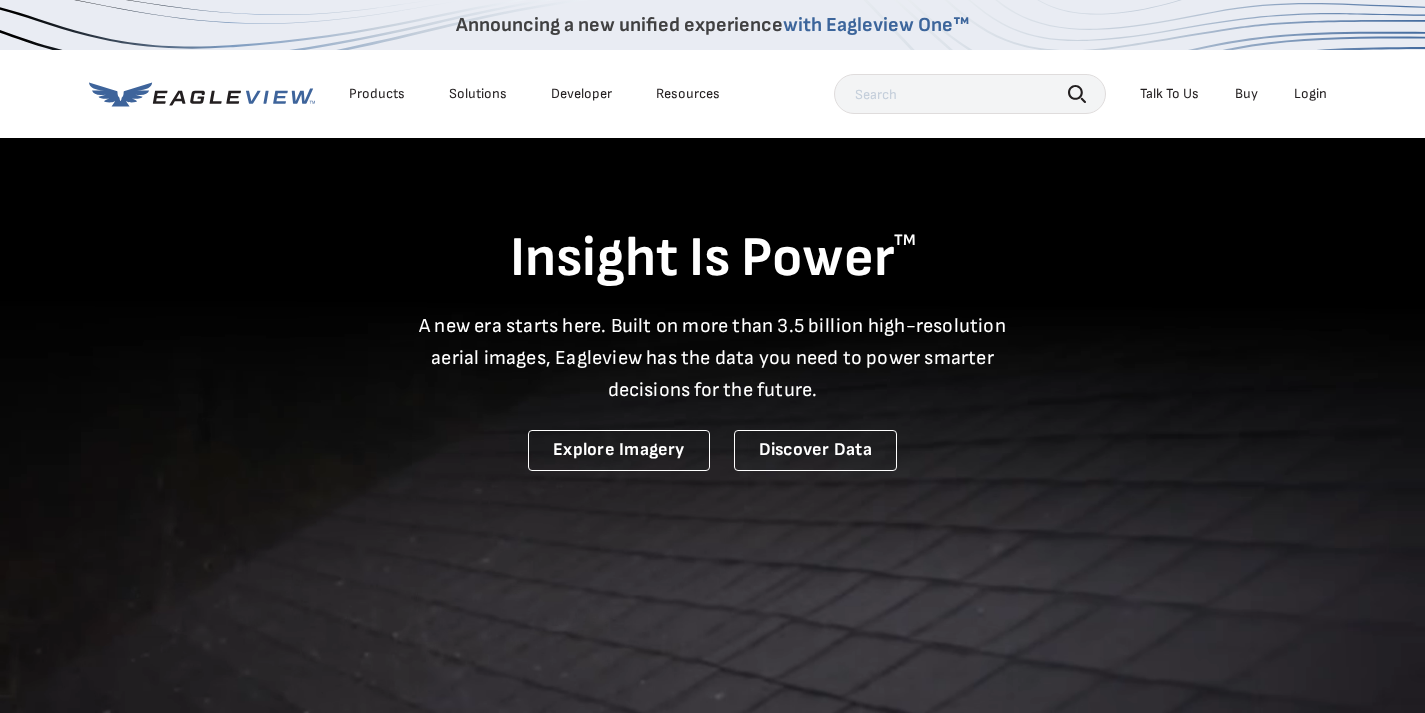 click on "Login" at bounding box center (1310, 94) 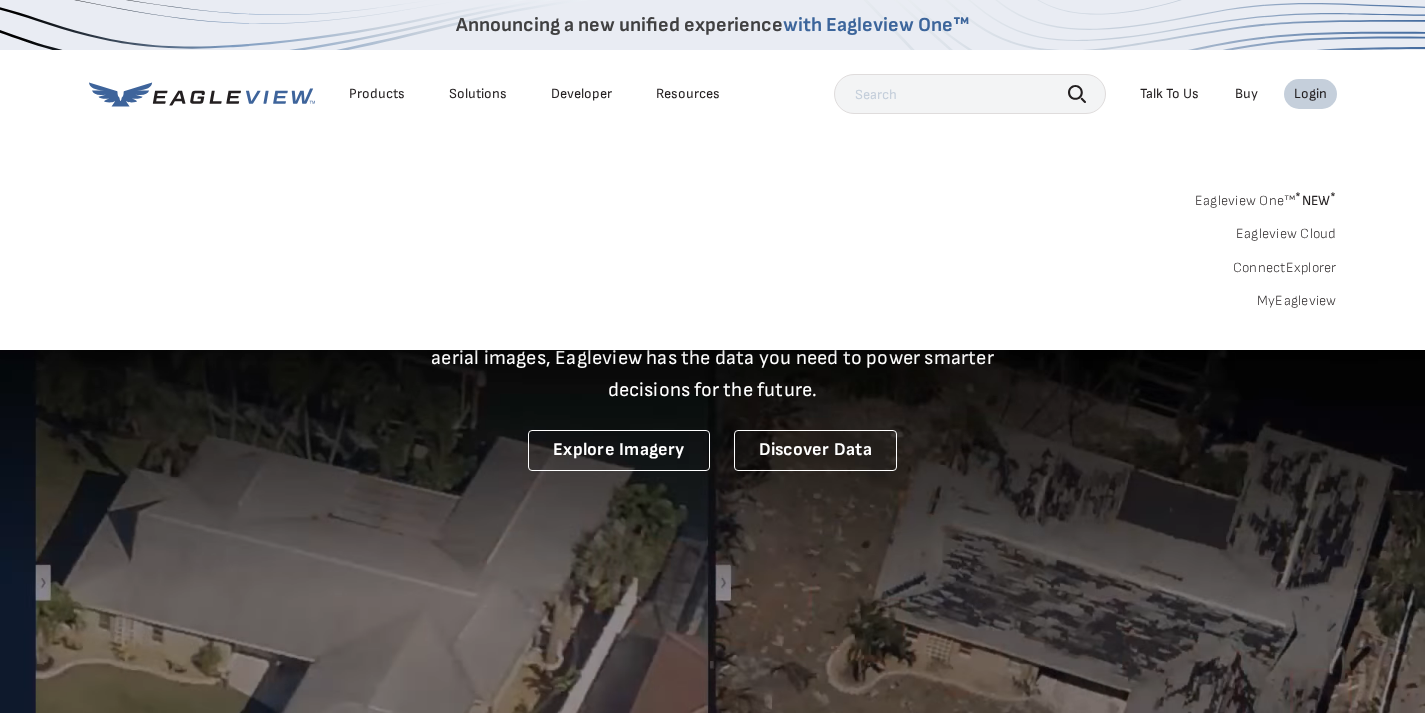 click on "Login" at bounding box center [1310, 94] 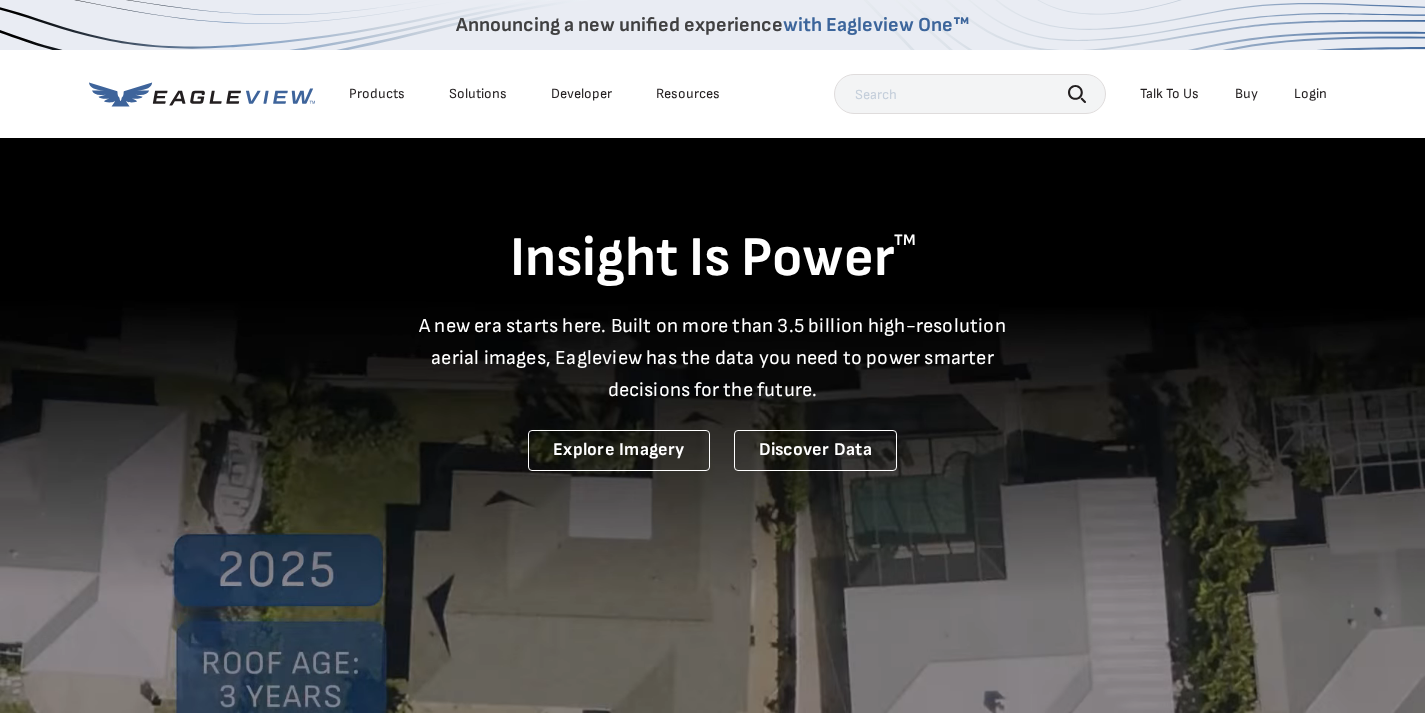 click on "Login" at bounding box center [1310, 94] 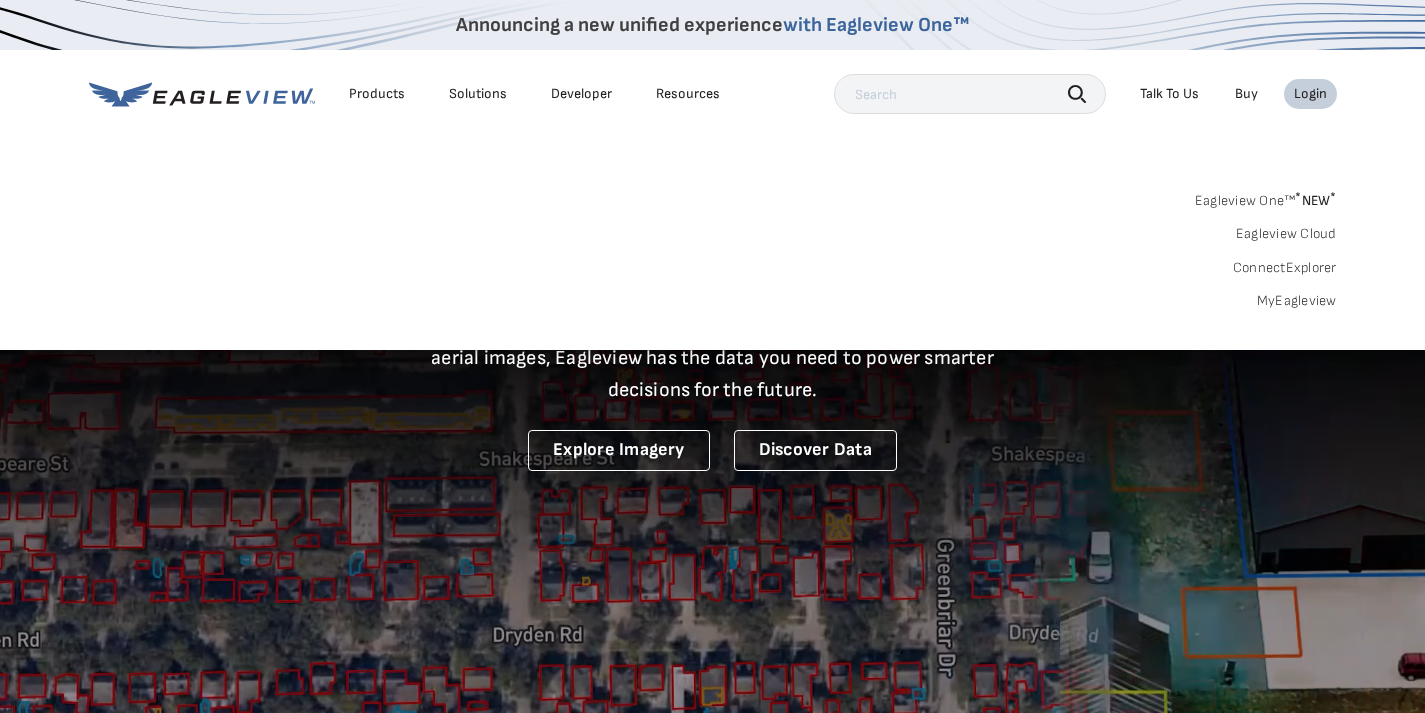 click on "MyEagleview" at bounding box center [1297, 301] 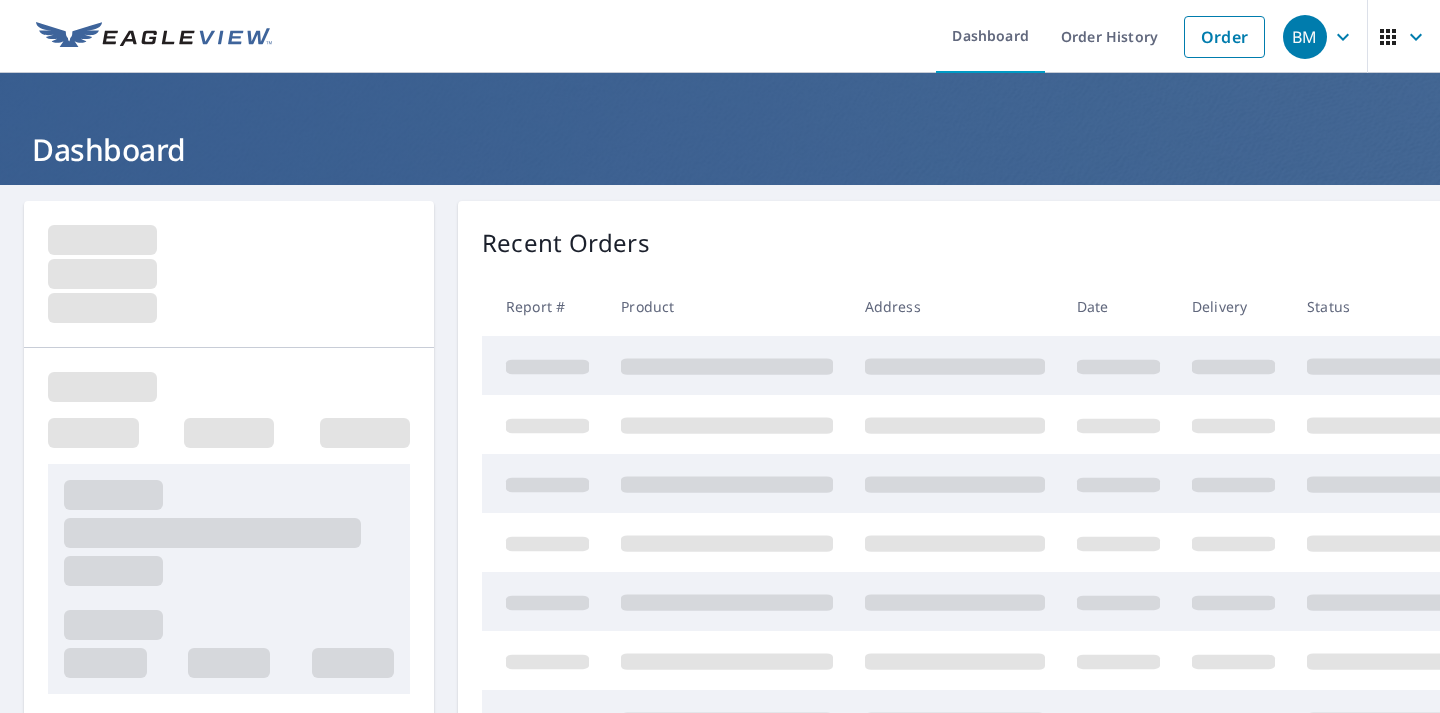 scroll, scrollTop: 0, scrollLeft: 0, axis: both 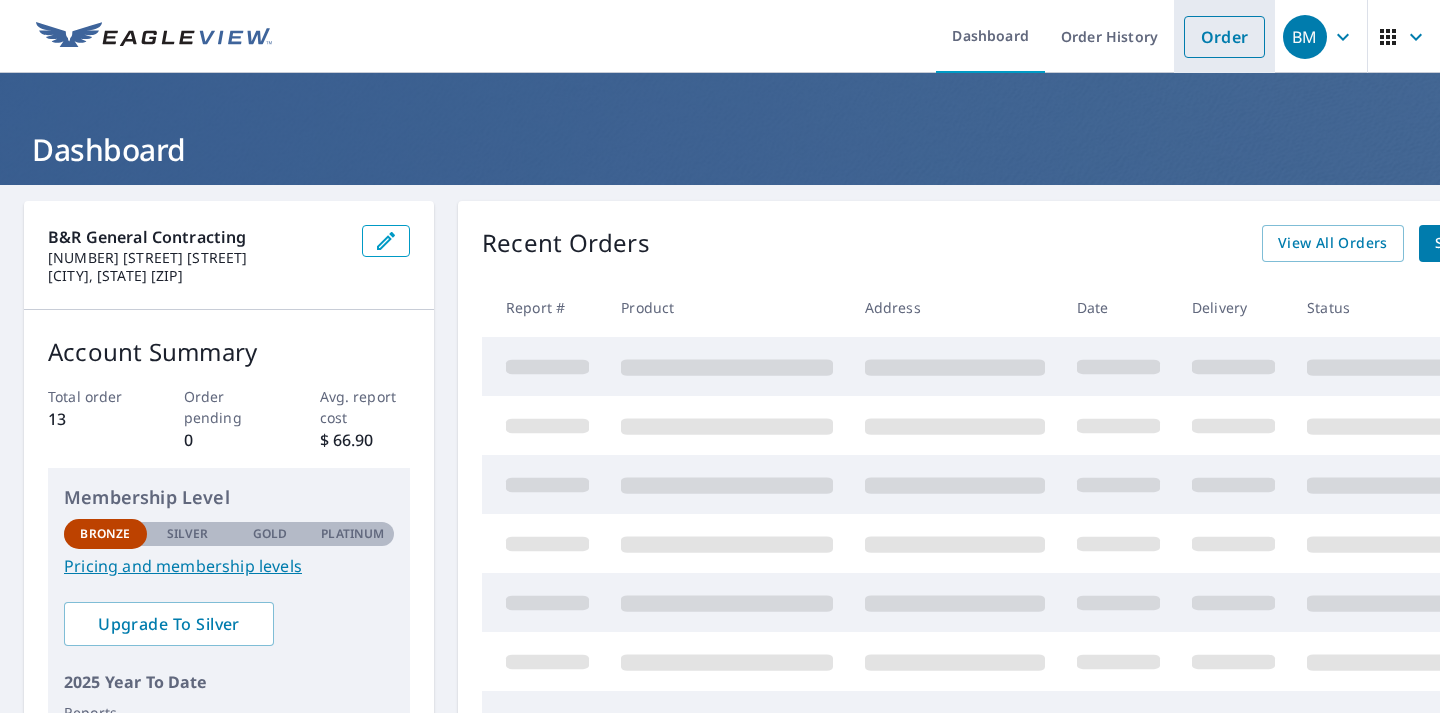 click on "Order" at bounding box center (1224, 37) 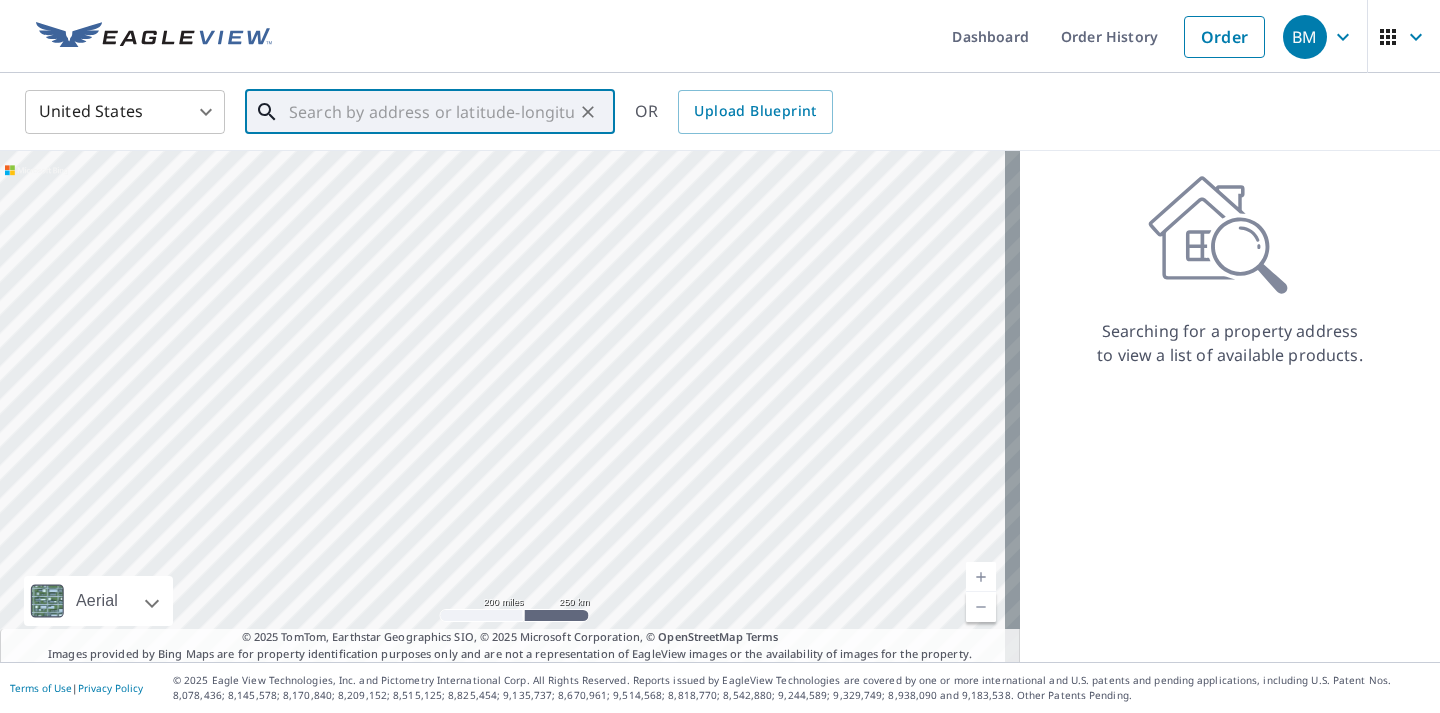 click at bounding box center [431, 112] 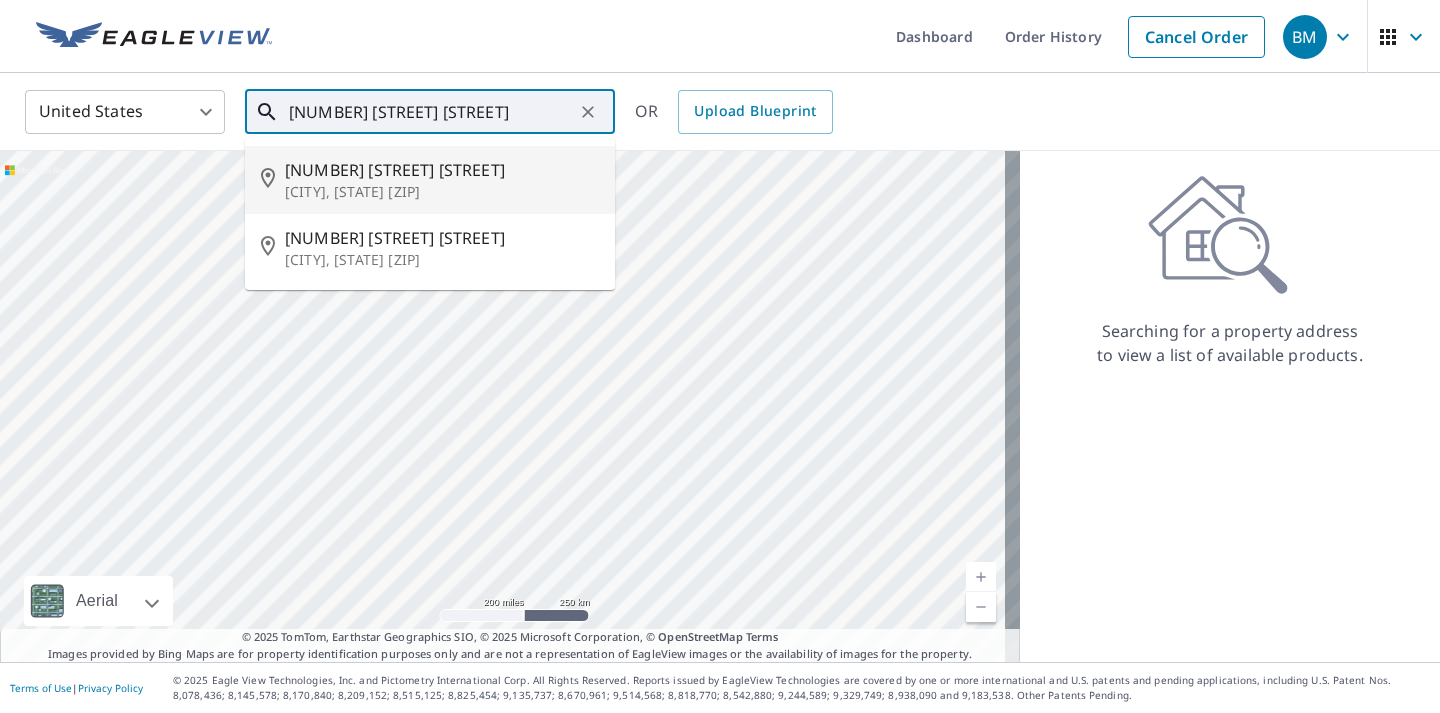 click on "4123 Cedar Springs Rd" at bounding box center [442, 170] 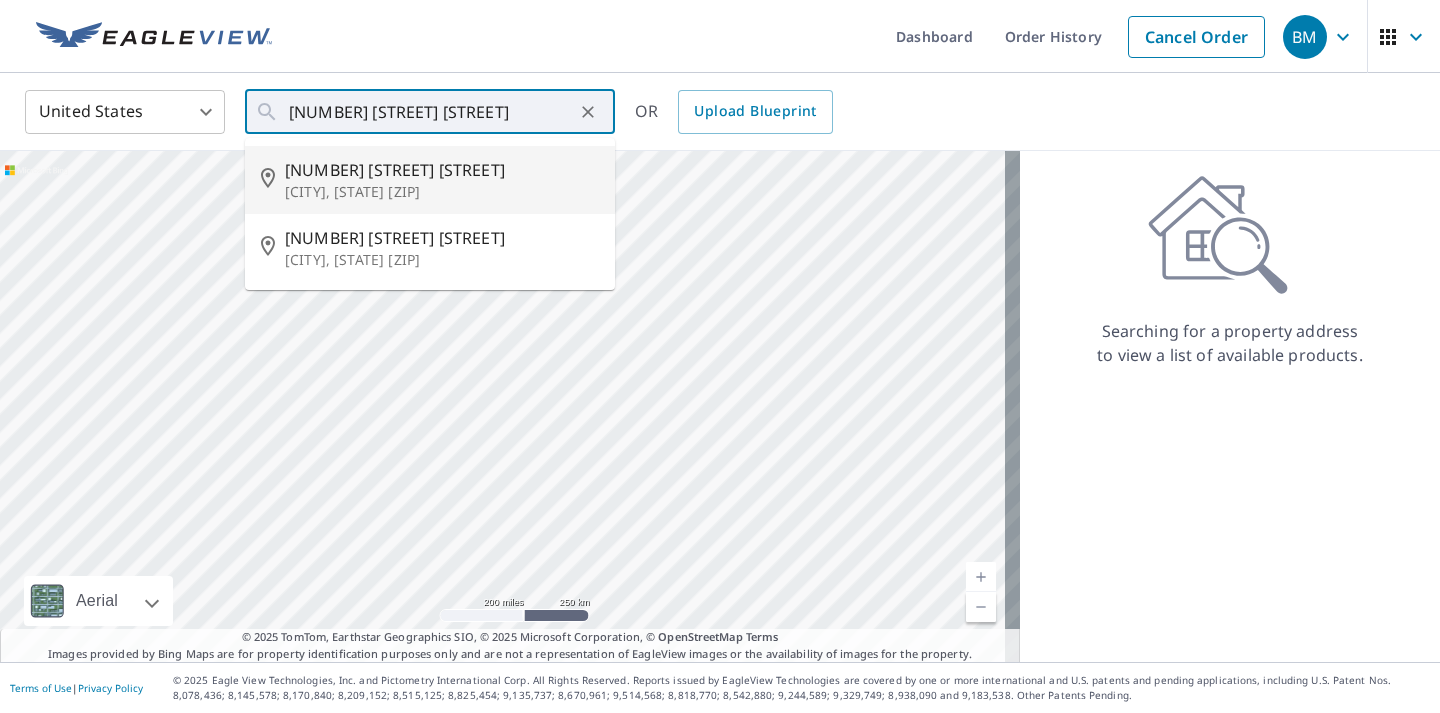 type on "4123 Cedar Springs Rd Dallas, TX 75219" 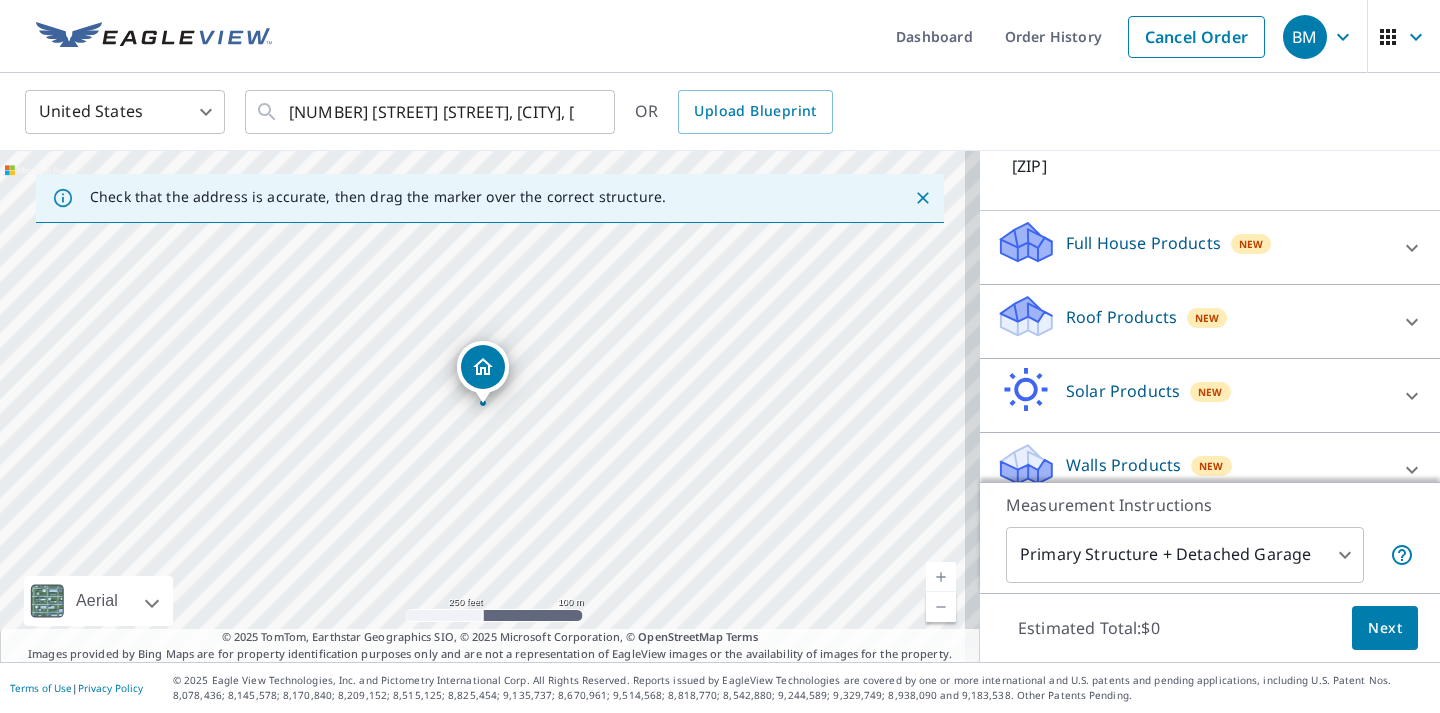 scroll, scrollTop: 172, scrollLeft: 0, axis: vertical 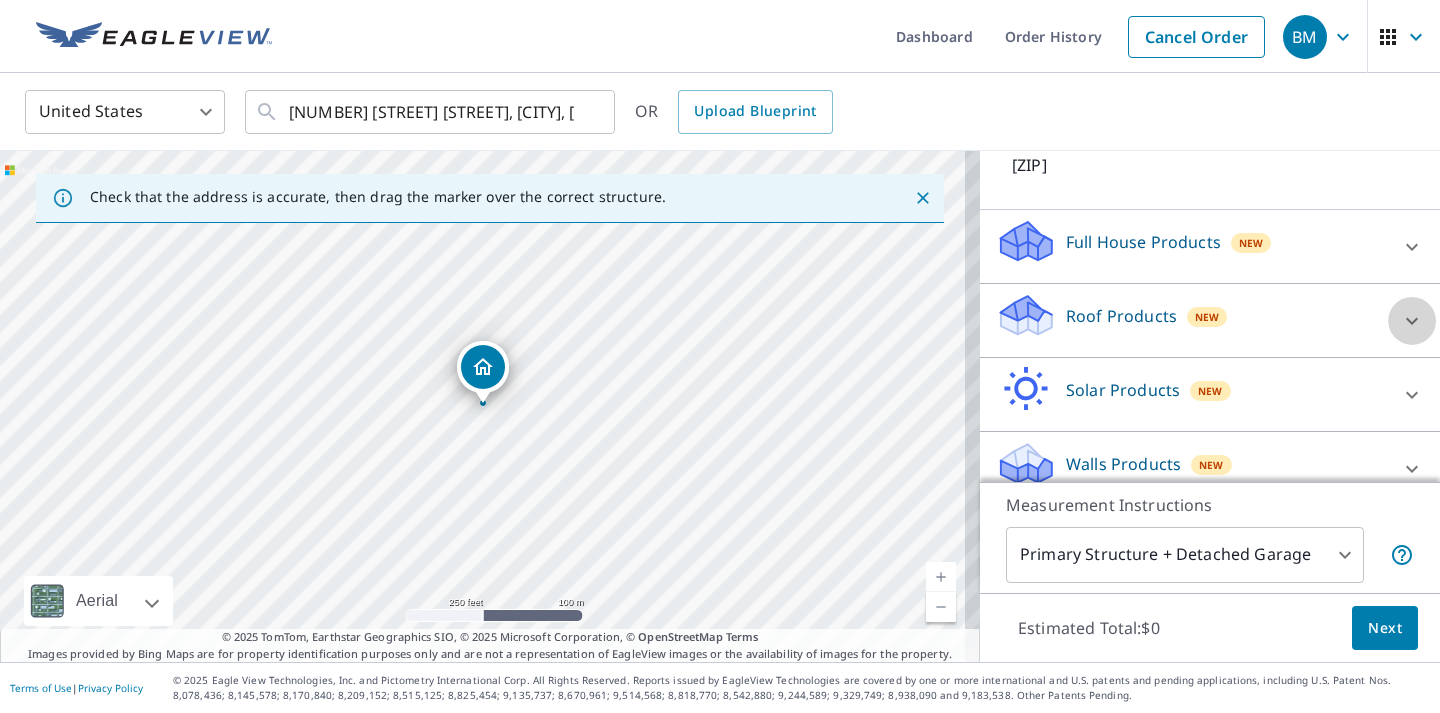 click 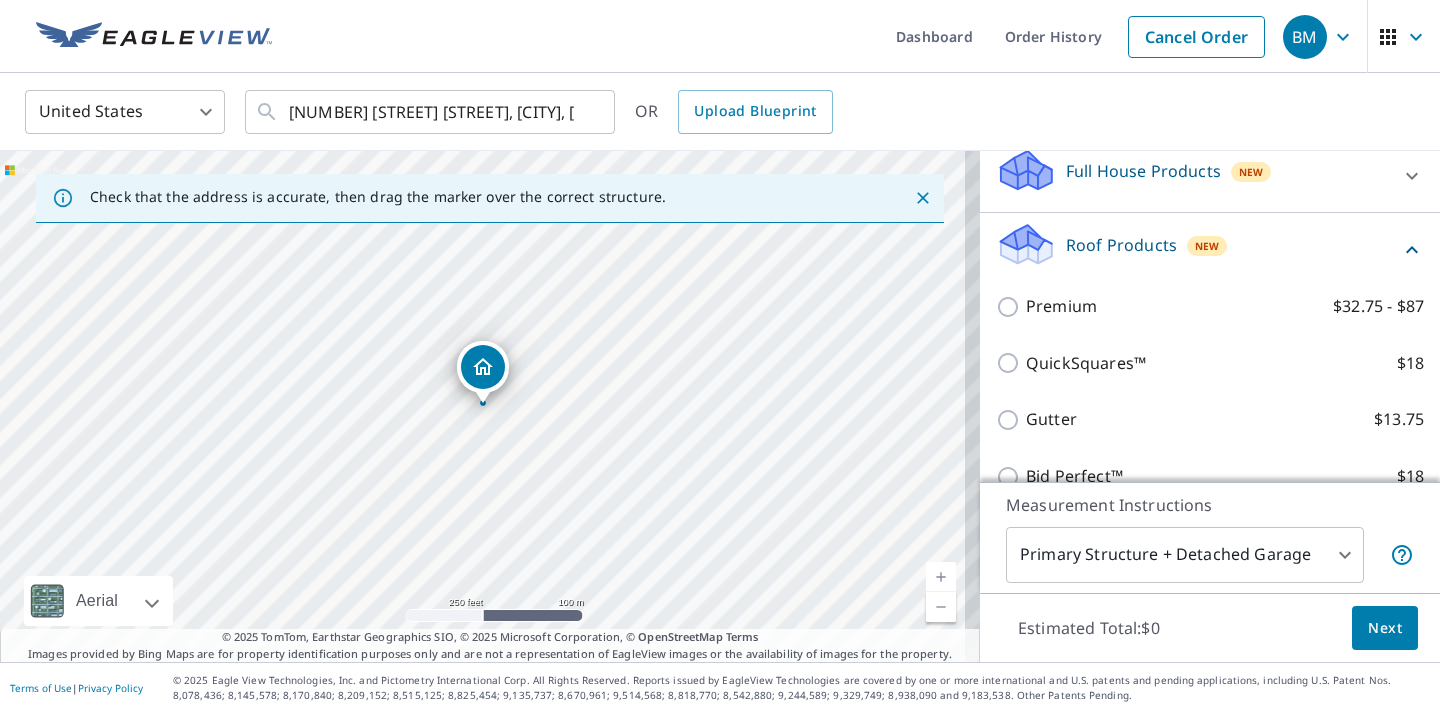 scroll, scrollTop: 244, scrollLeft: 0, axis: vertical 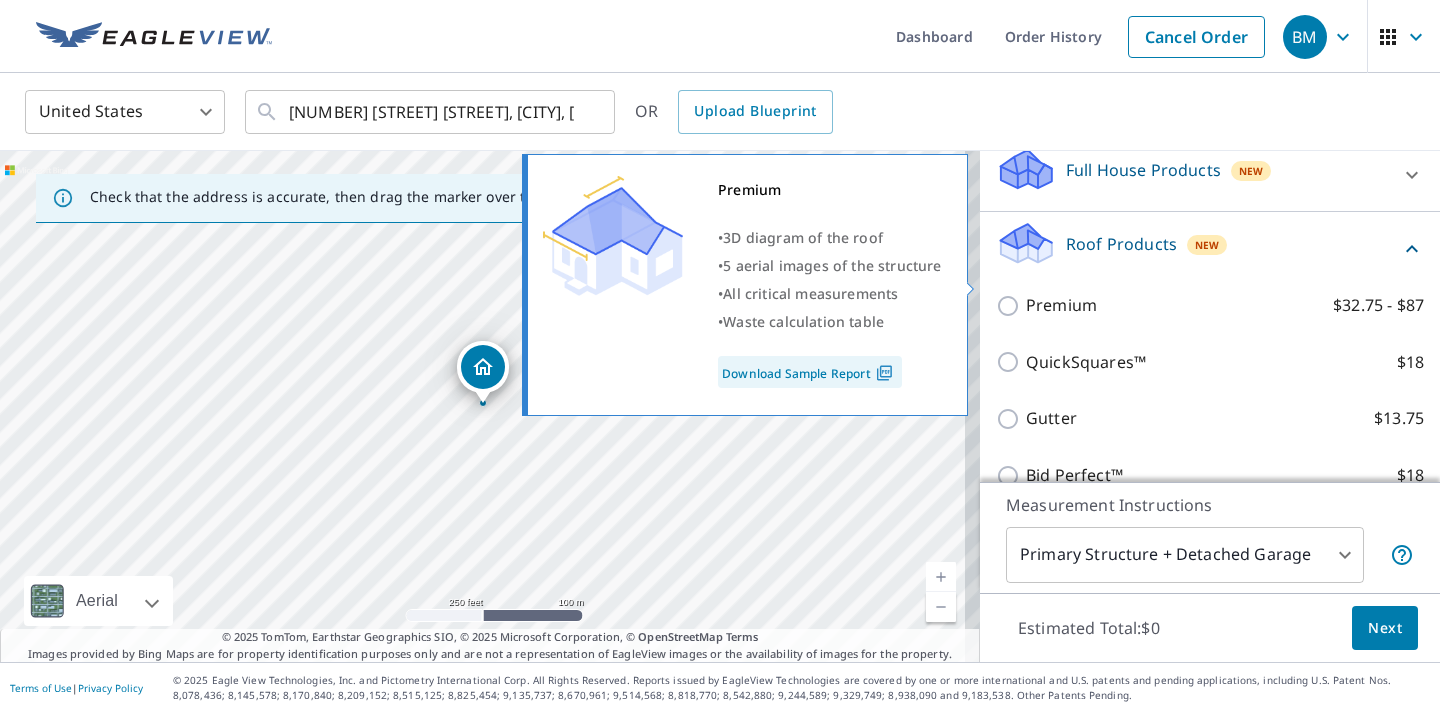 click on "Premium $32.75 - $87" at bounding box center [1011, 306] 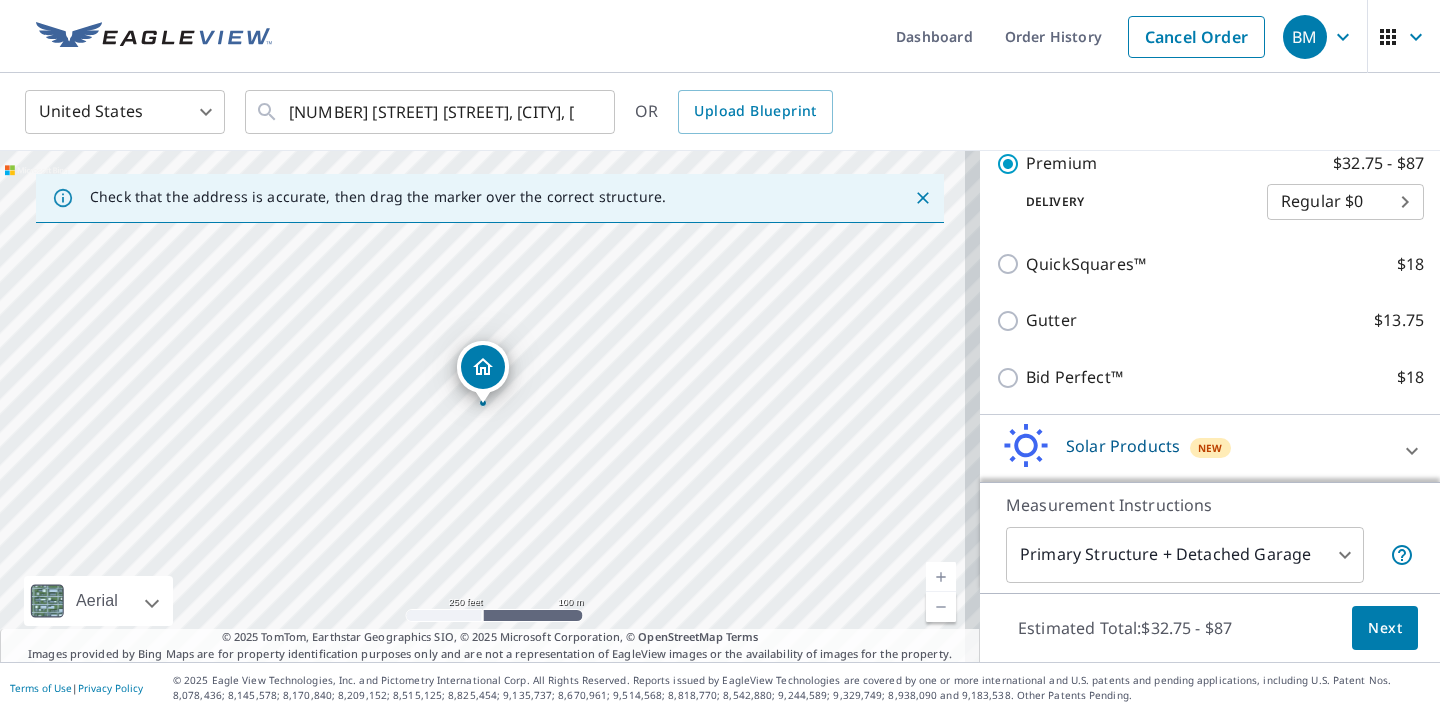 scroll, scrollTop: 466, scrollLeft: 0, axis: vertical 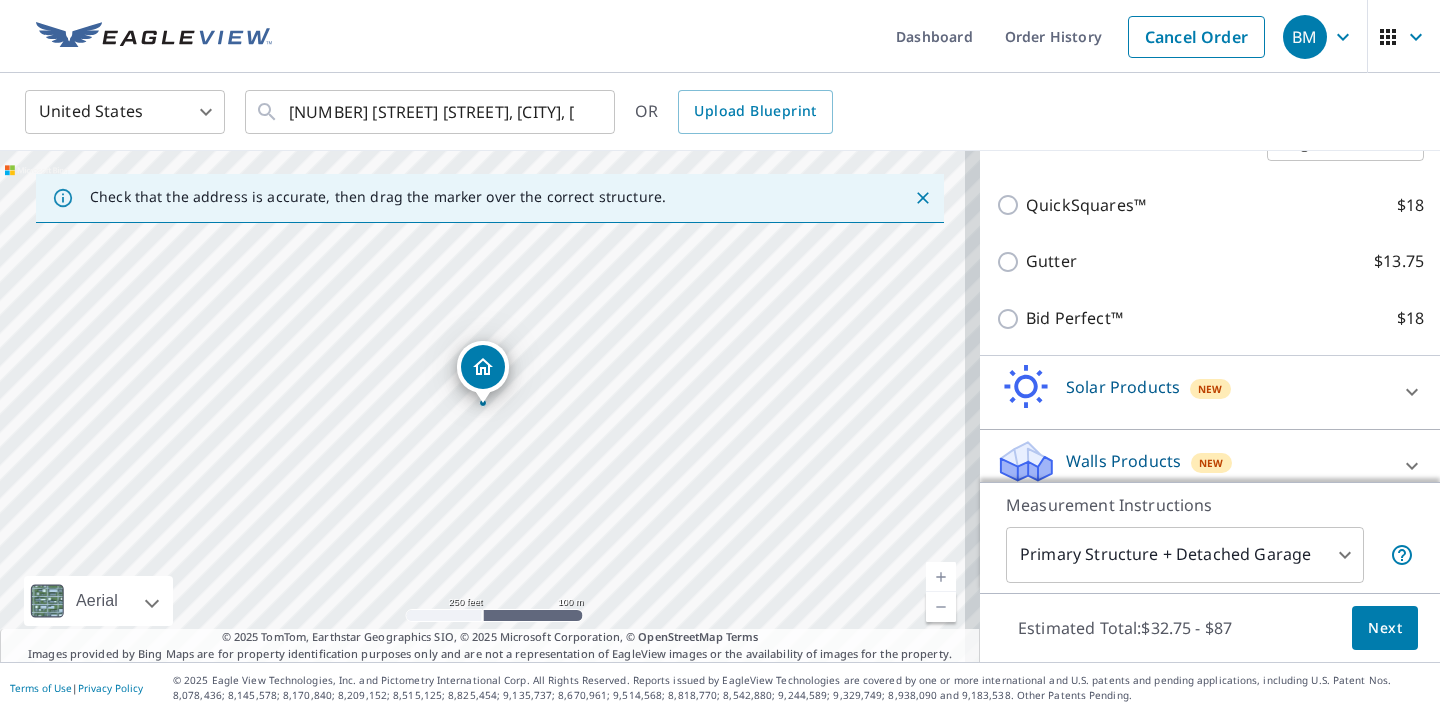 click on "Walls Products New" at bounding box center [1192, 466] 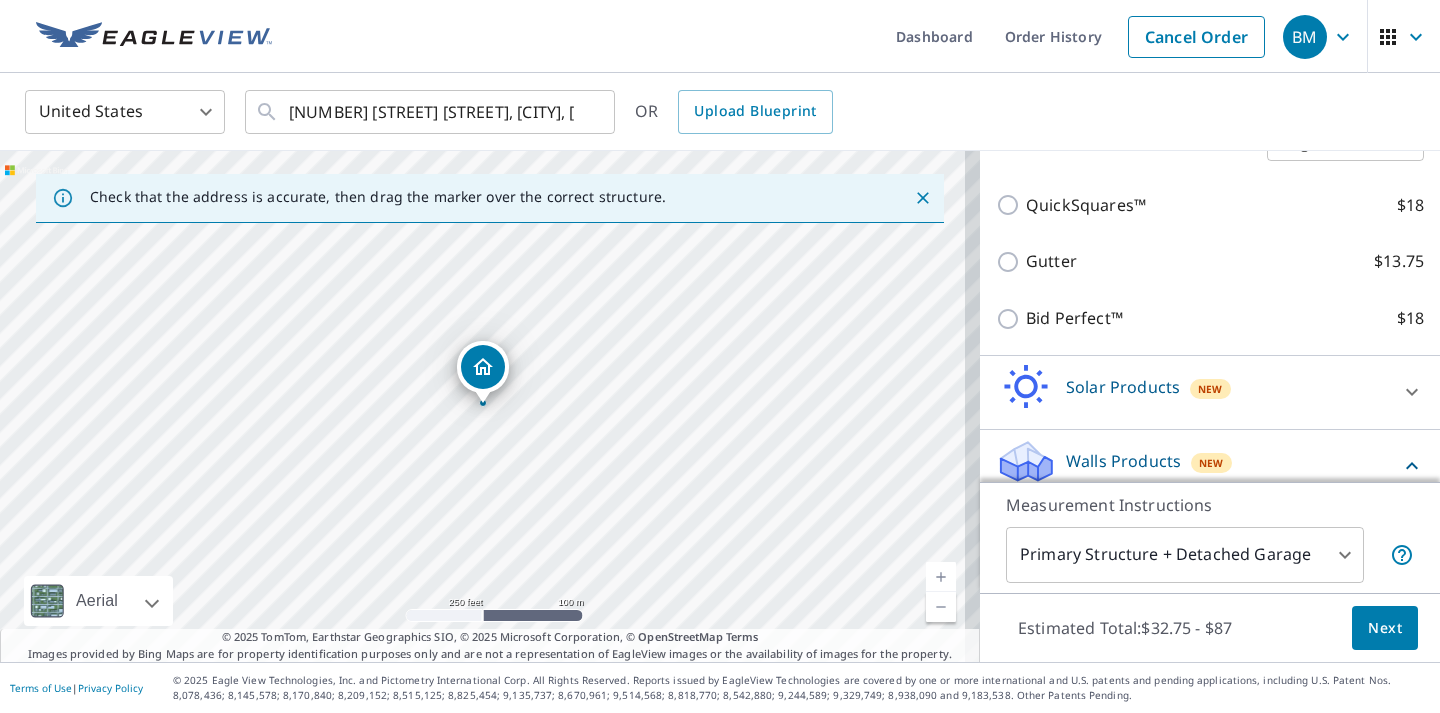 scroll, scrollTop: 581, scrollLeft: 0, axis: vertical 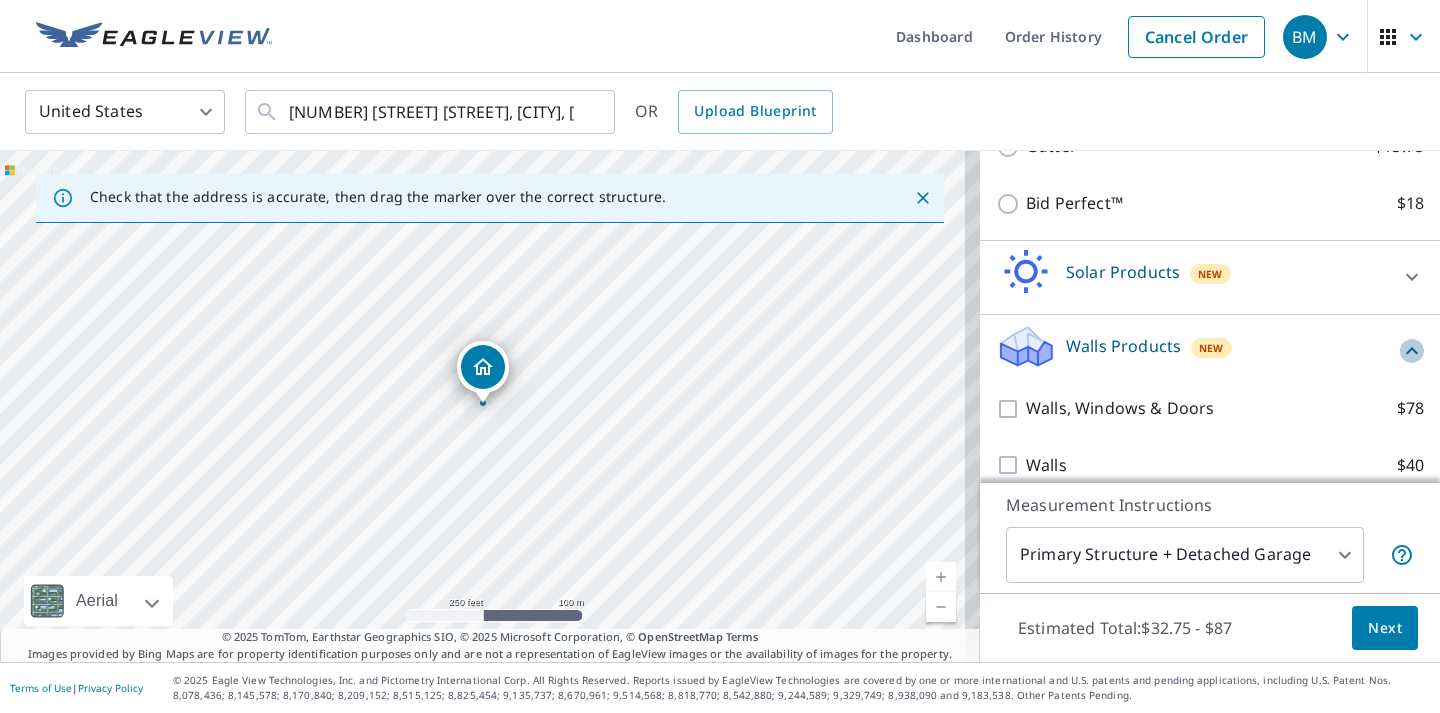 click 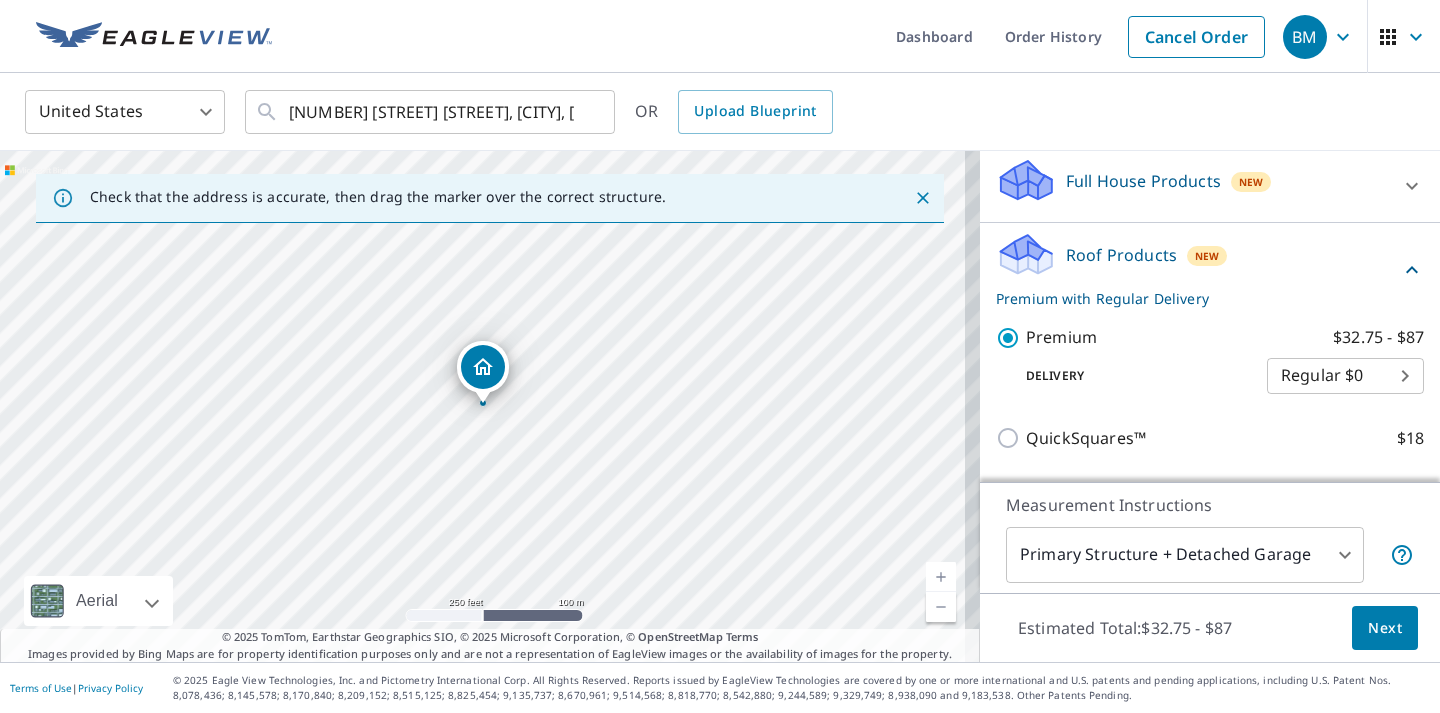 scroll, scrollTop: 232, scrollLeft: 0, axis: vertical 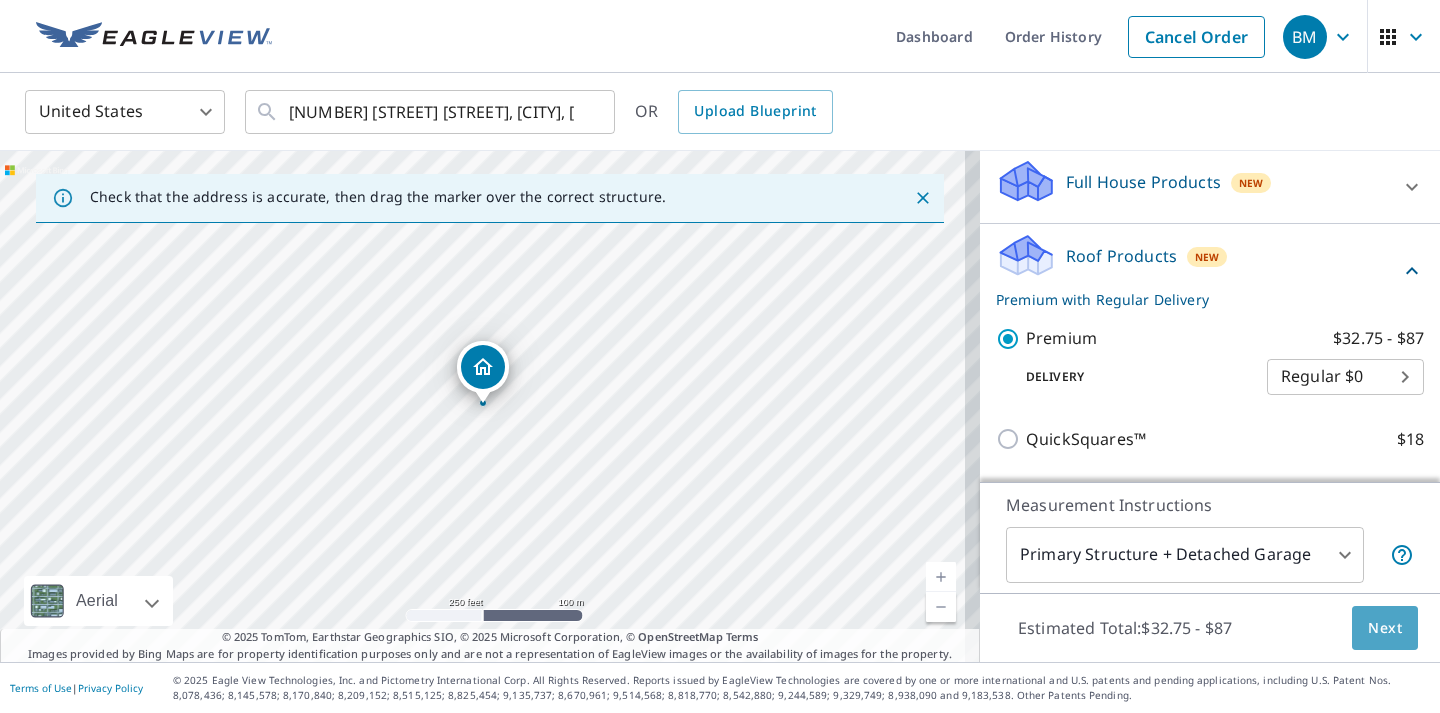 click on "Next" at bounding box center [1385, 628] 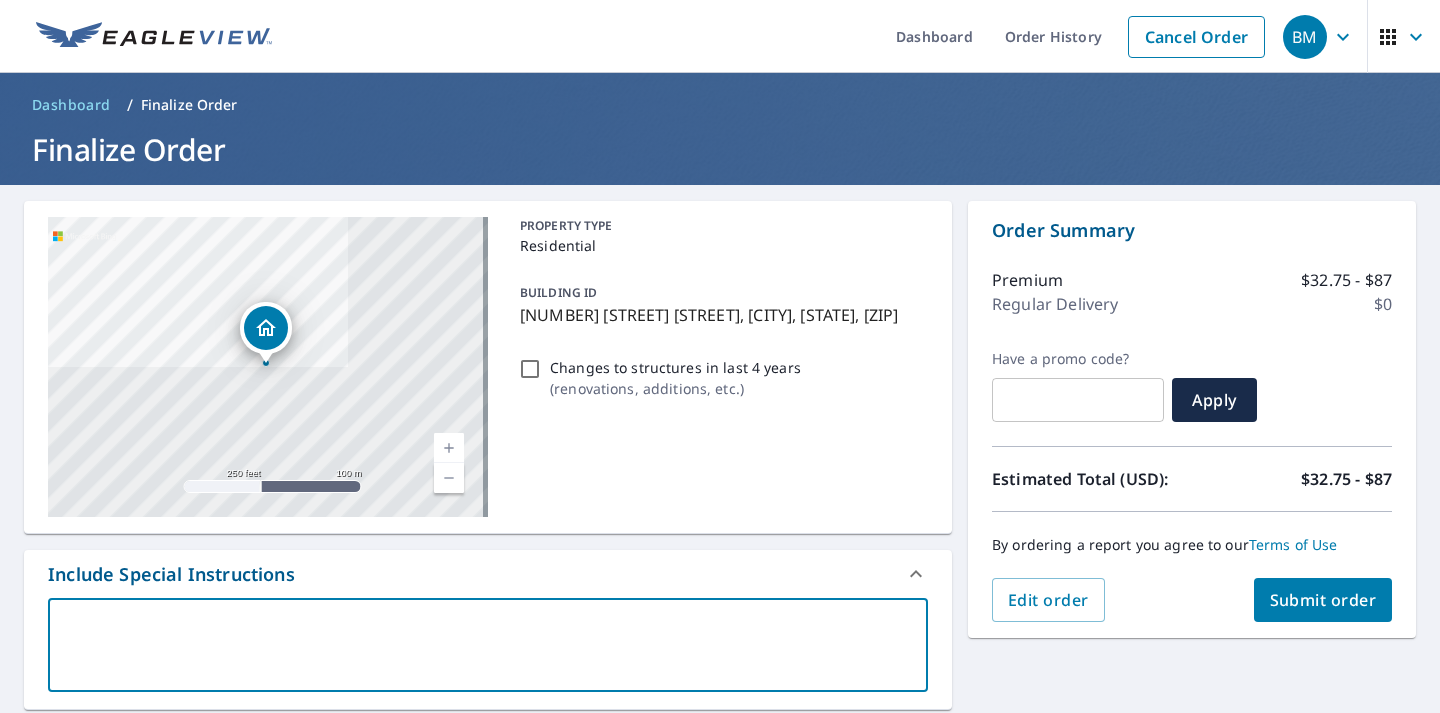 click at bounding box center (488, 645) 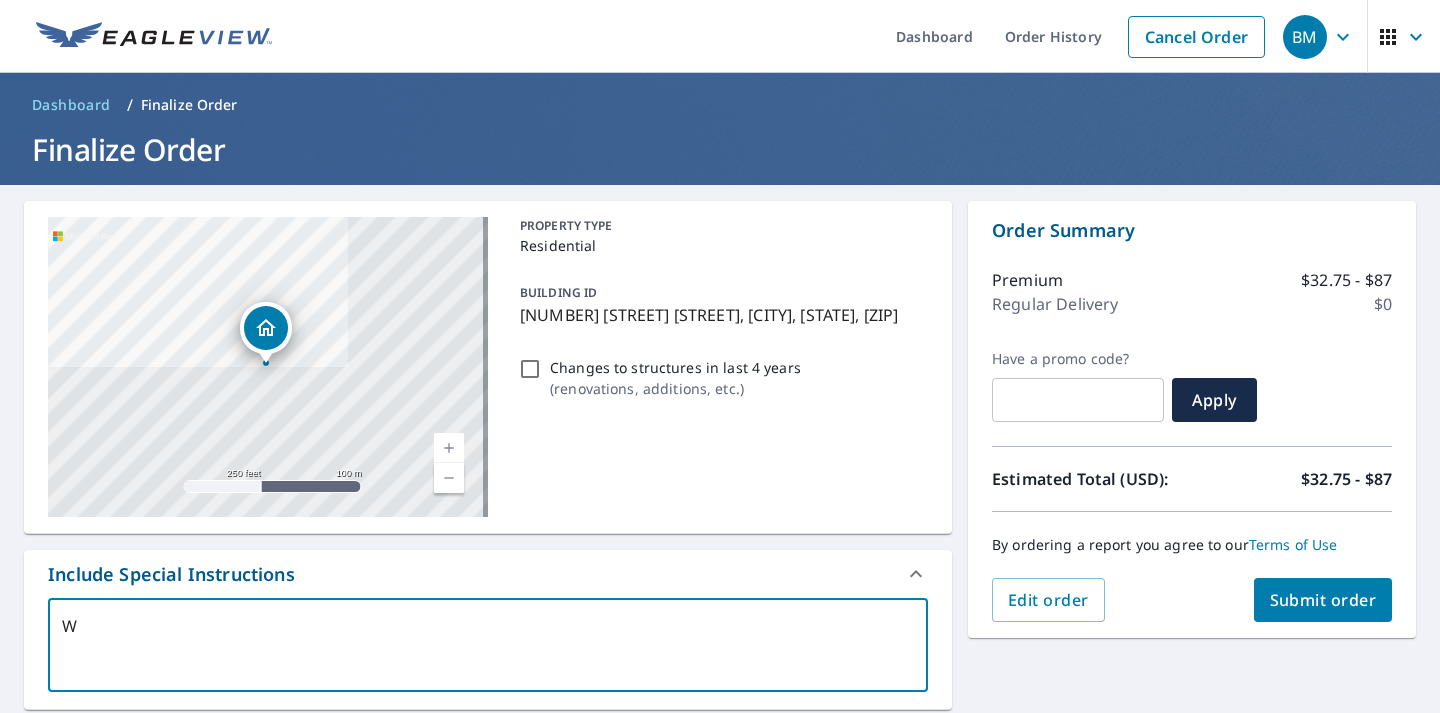 type on "x" 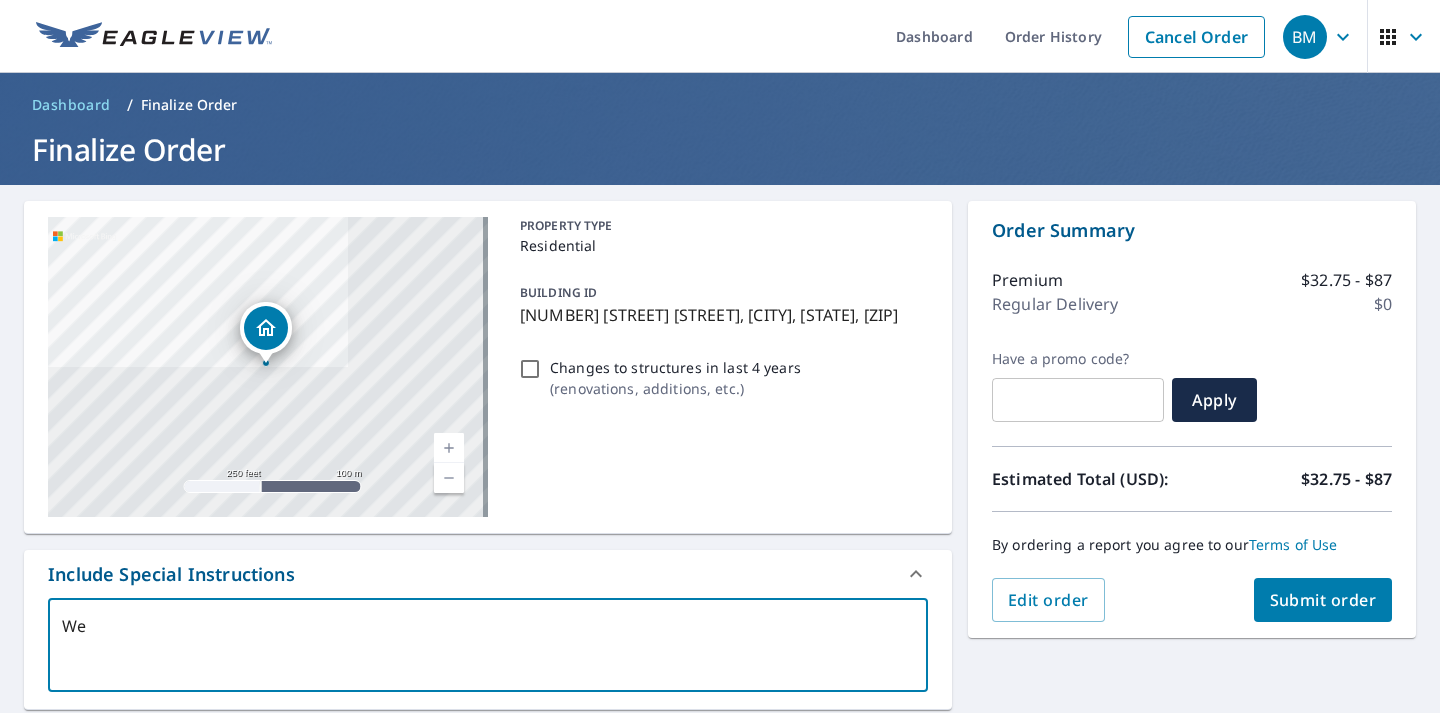 type on "We" 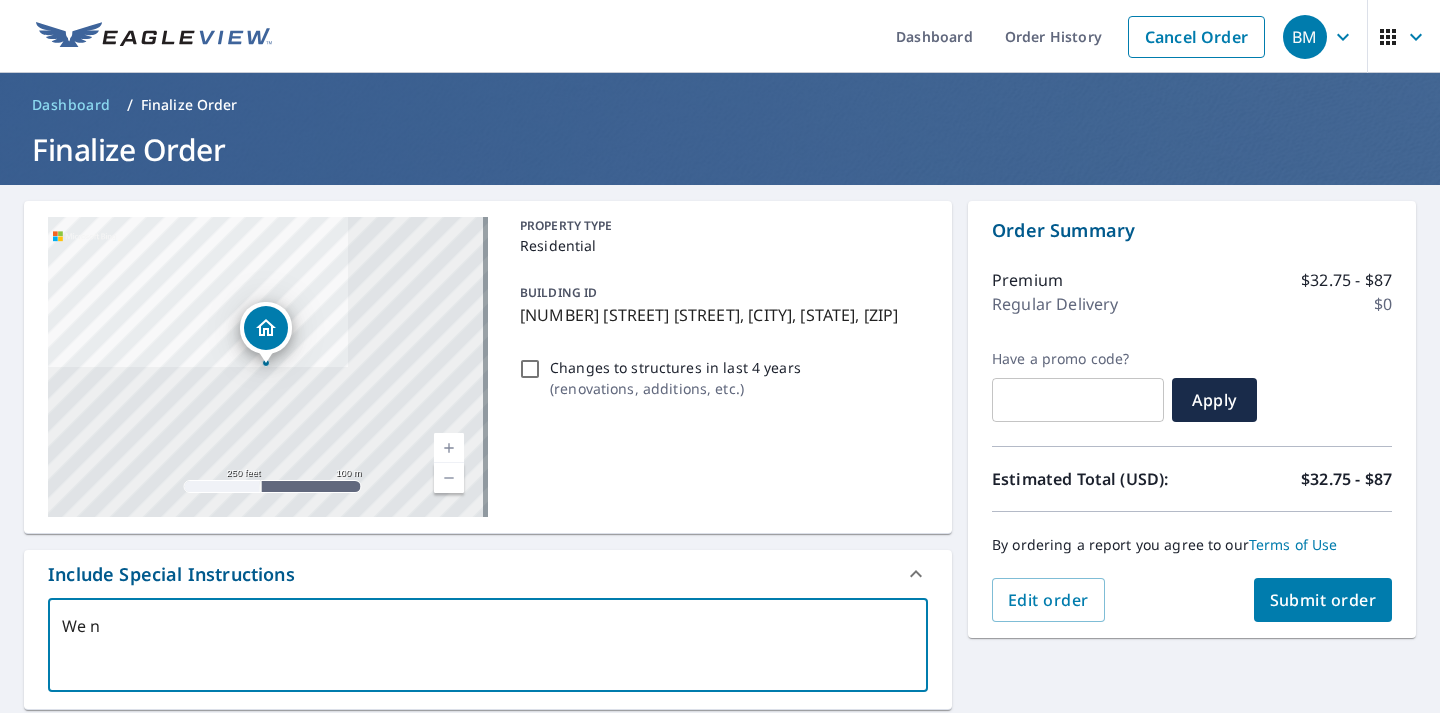 type on "We ne" 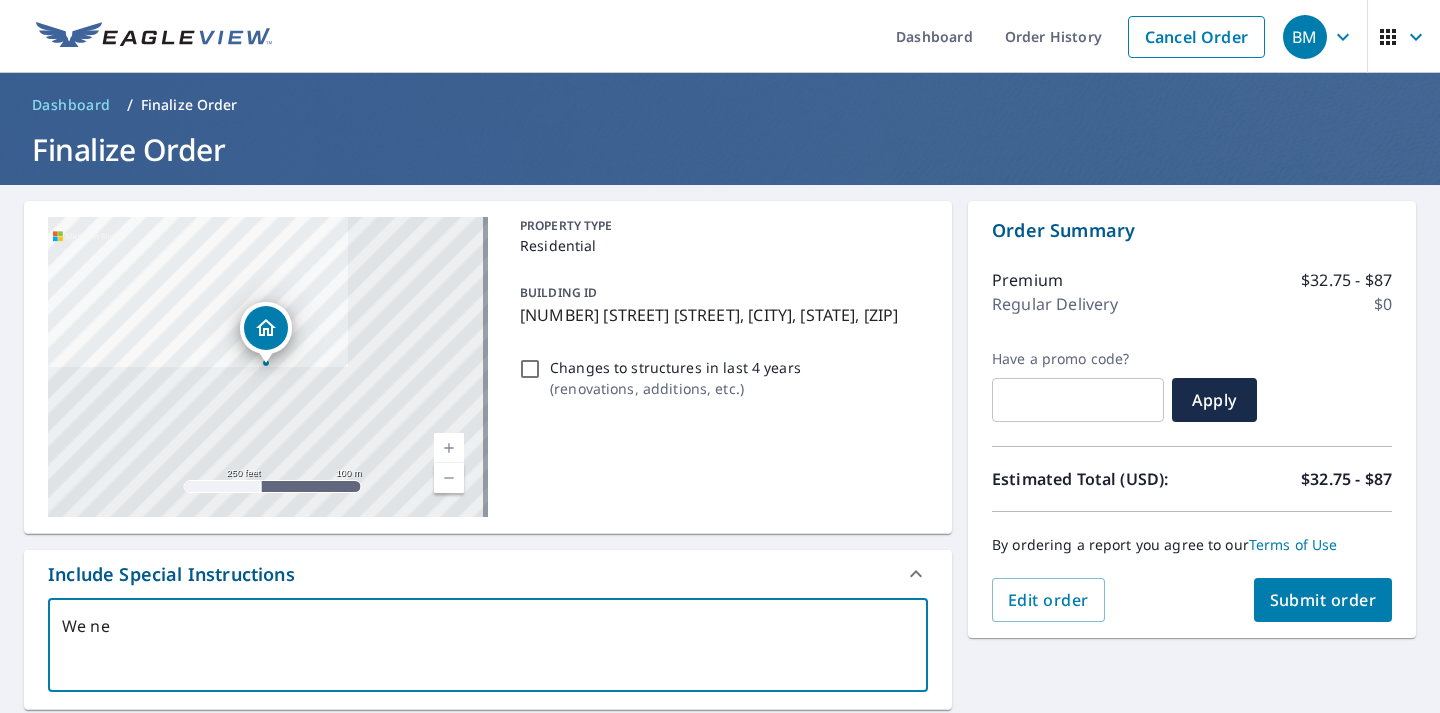 type on "We nee" 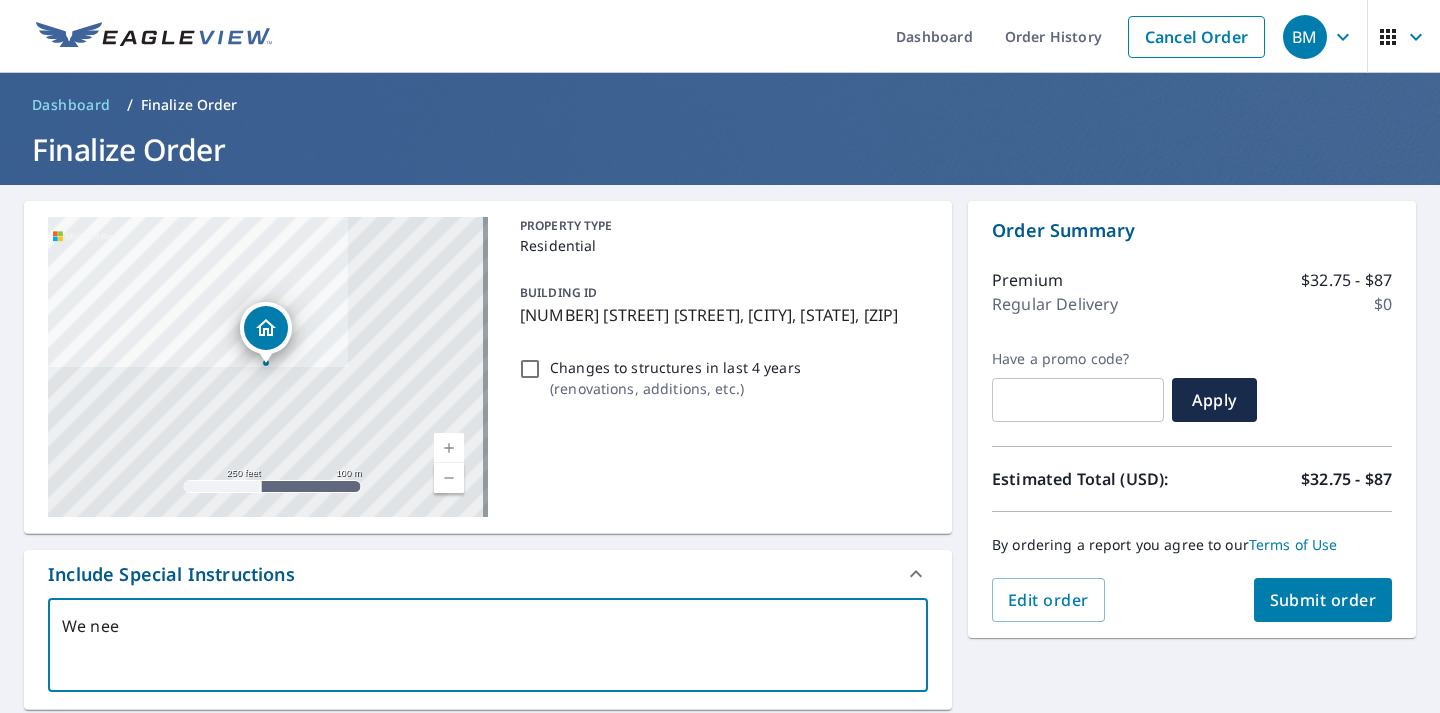 type on "We need" 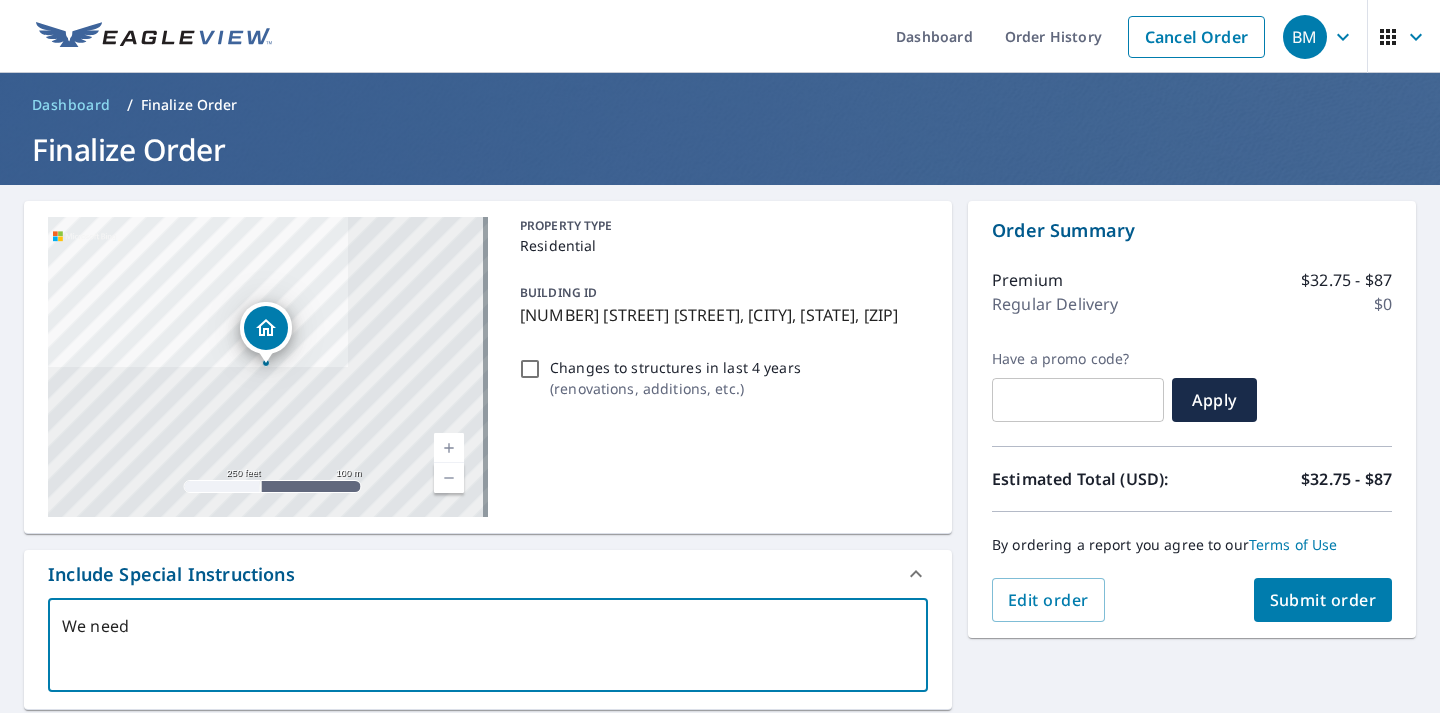 type on "We need" 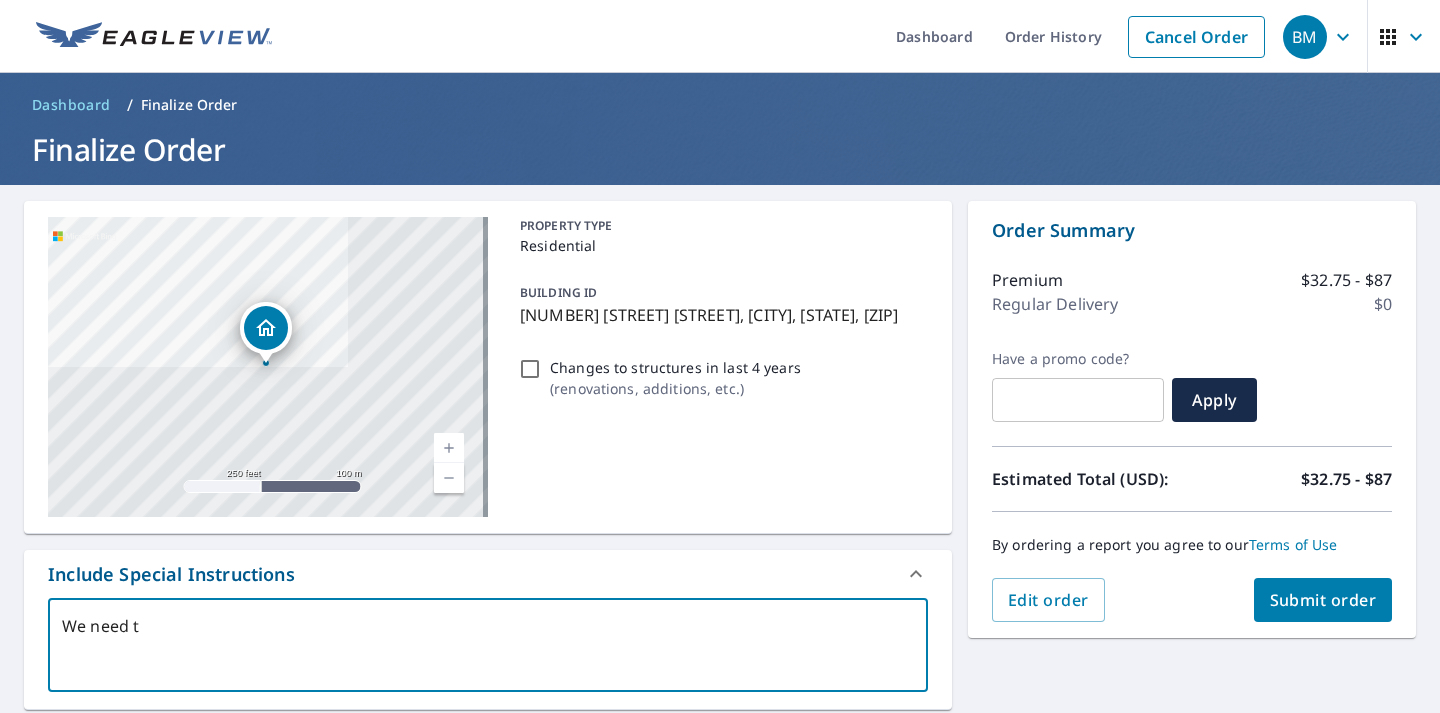 type on "We need th" 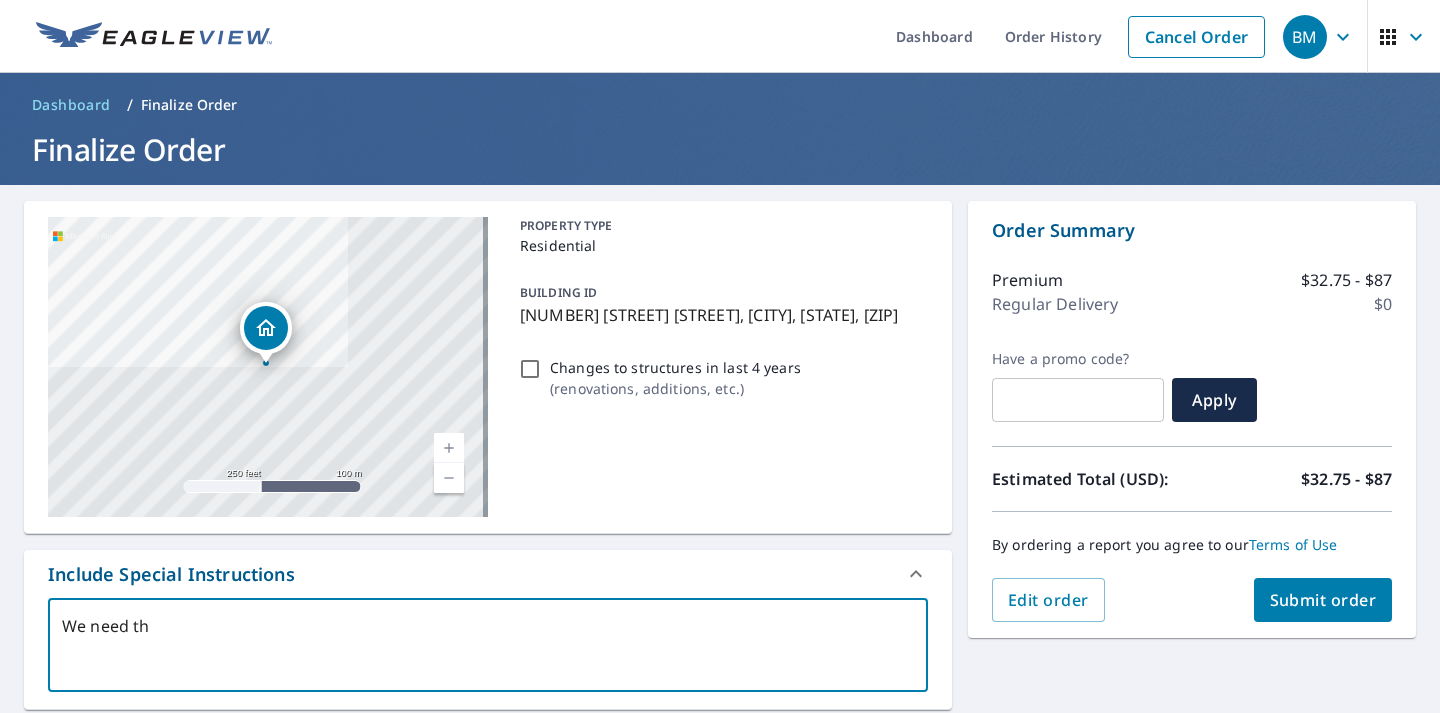 type on "We need the" 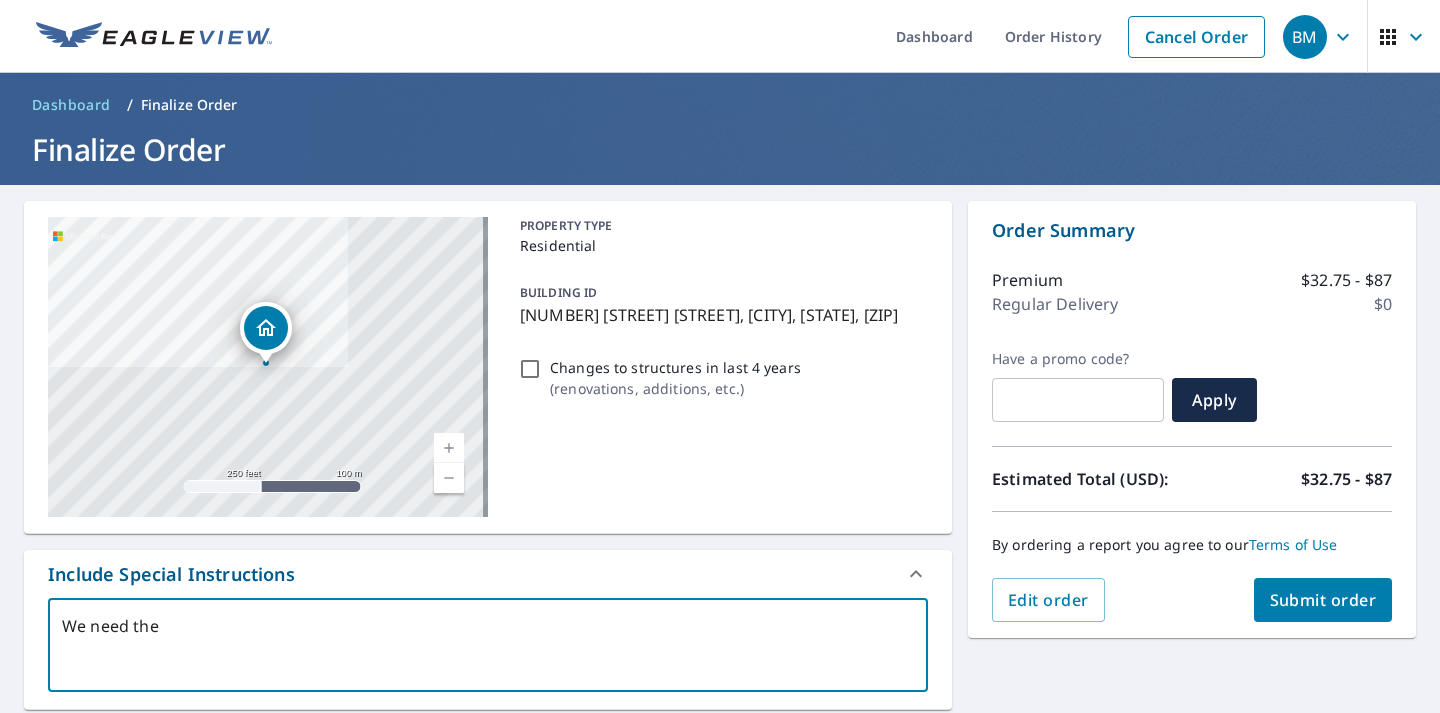type on "We need the" 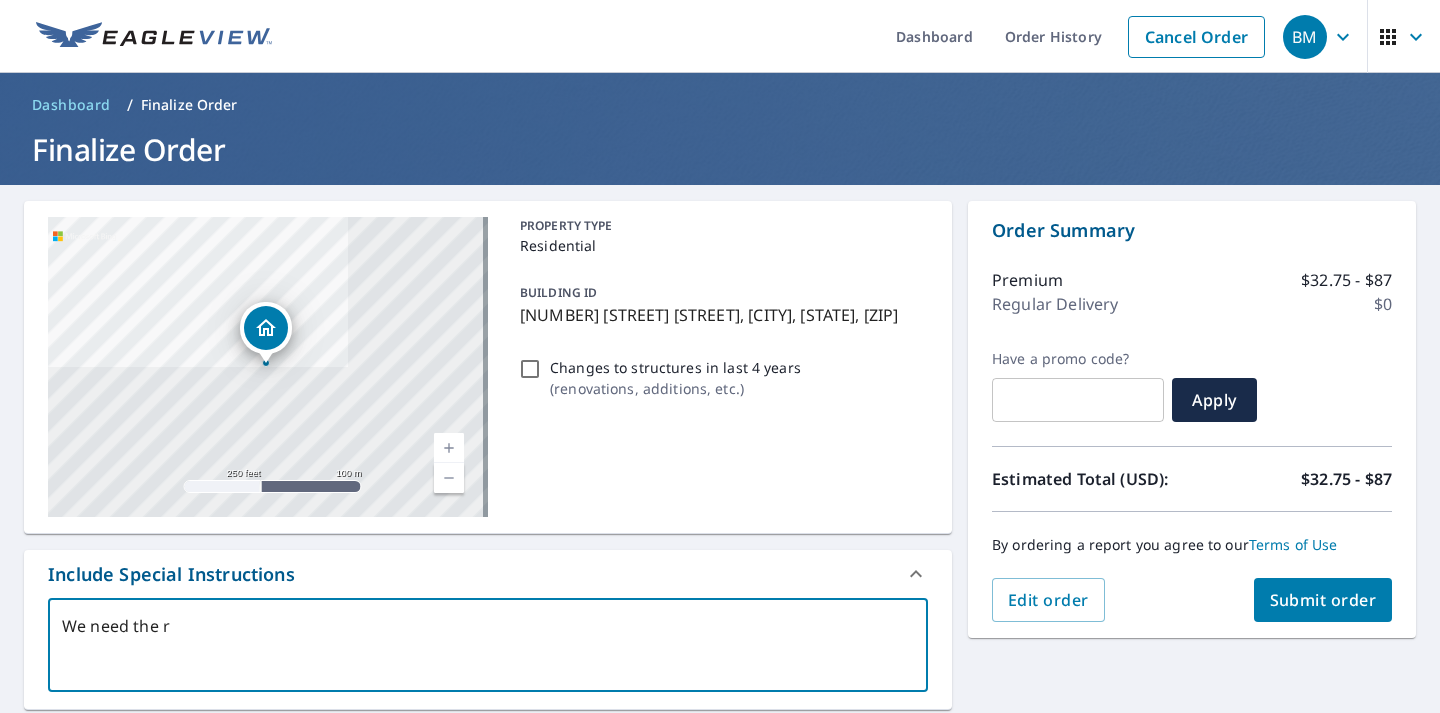 type on "We need the ro" 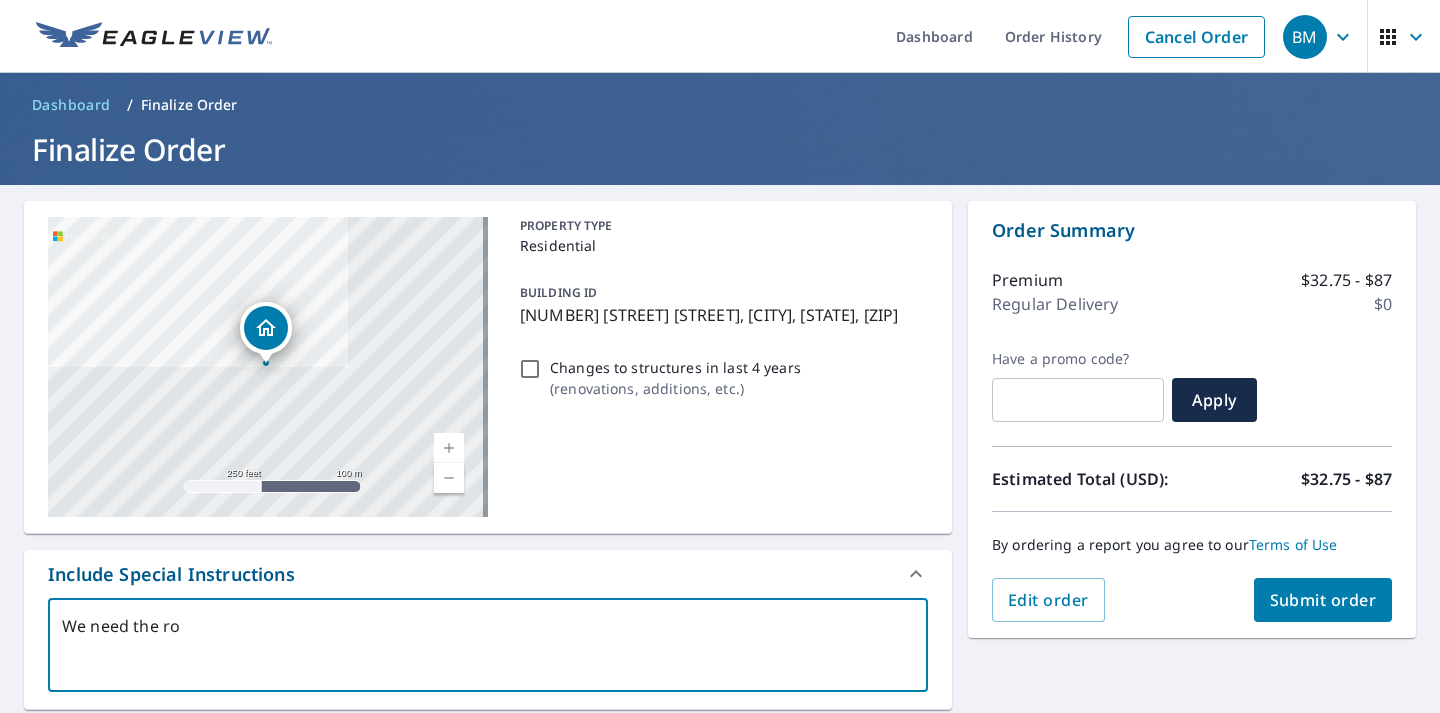 type on "We need the roo" 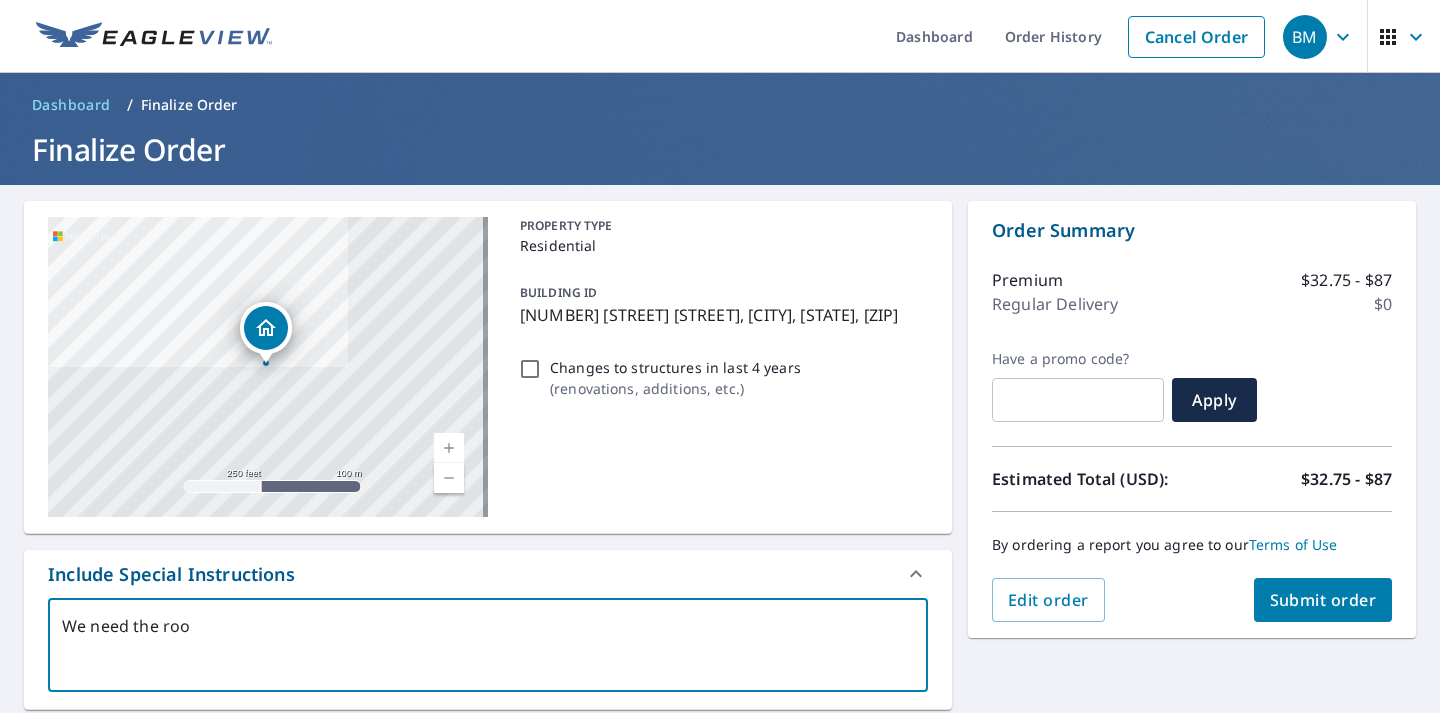 type on "We need the roof" 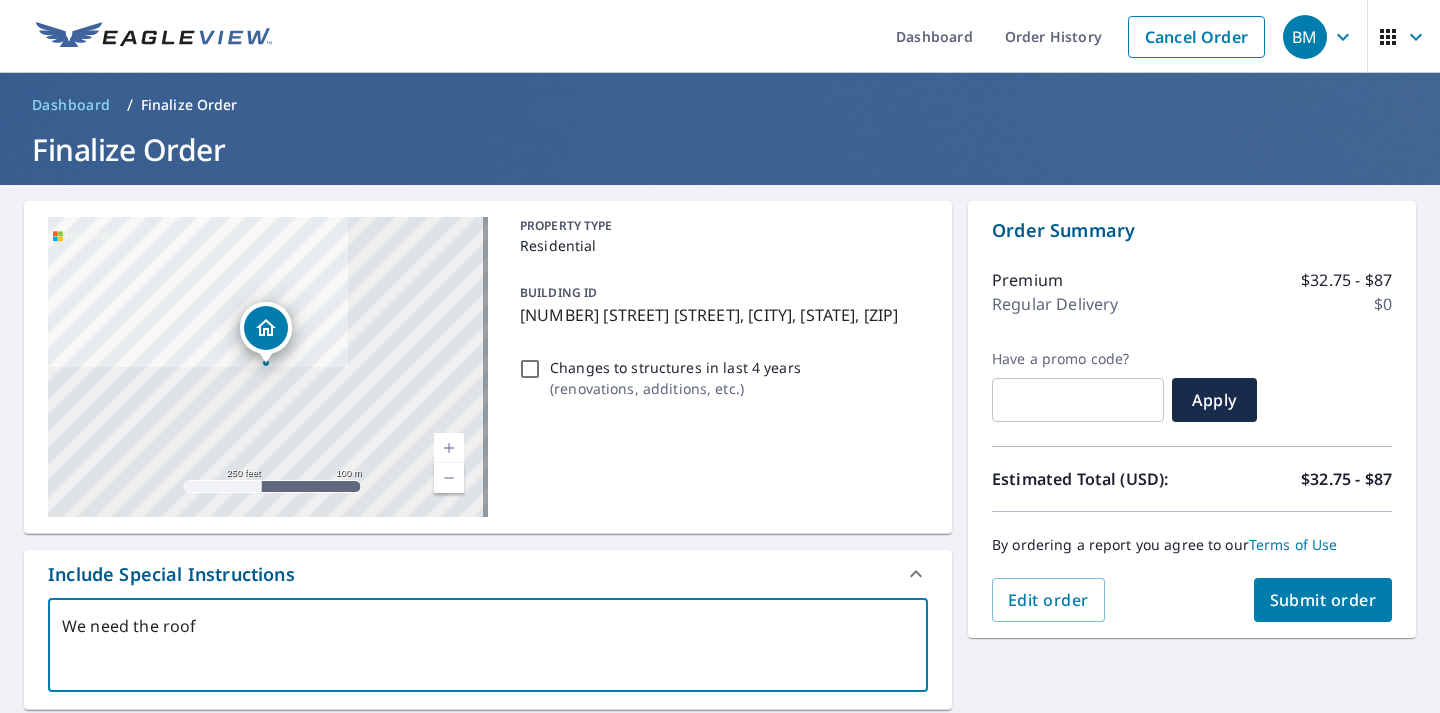 type on "x" 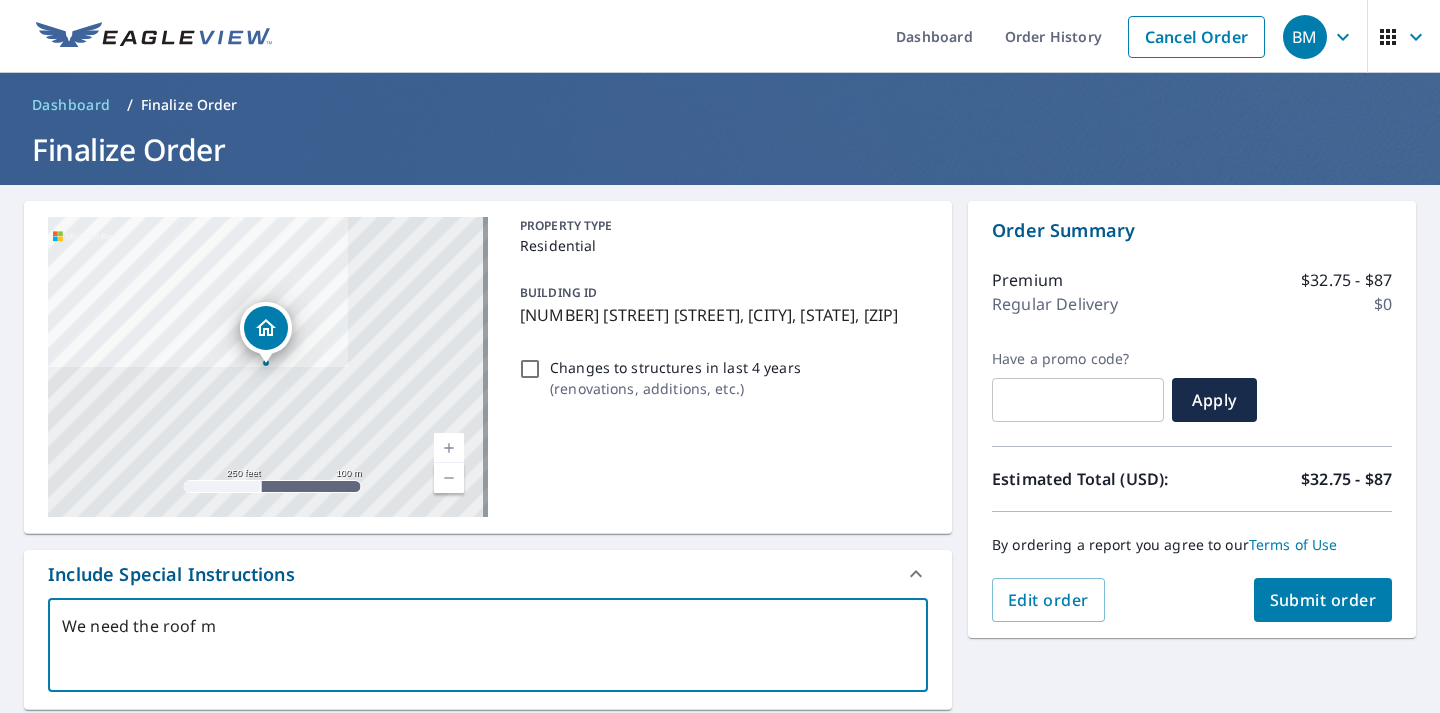 type on "We need the roof me" 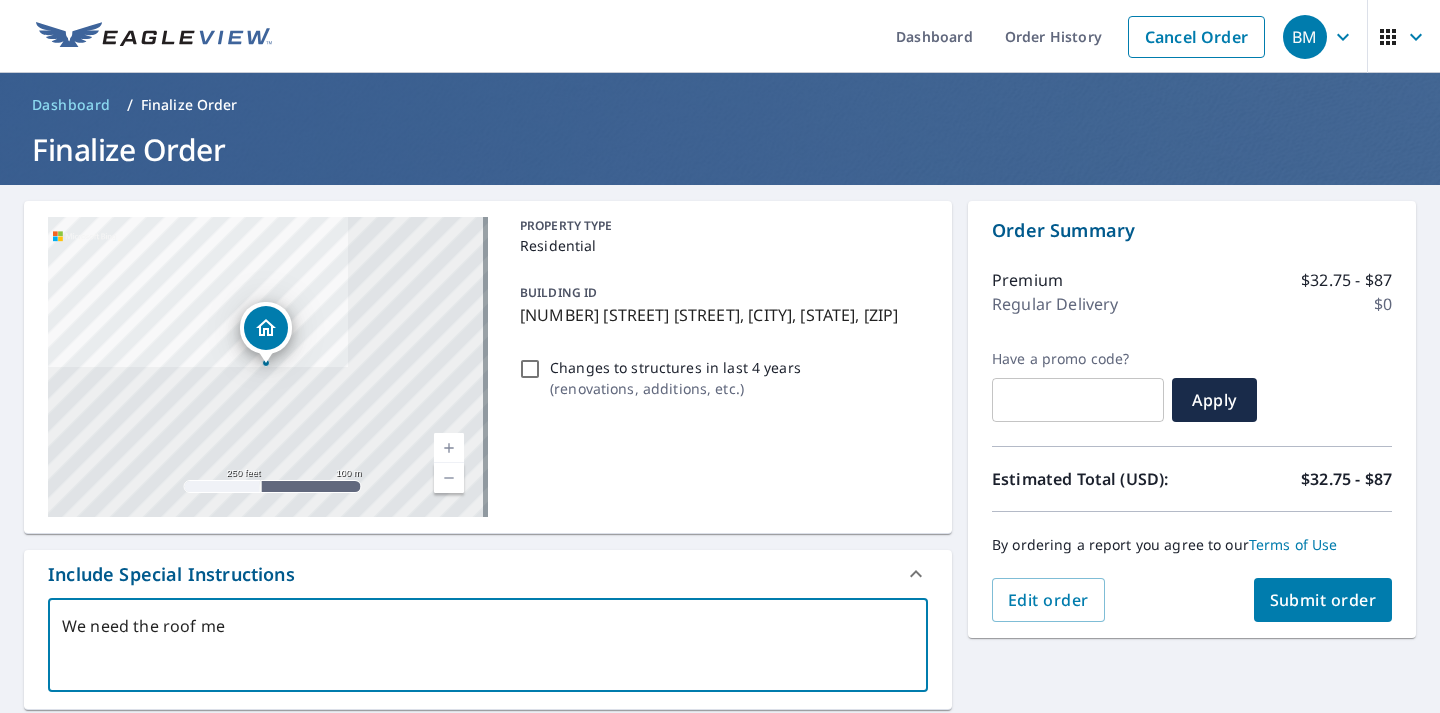 type on "x" 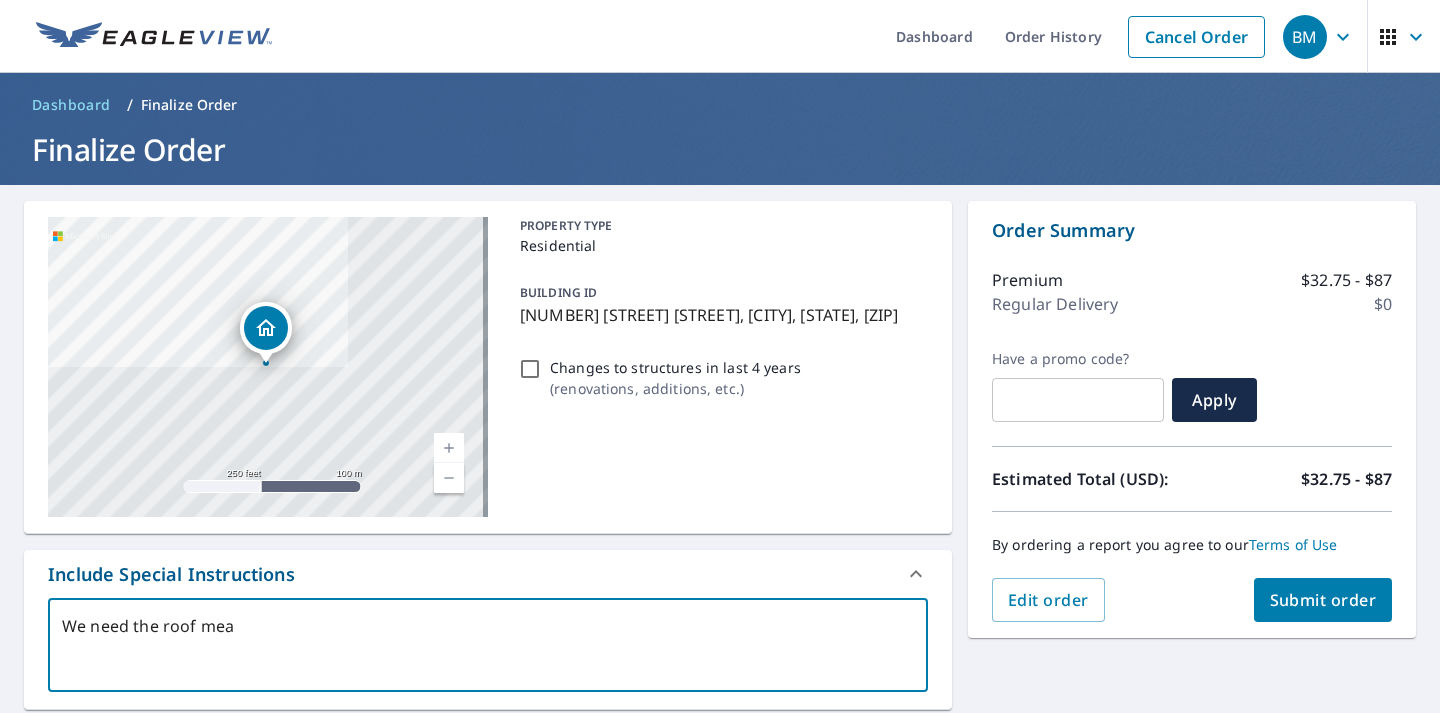 type on "We need the roof meas" 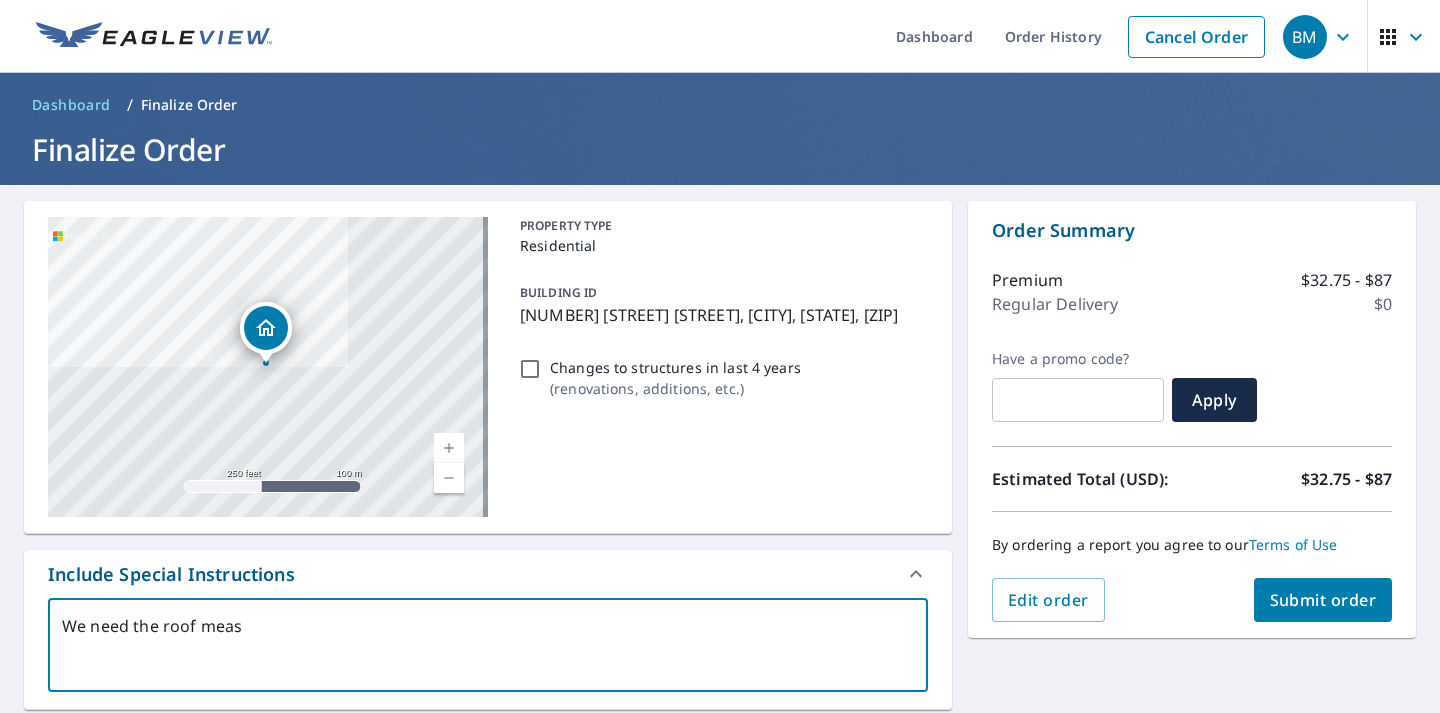 type on "We need the roof measu" 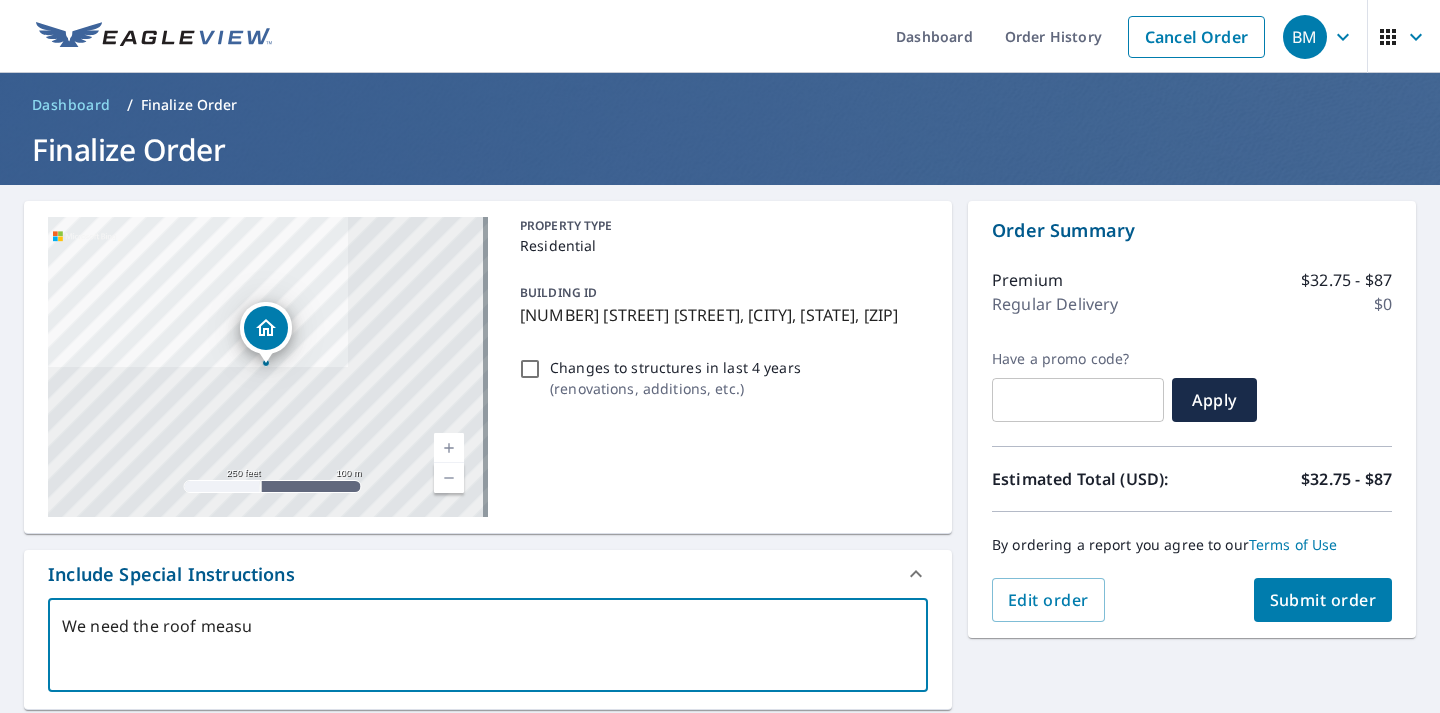 type on "x" 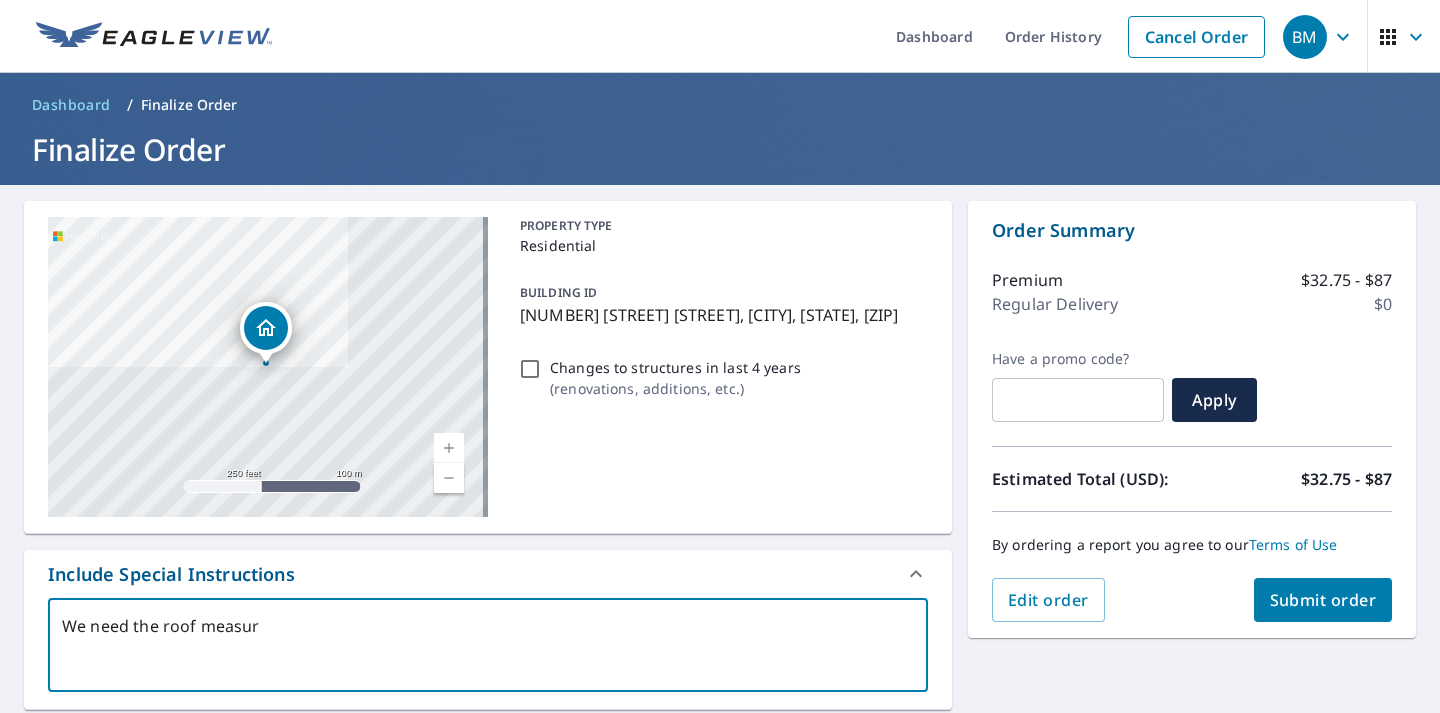 type on "We need the roof measure" 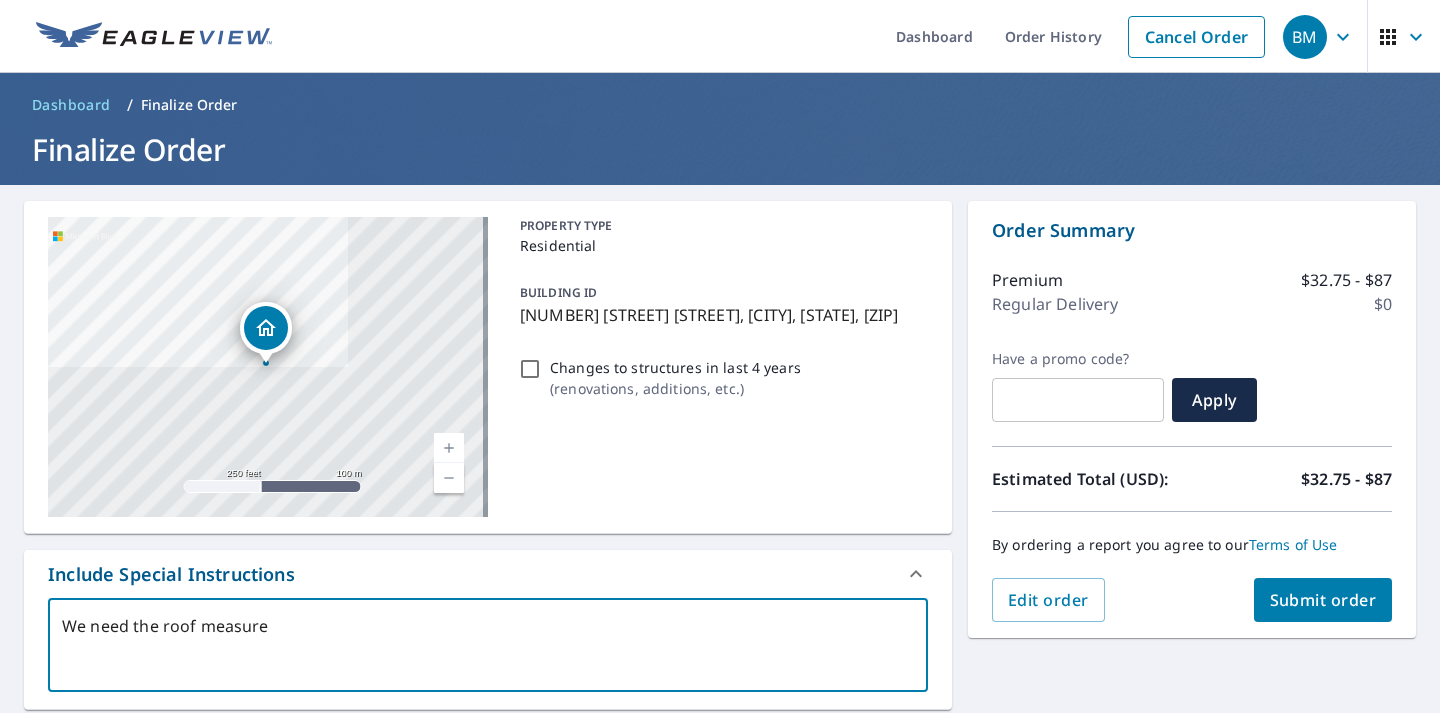 type on "We need the roof measurem" 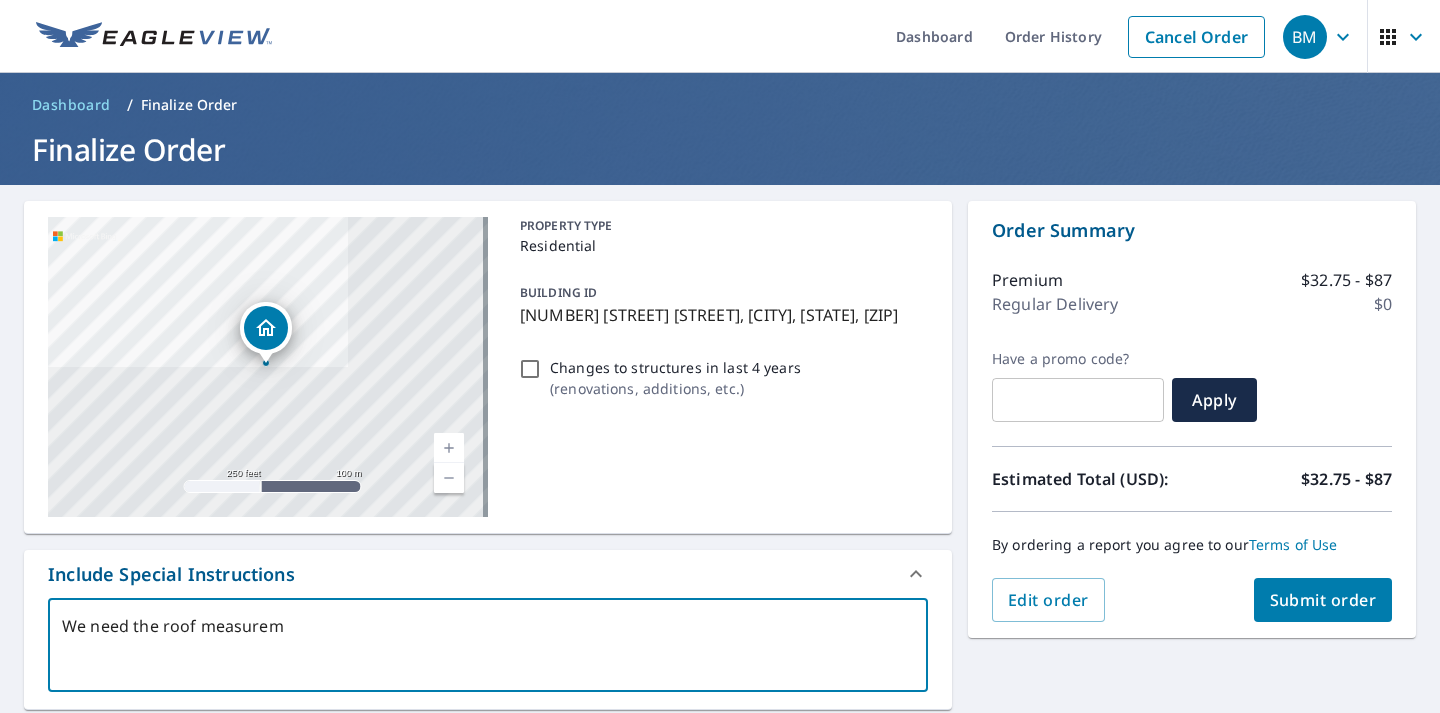 type on "We need the roof measureme" 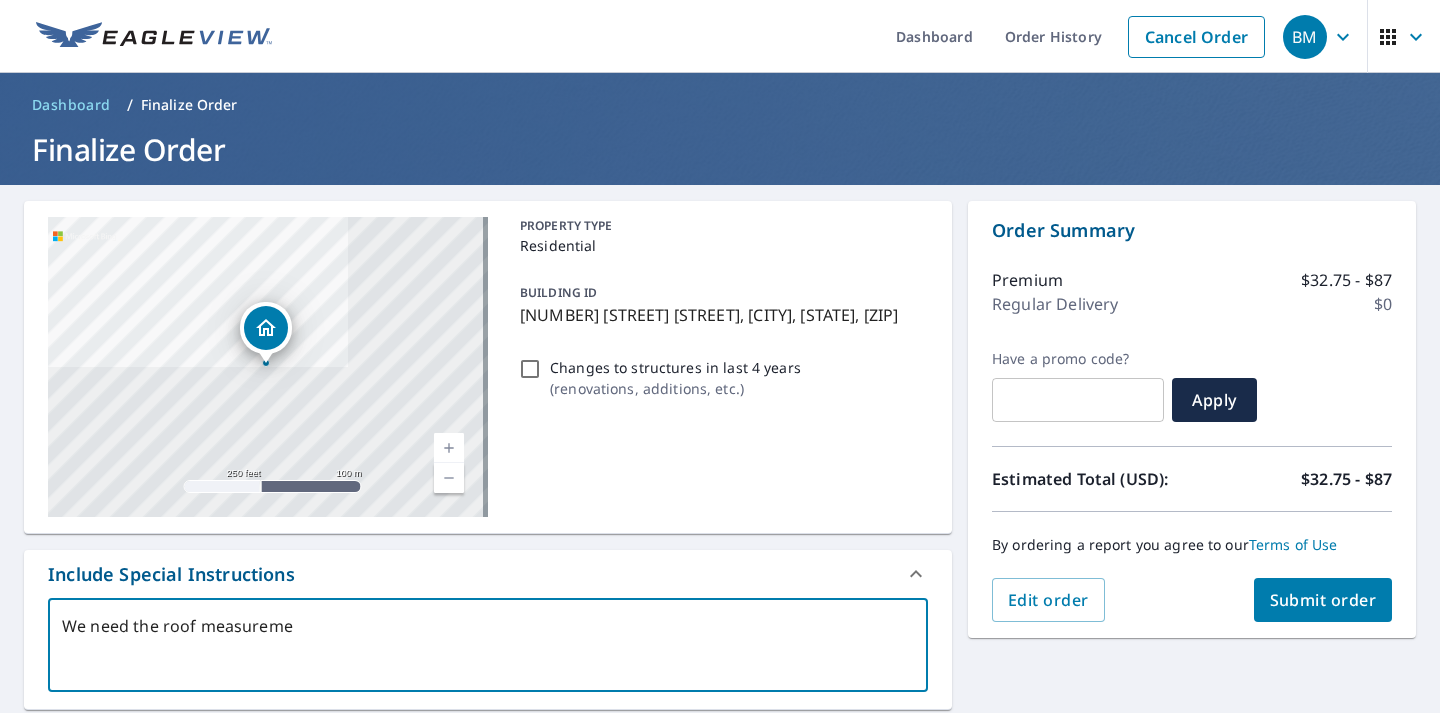 type on "We need the roof measuremen" 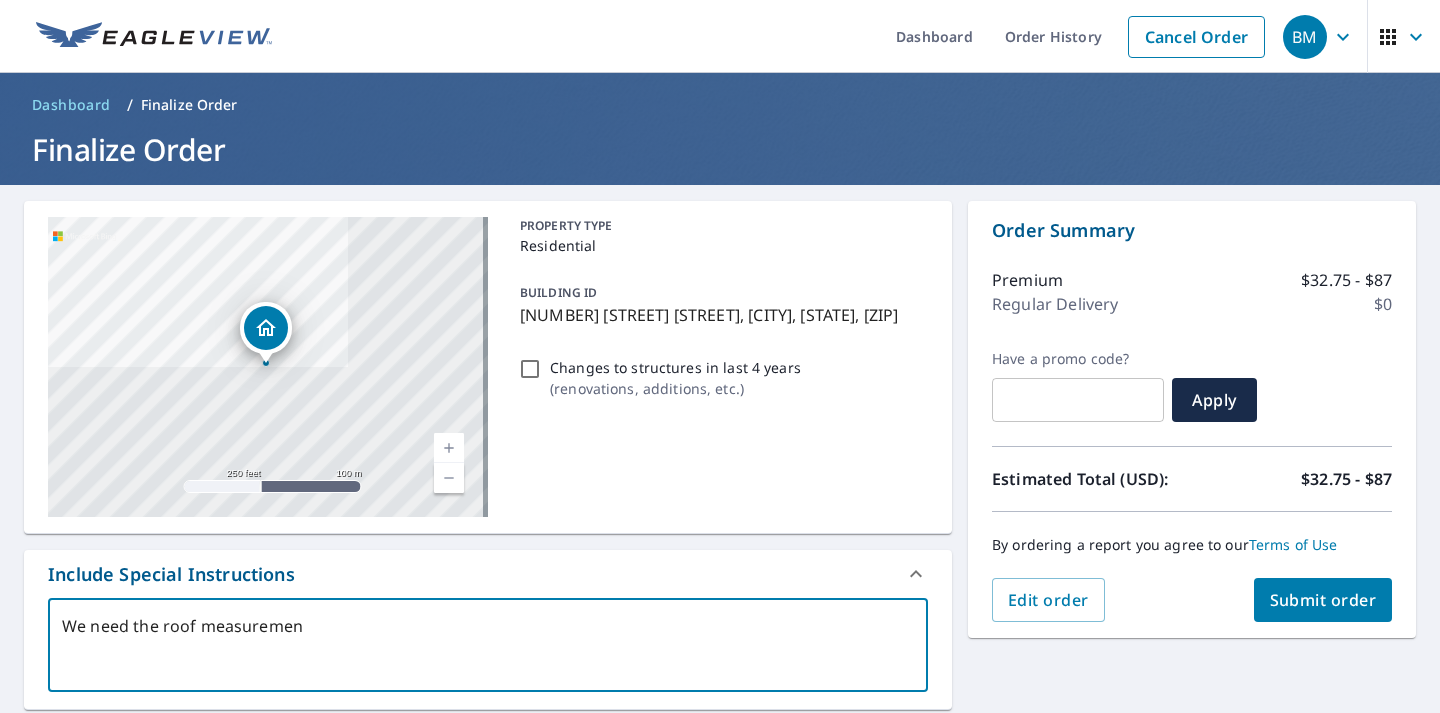 type on "We need the roof measurement" 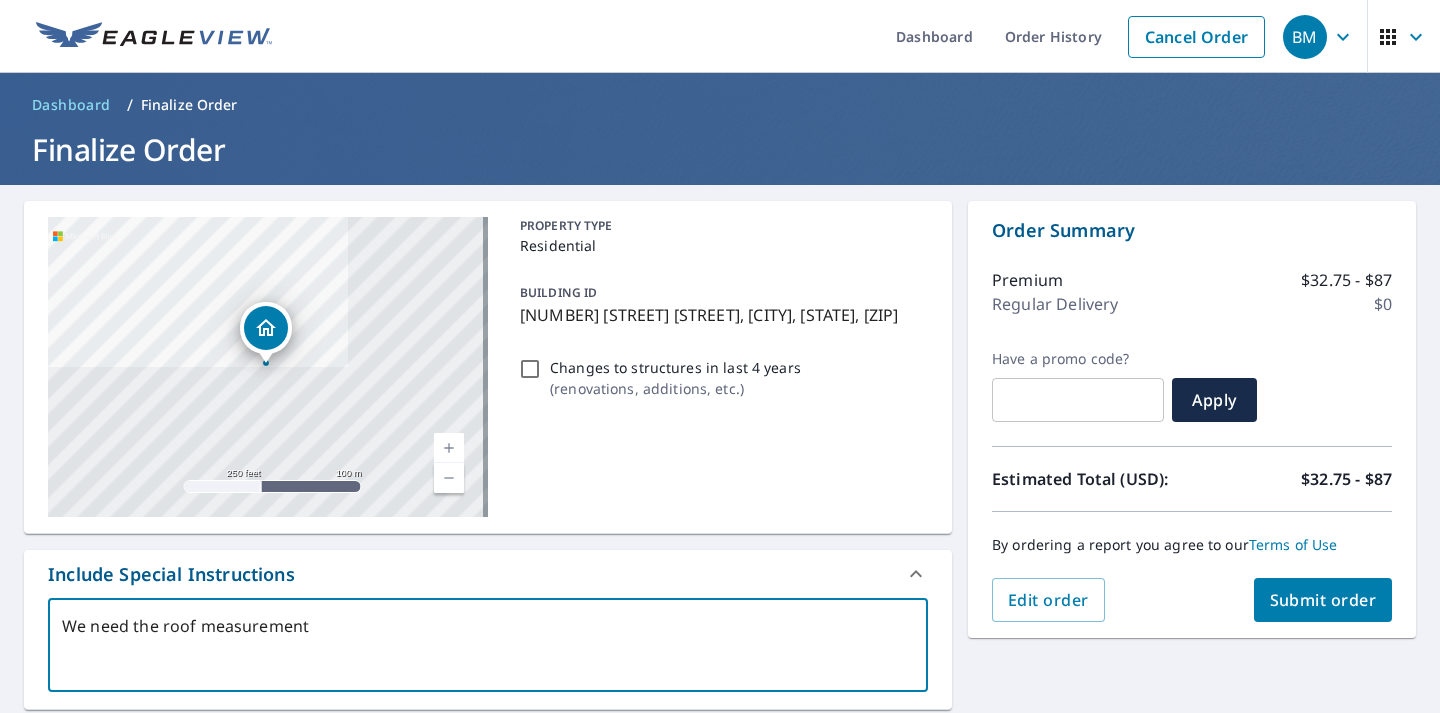type on "We need the roof measurements" 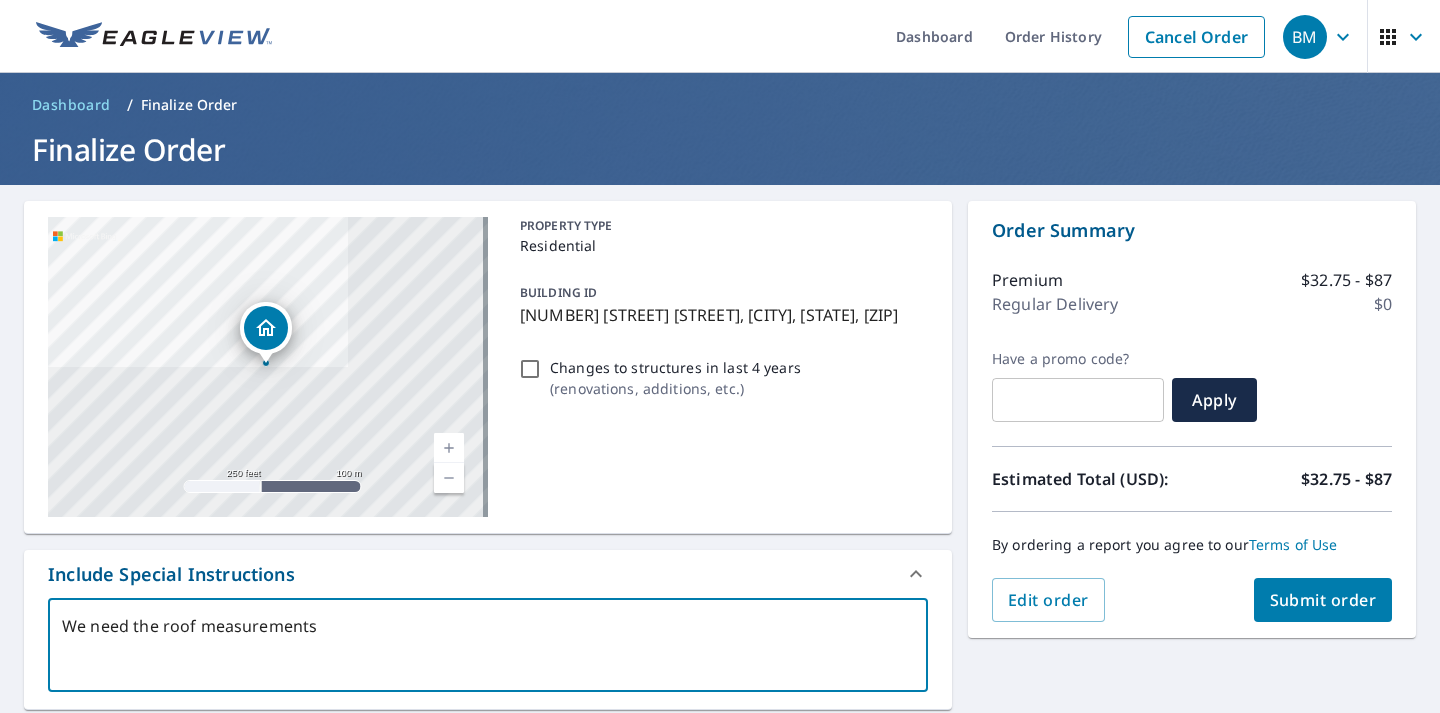 type on "We need the roof measurements" 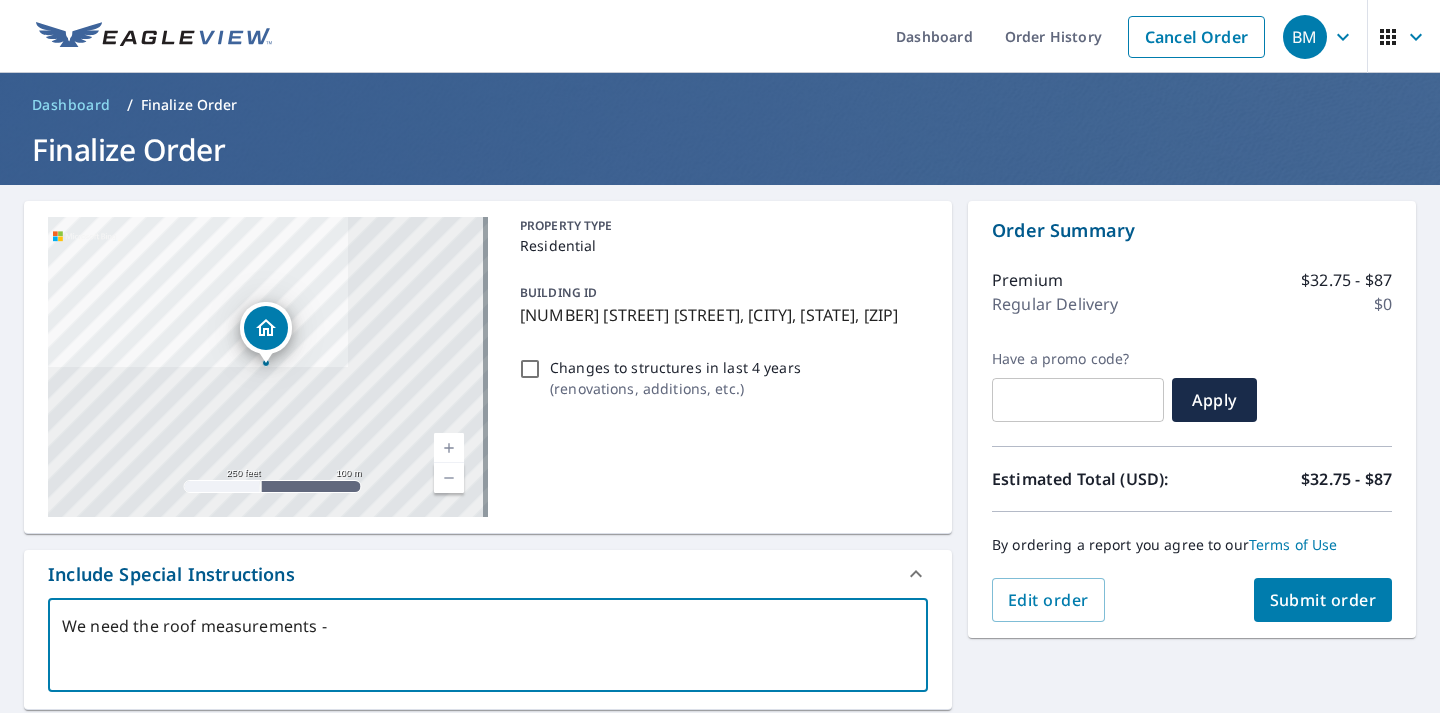 type on "We need the roof measurements -" 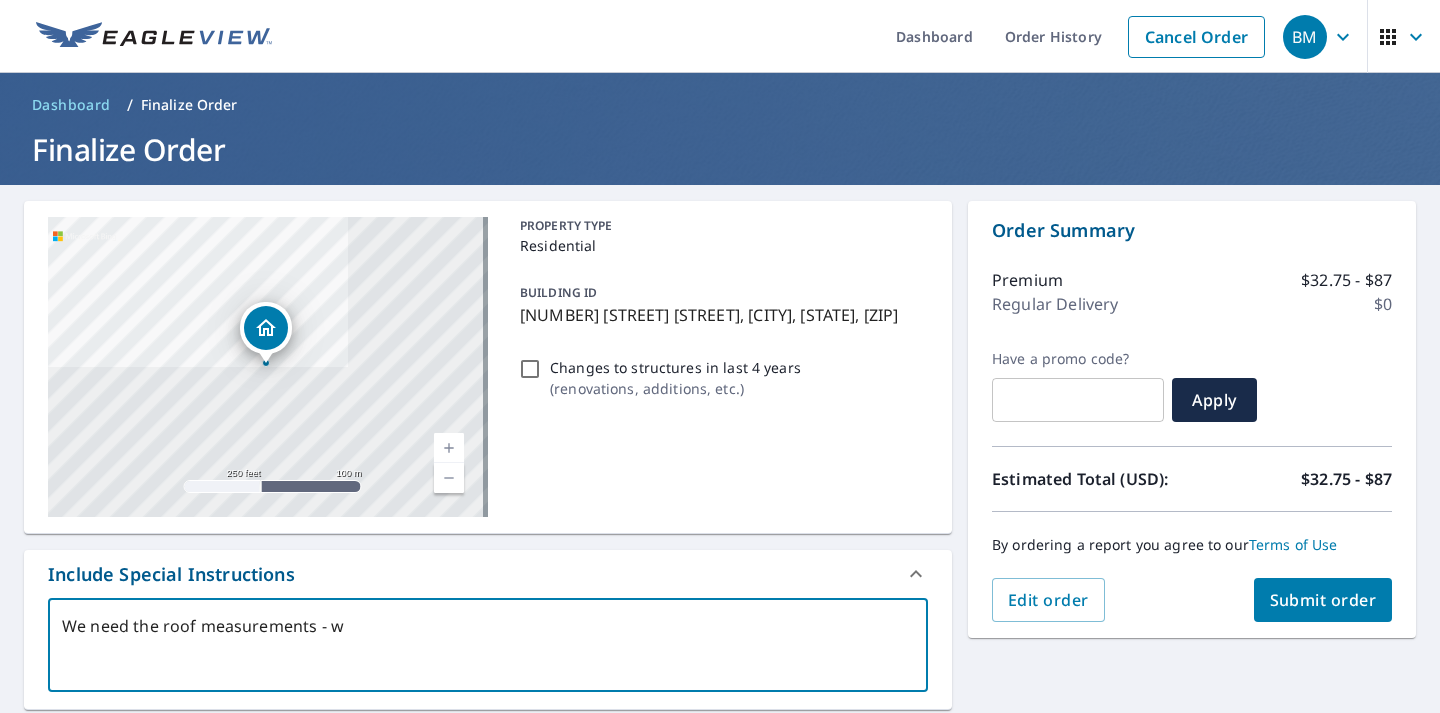 type on "x" 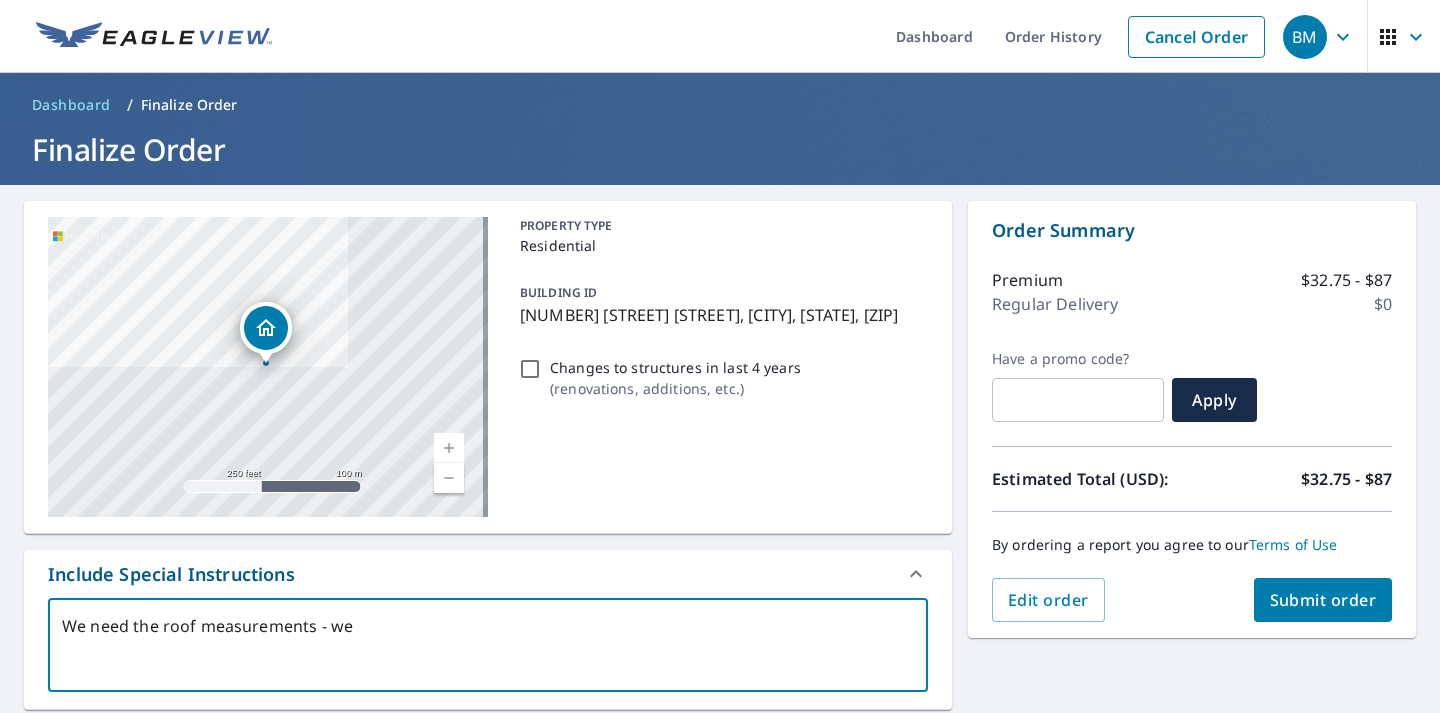 type on "We need the roof measurements - we" 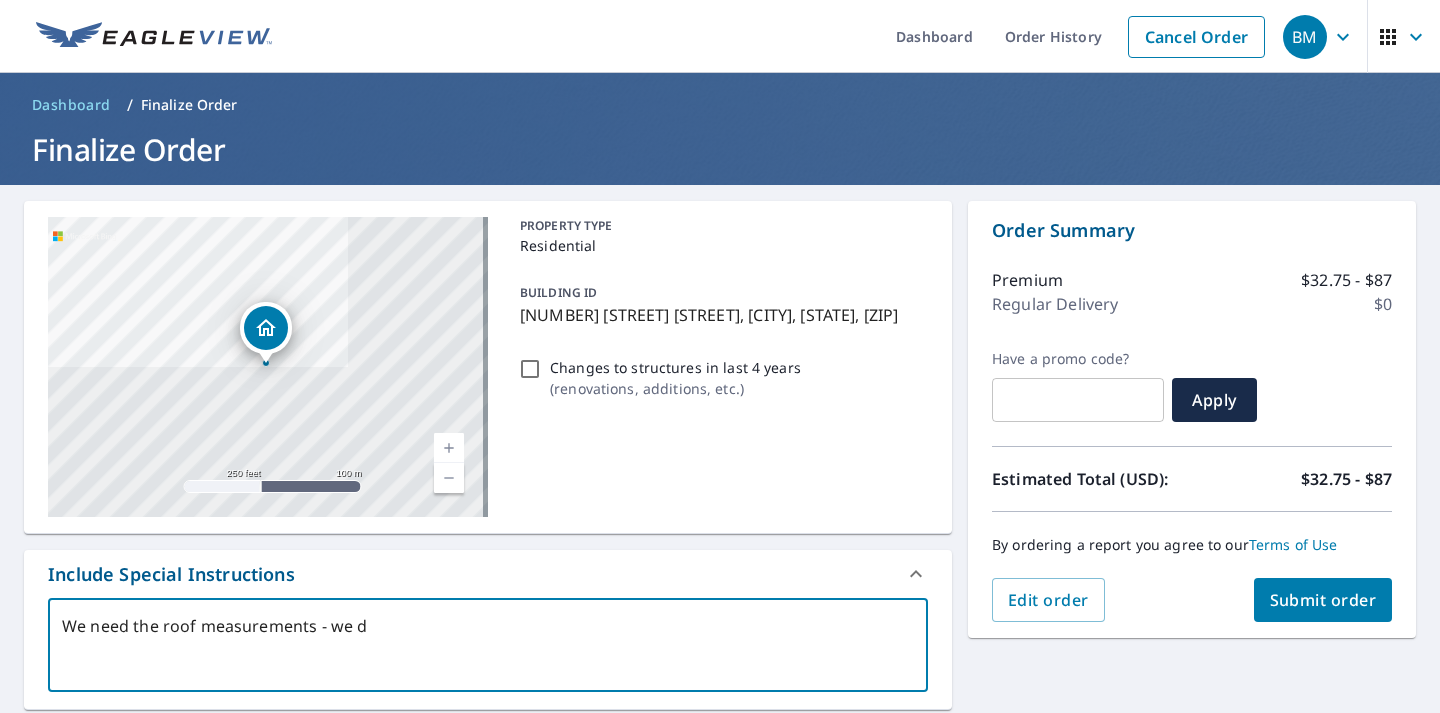 type on "We need the roof measurements - we do" 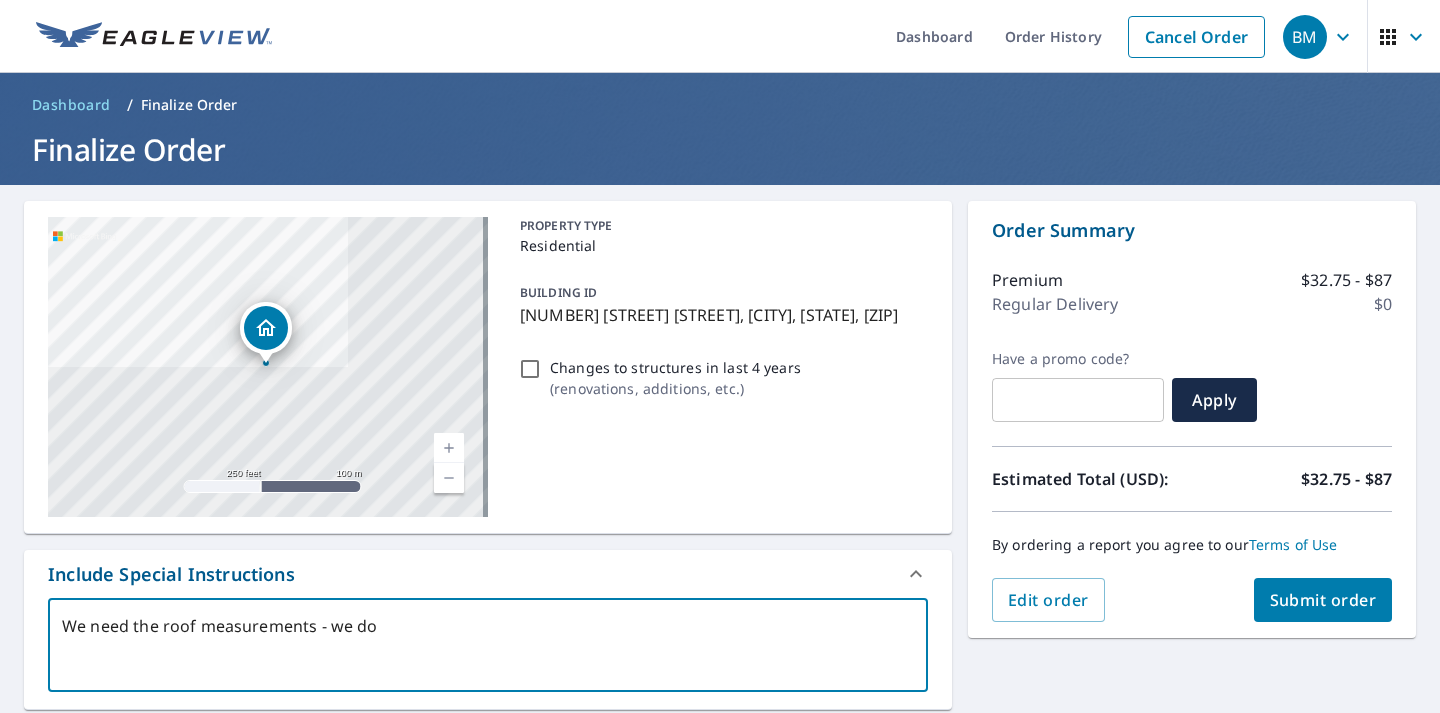 type on "We need the roof measurements - we do" 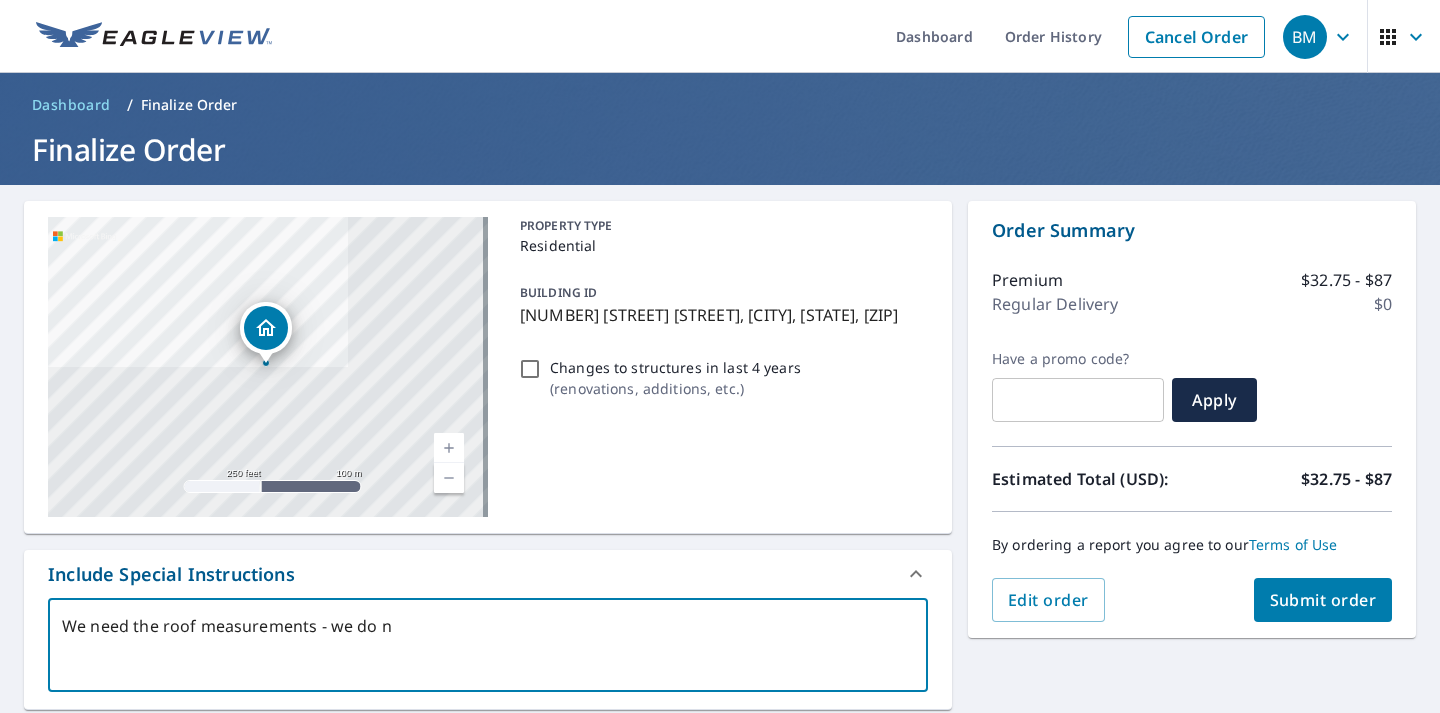 type on "We need the roof measurements - we do no" 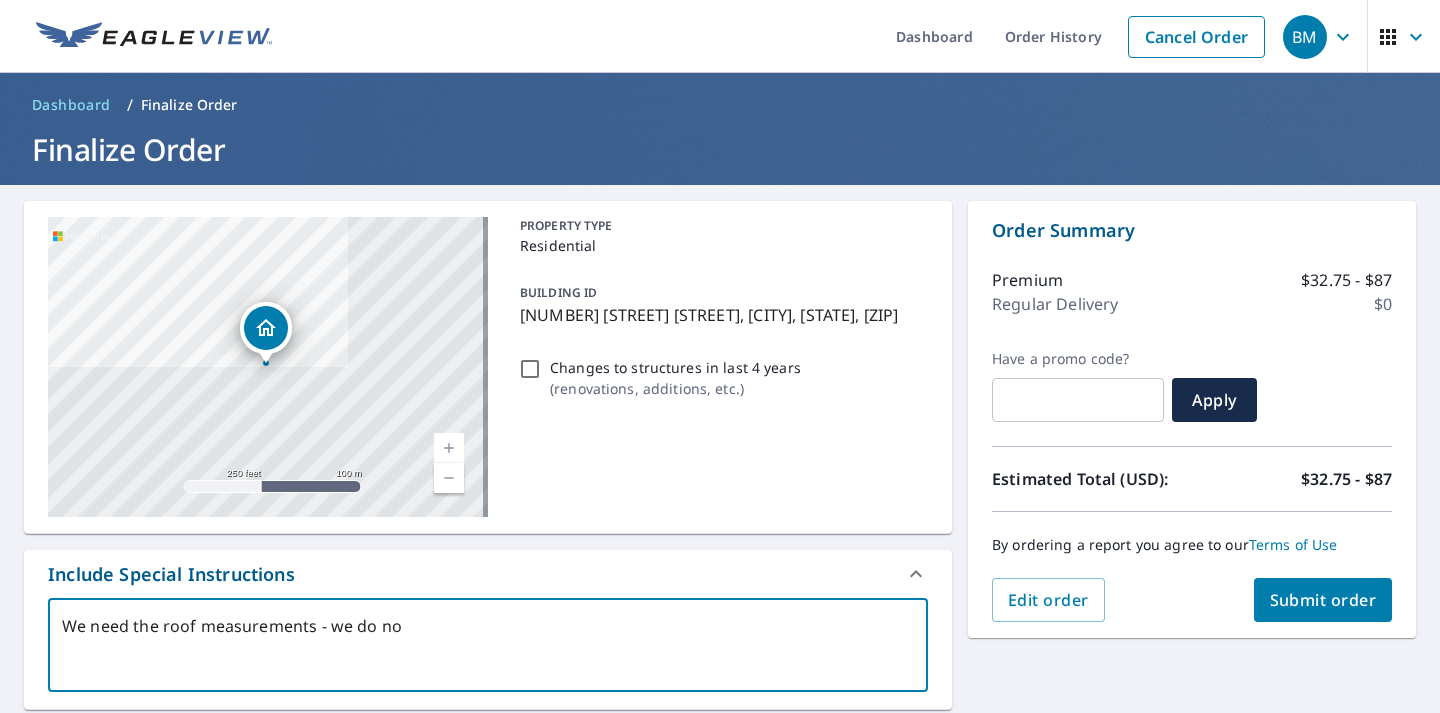 type on "We need the roof measurements - we do not" 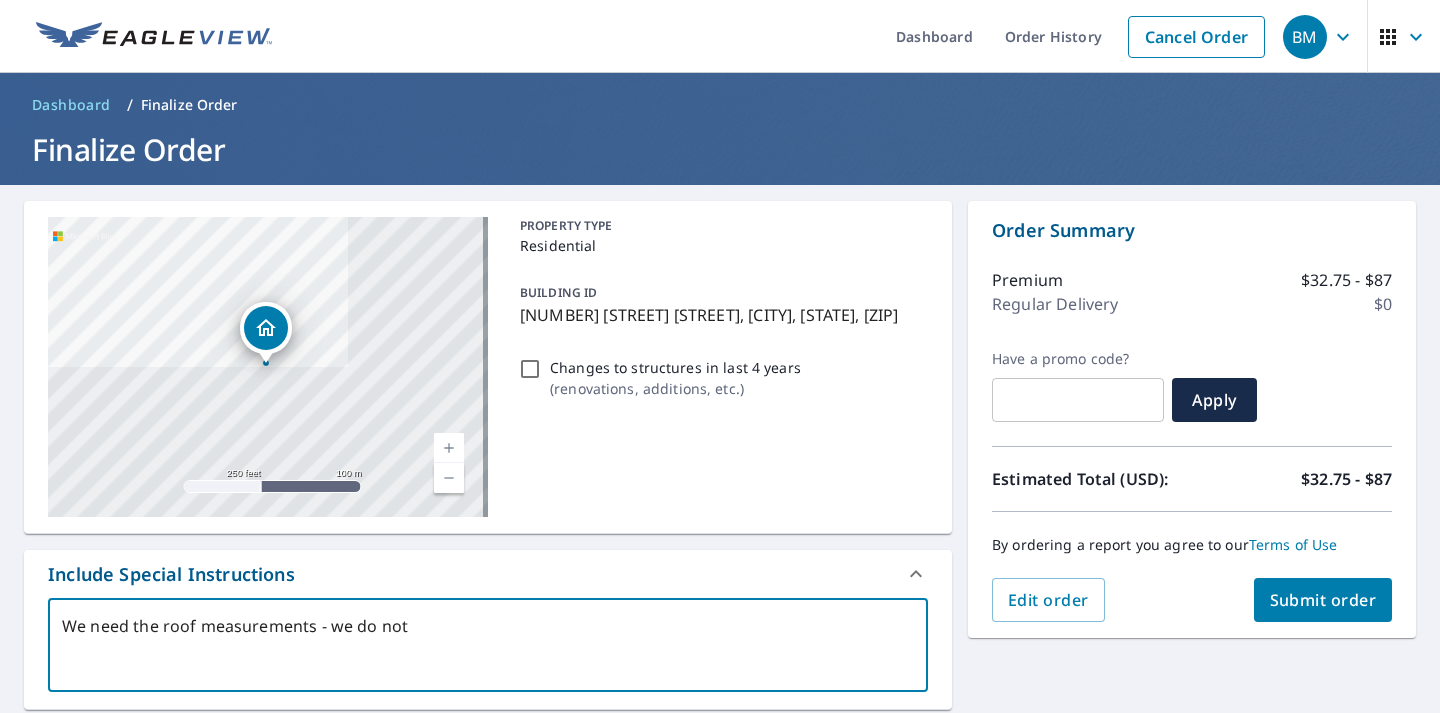 type on "We need the roof measurements - we do not" 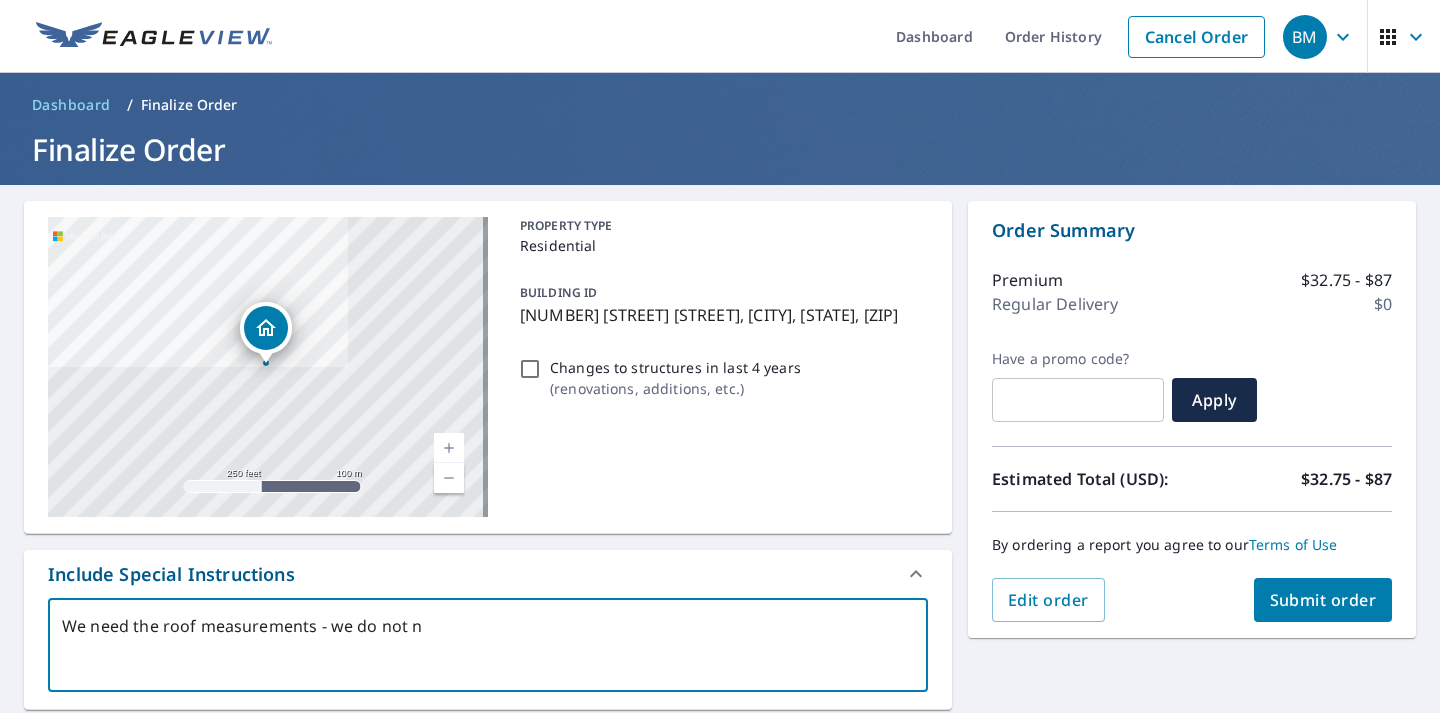 type on "x" 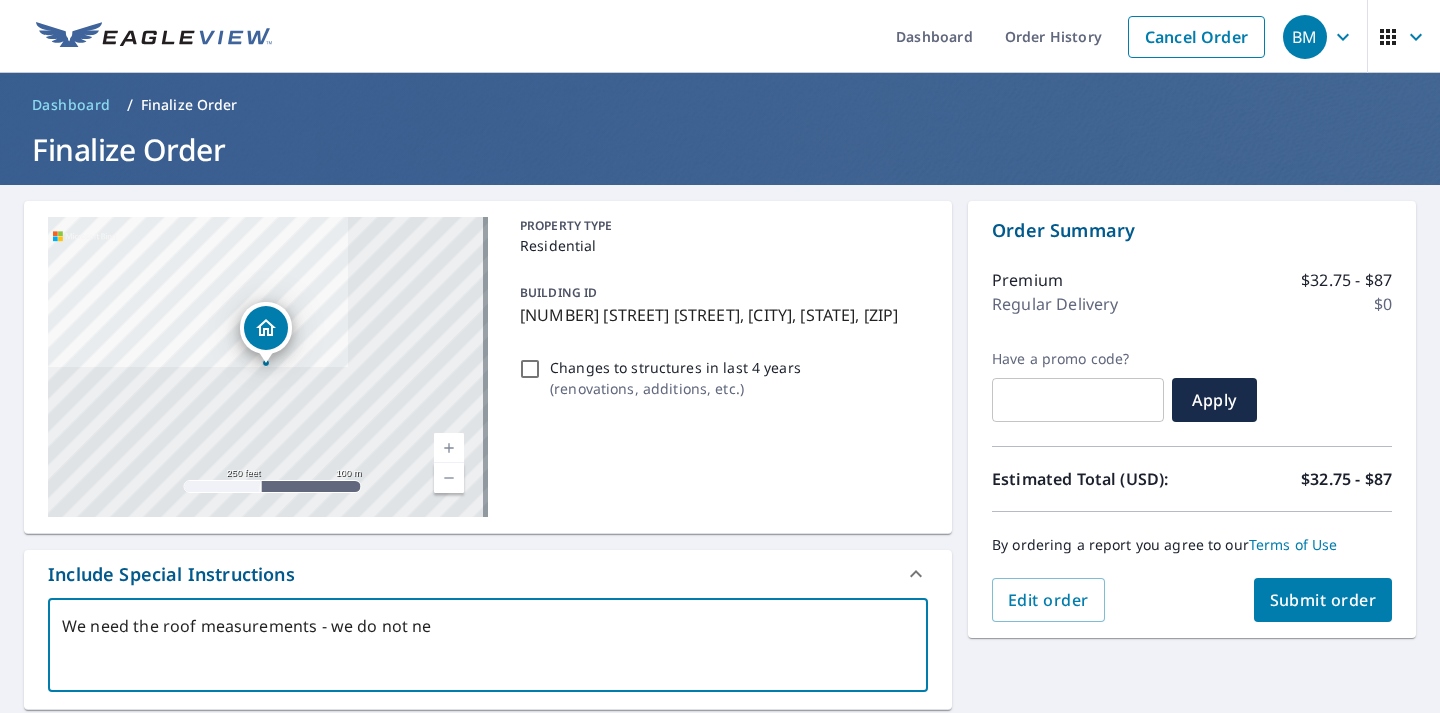 type on "We need the roof measurements - we do not nee" 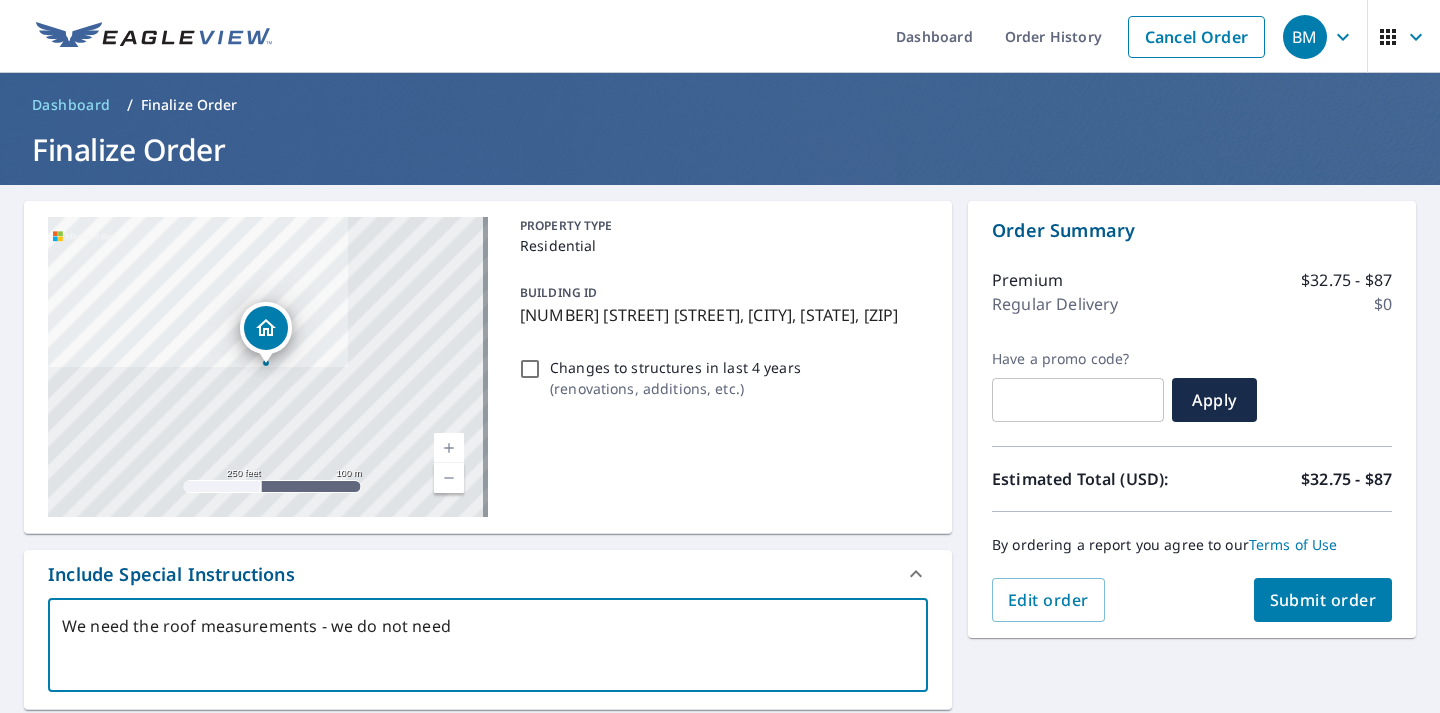 type on "We need the roof measurements - we do not need" 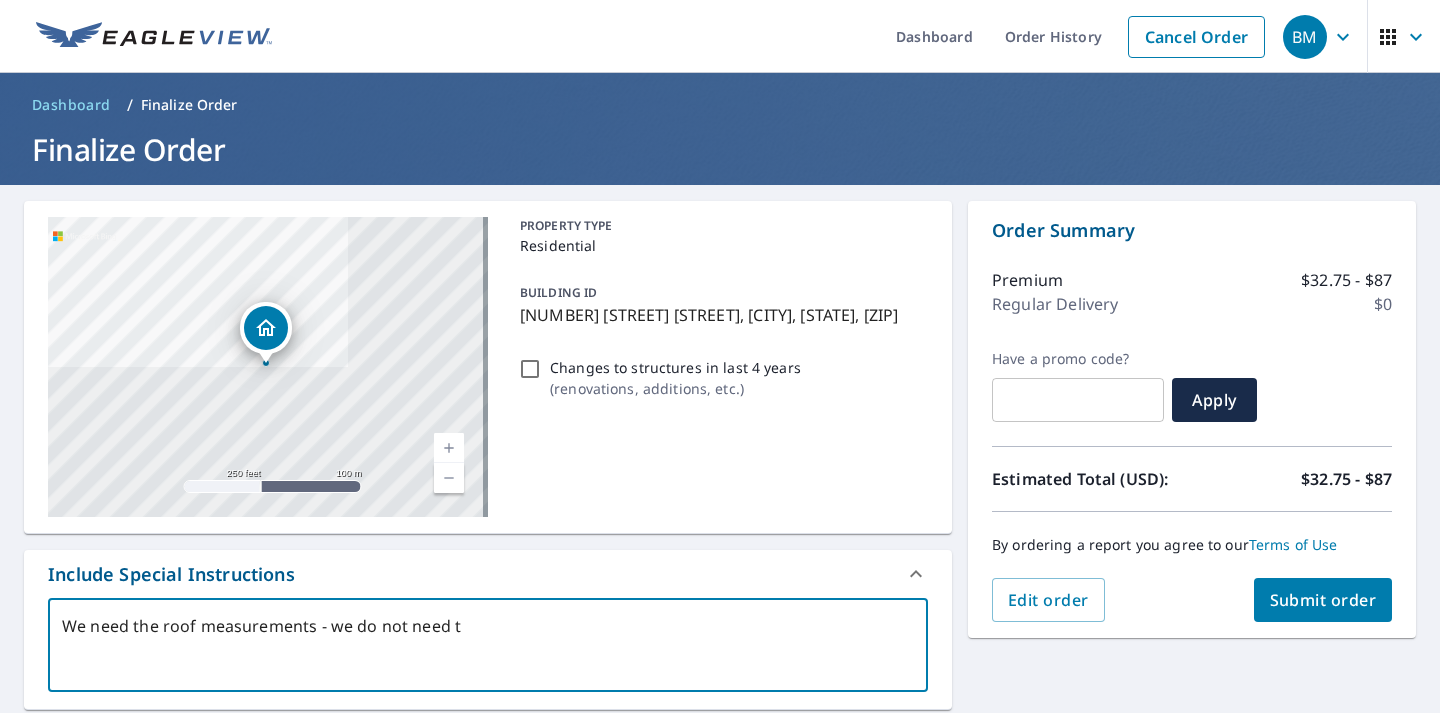 type on "We need the roof measurements - we do not need th" 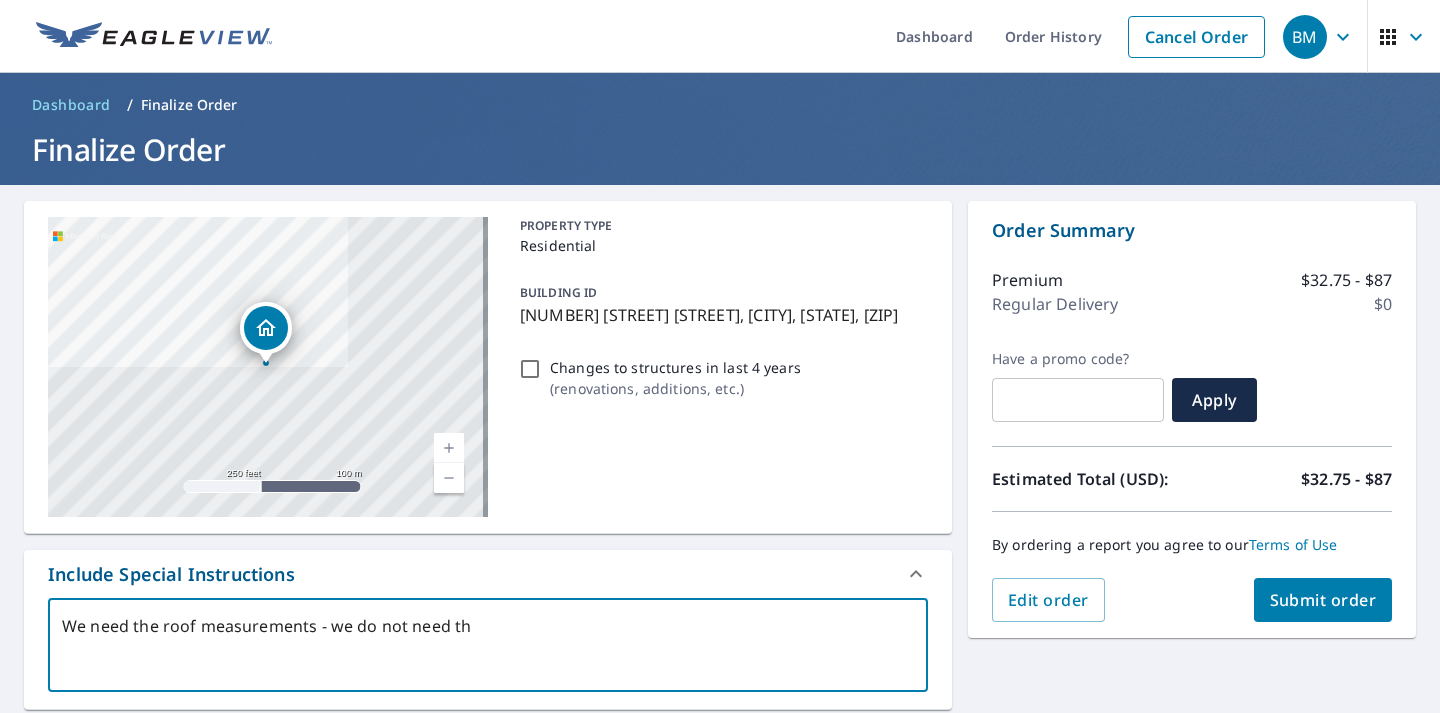 type on "We need the roof measurements - we do not need the" 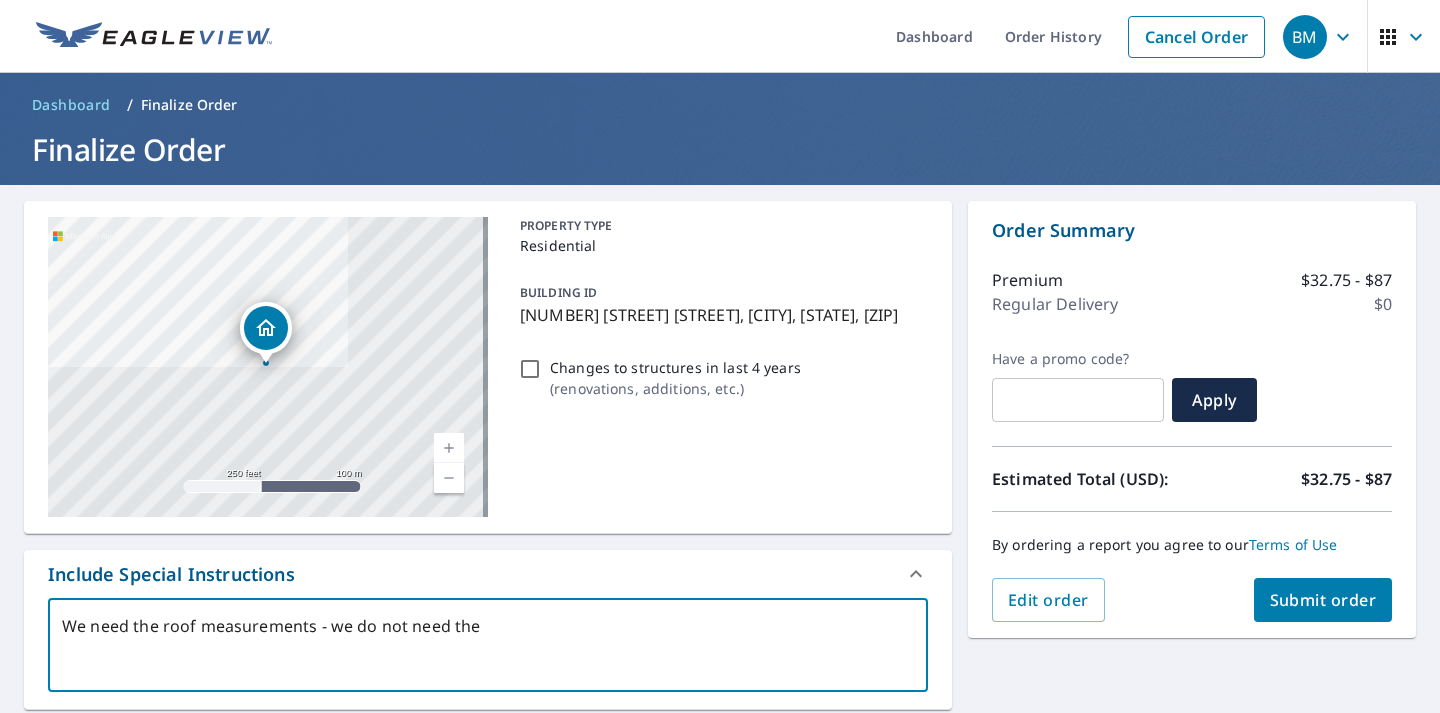 type on "We need the roof measurements - we do not need the" 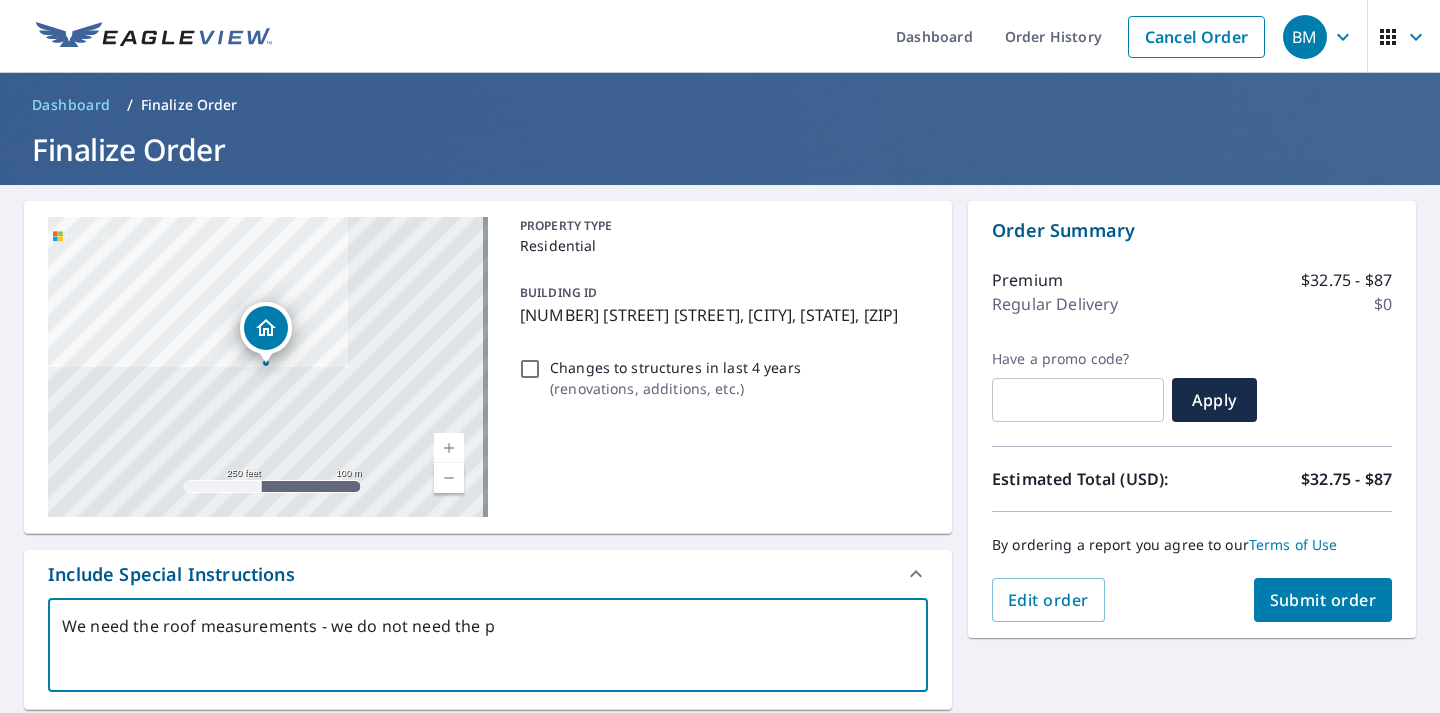 type on "We need the roof measurements - we do not need the pa" 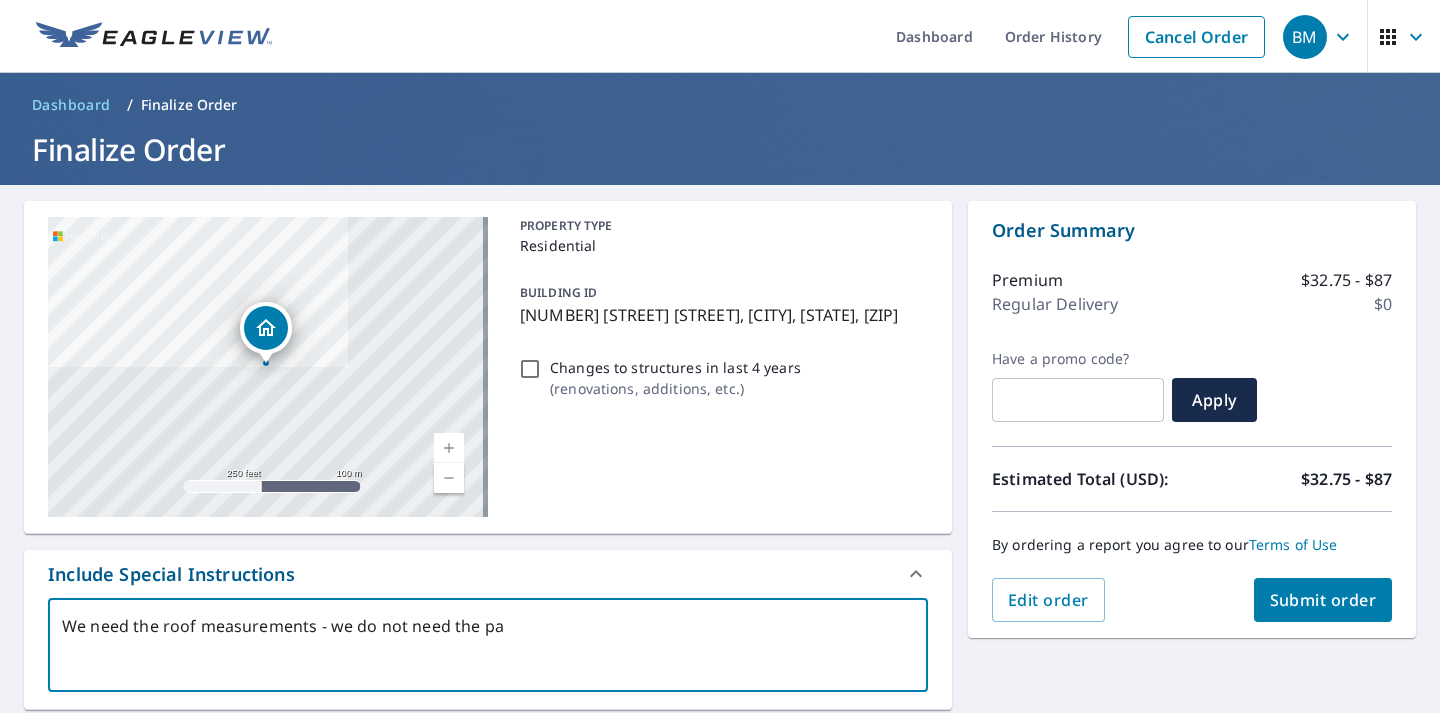 type on "x" 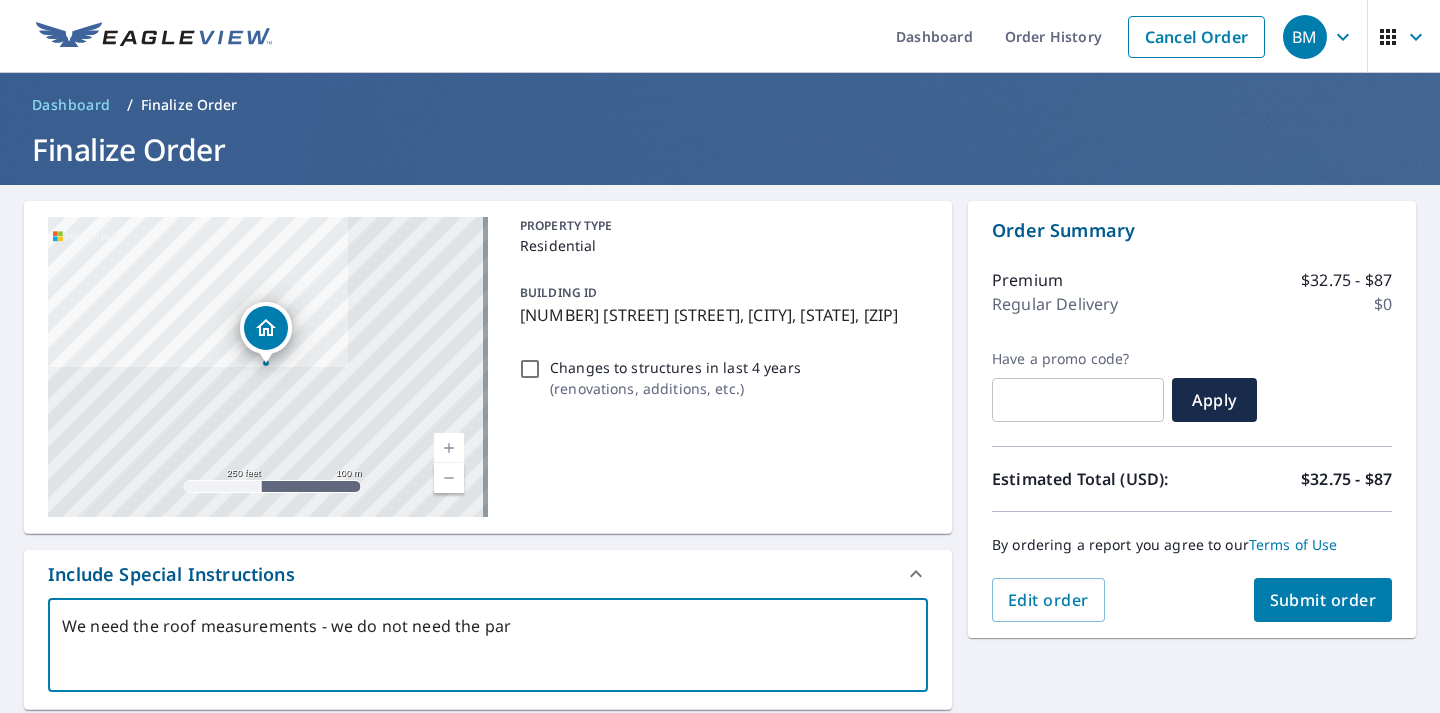 type on "We need the roof measurements - we do not need the pa" 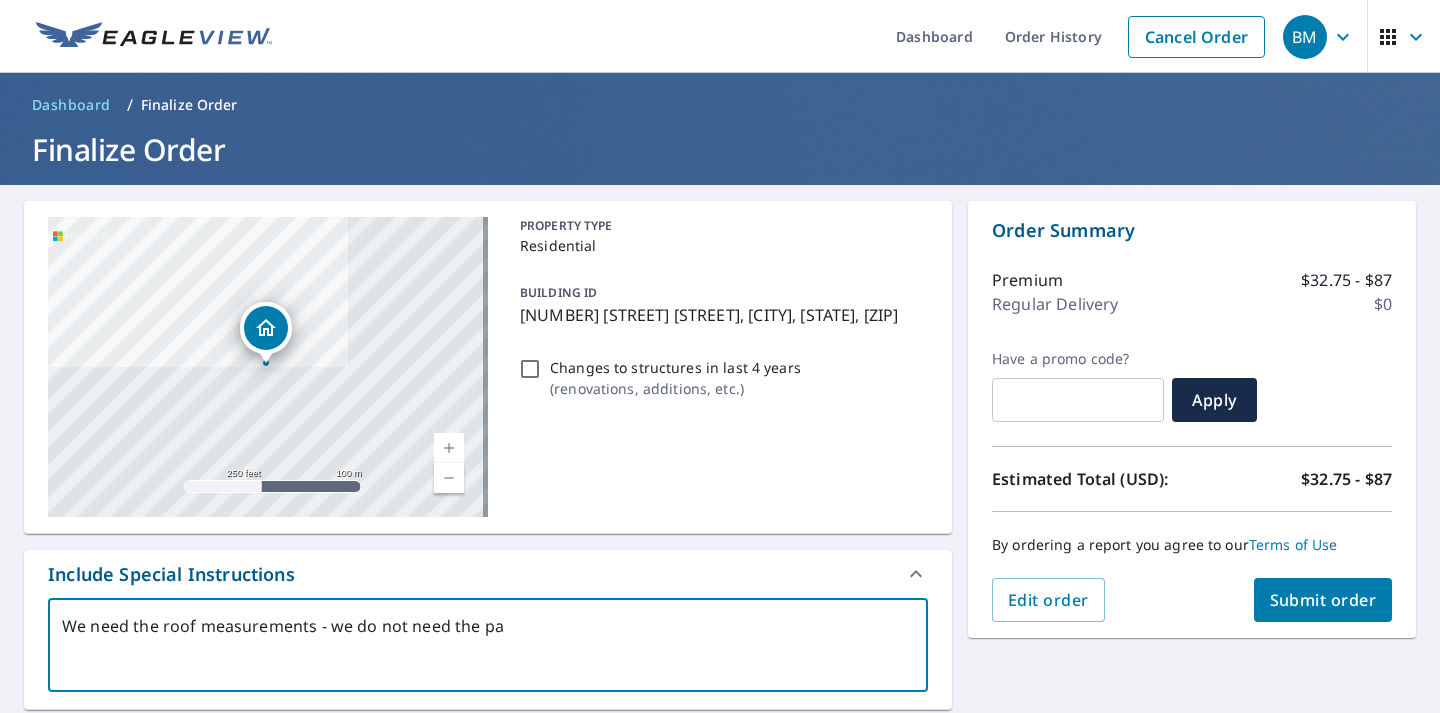 type on "We need the roof measurements - we do not need the p" 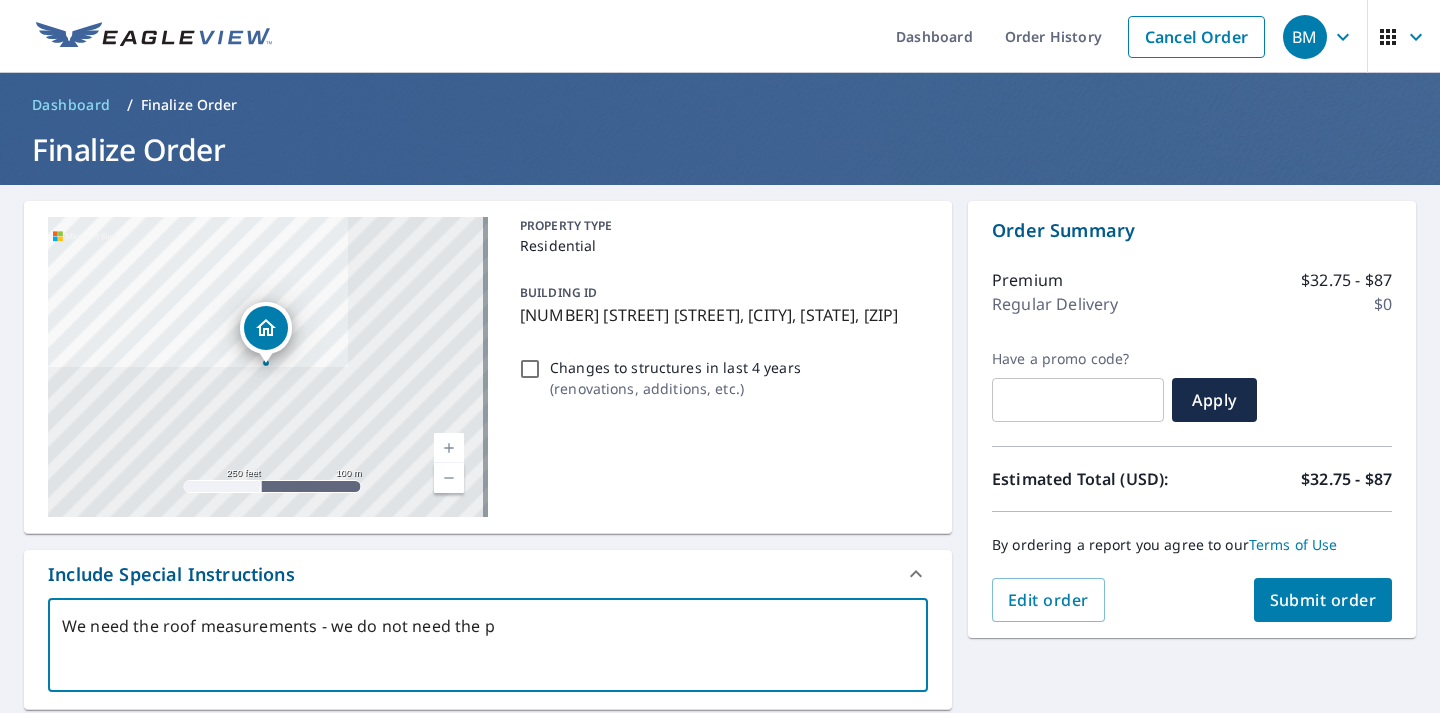 type on "We need the roof measurements - we do not need the" 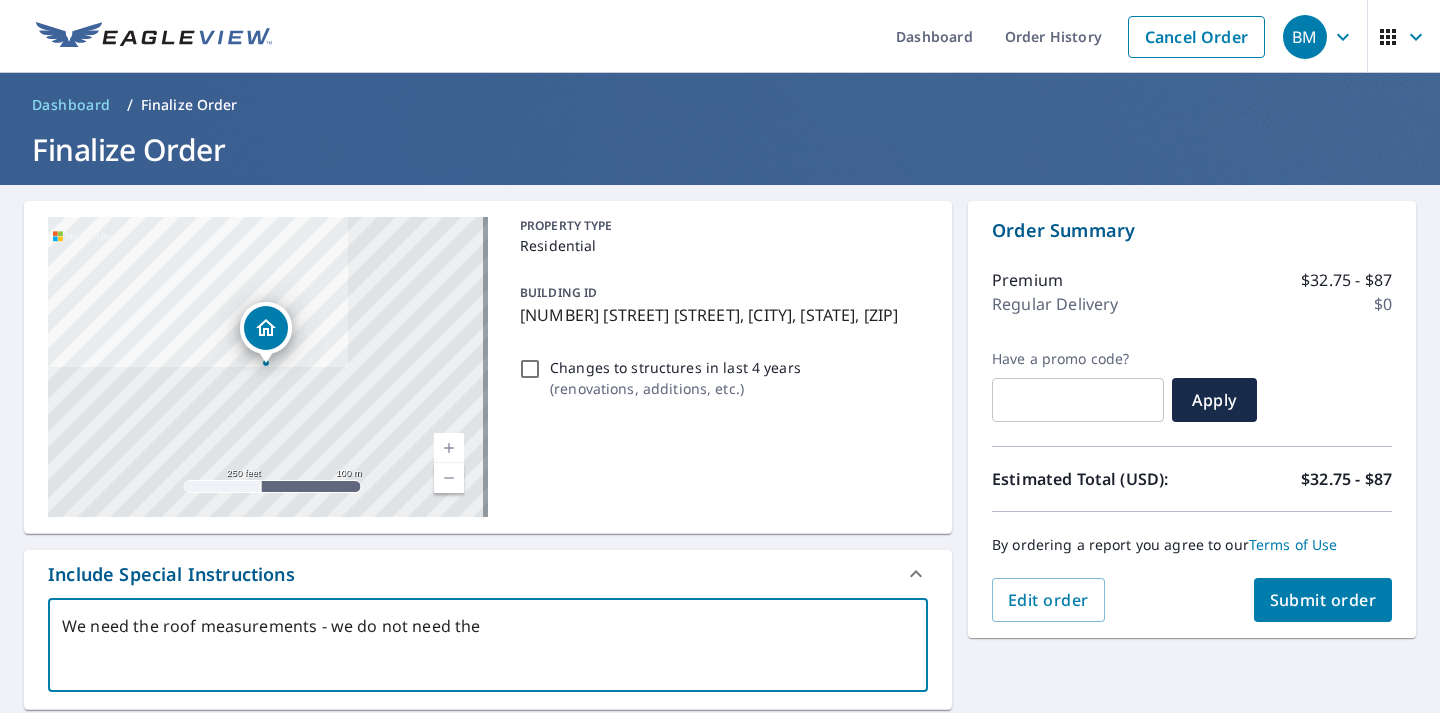 type on "x" 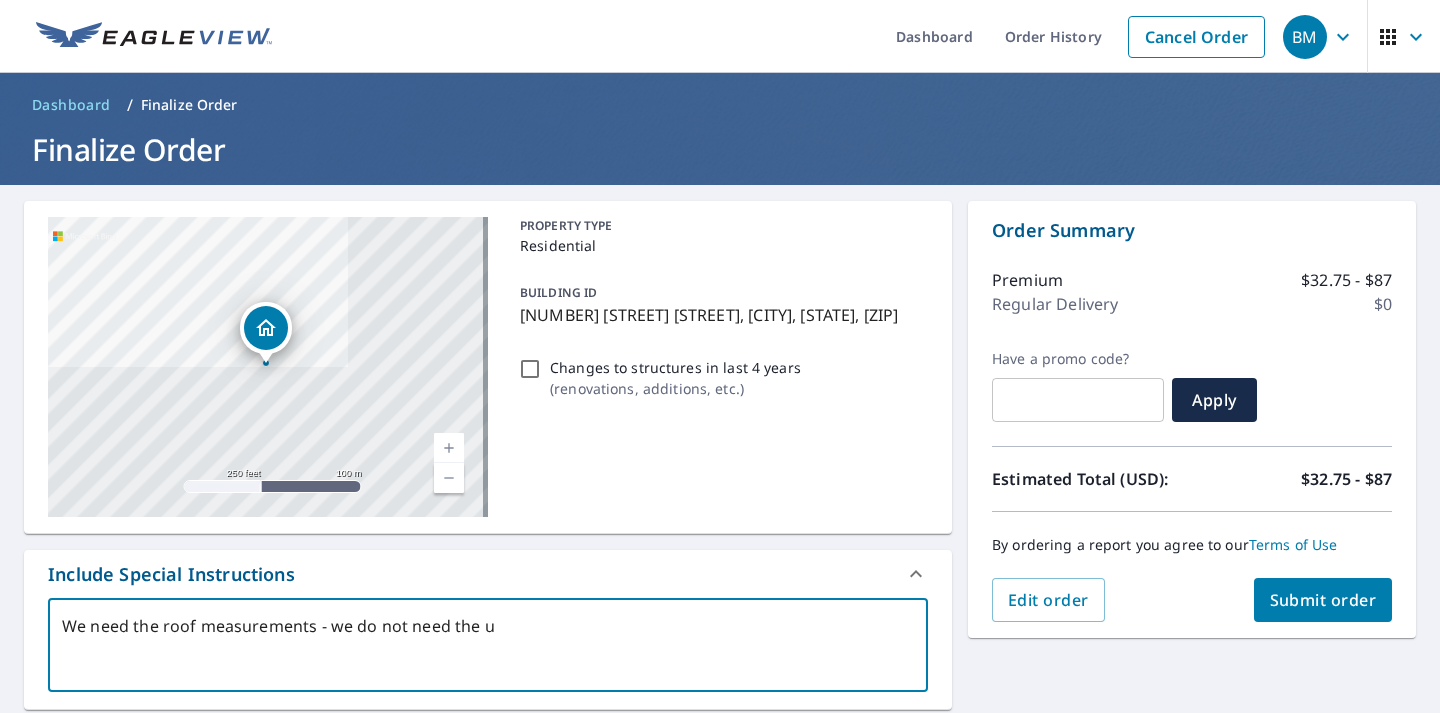 type on "We need the roof measurements - we do not need the up" 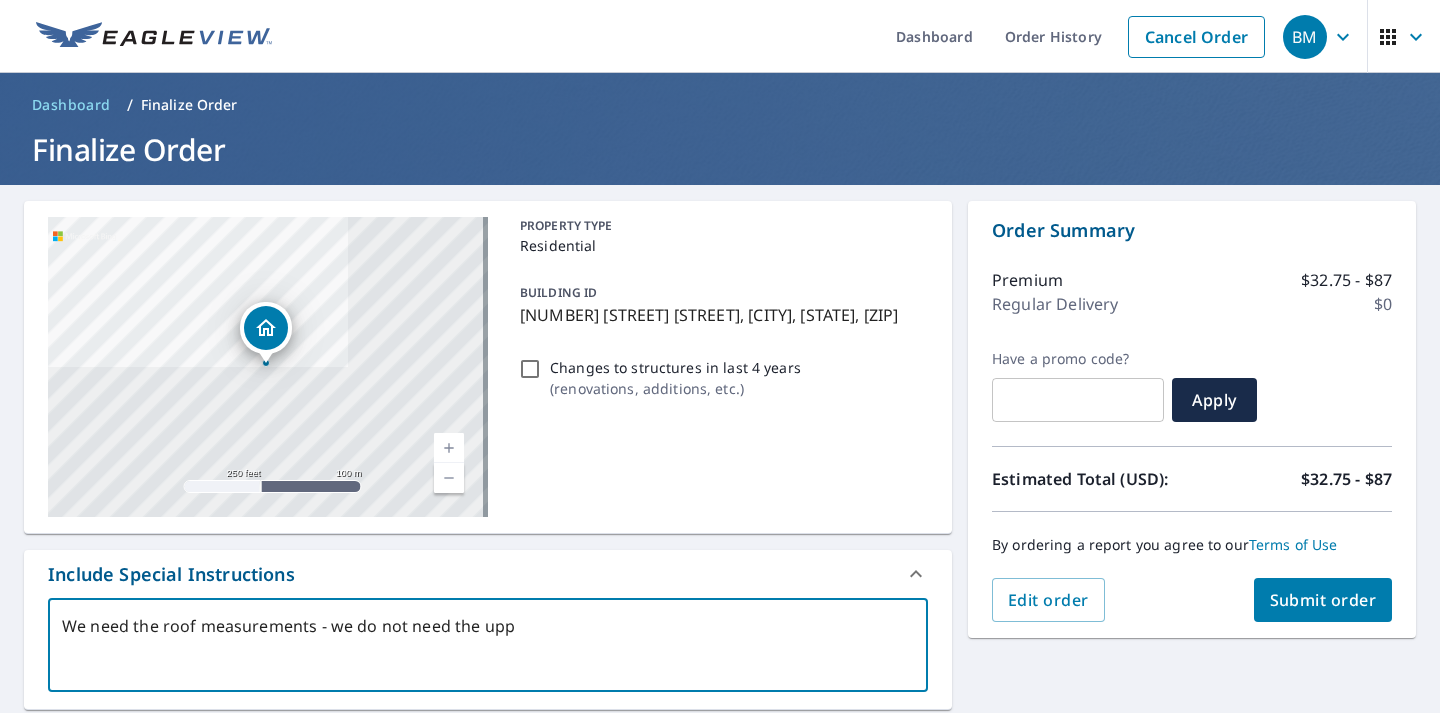 type on "We need the roof measurements - we do not need the uppe" 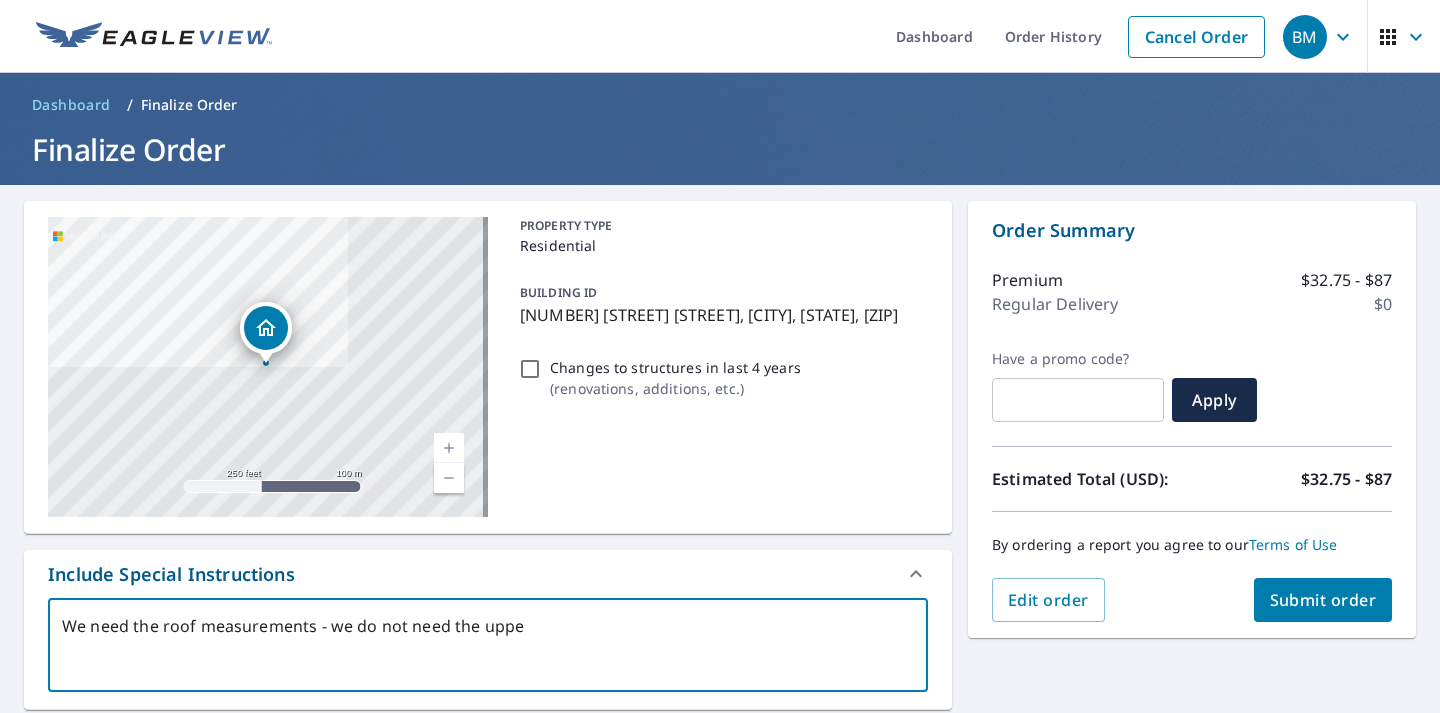 type on "We need the roof measurements - we do not need the upper" 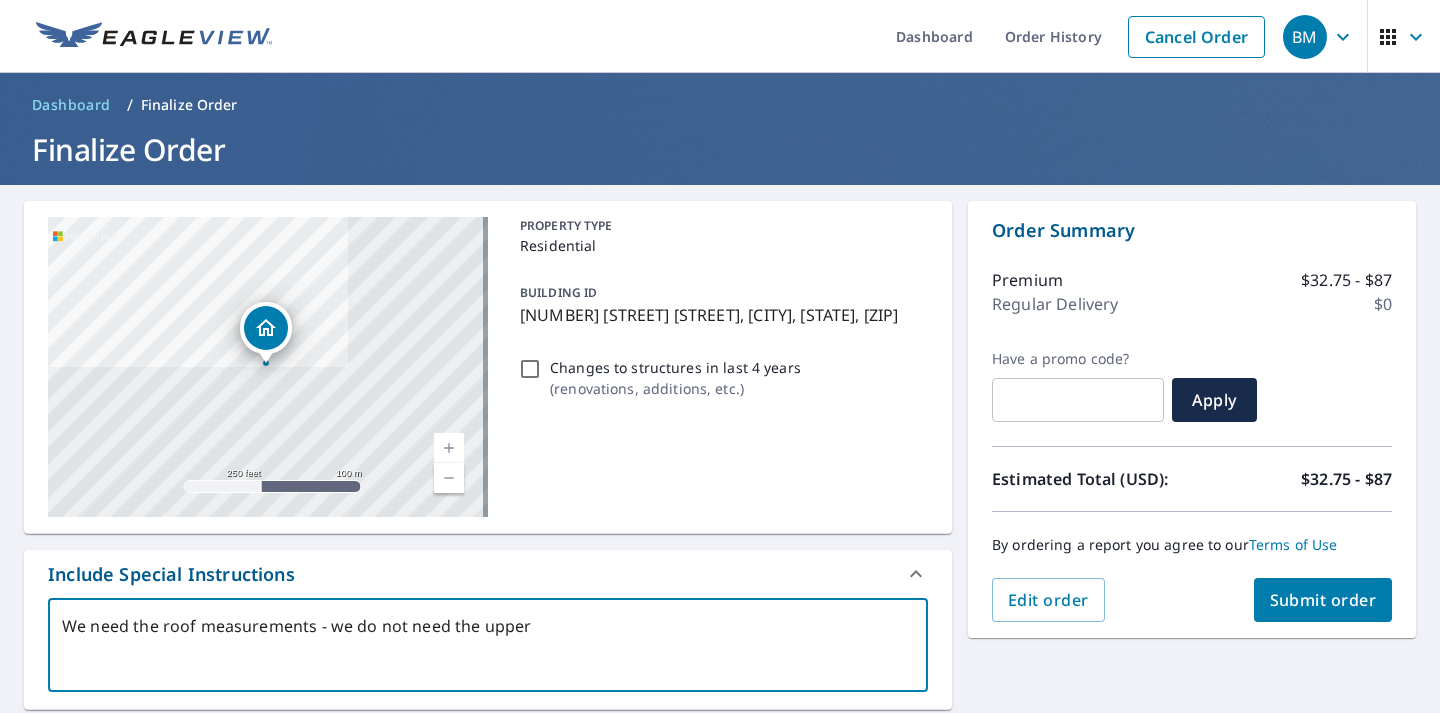 type on "We need the roof measurements - we do not need the upper" 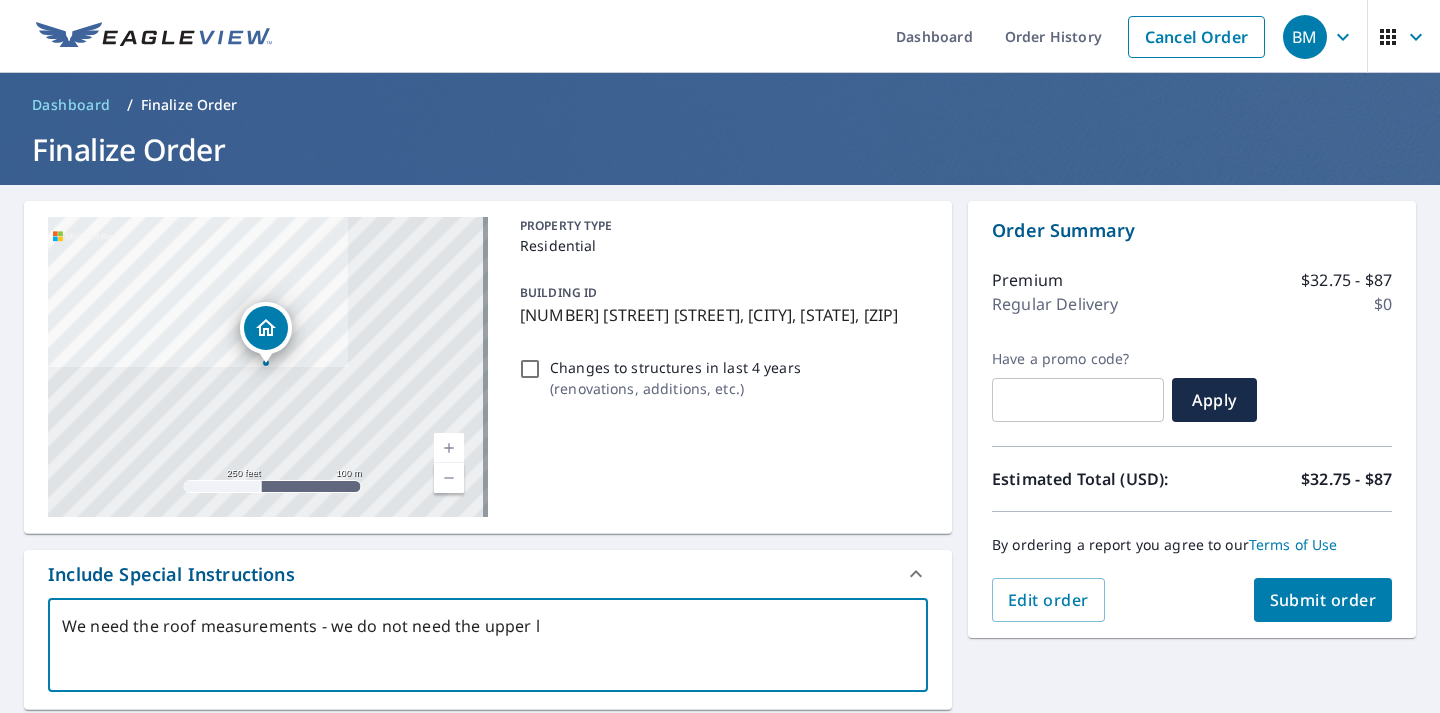 type on "We need the roof measurements - we do not need the upper le" 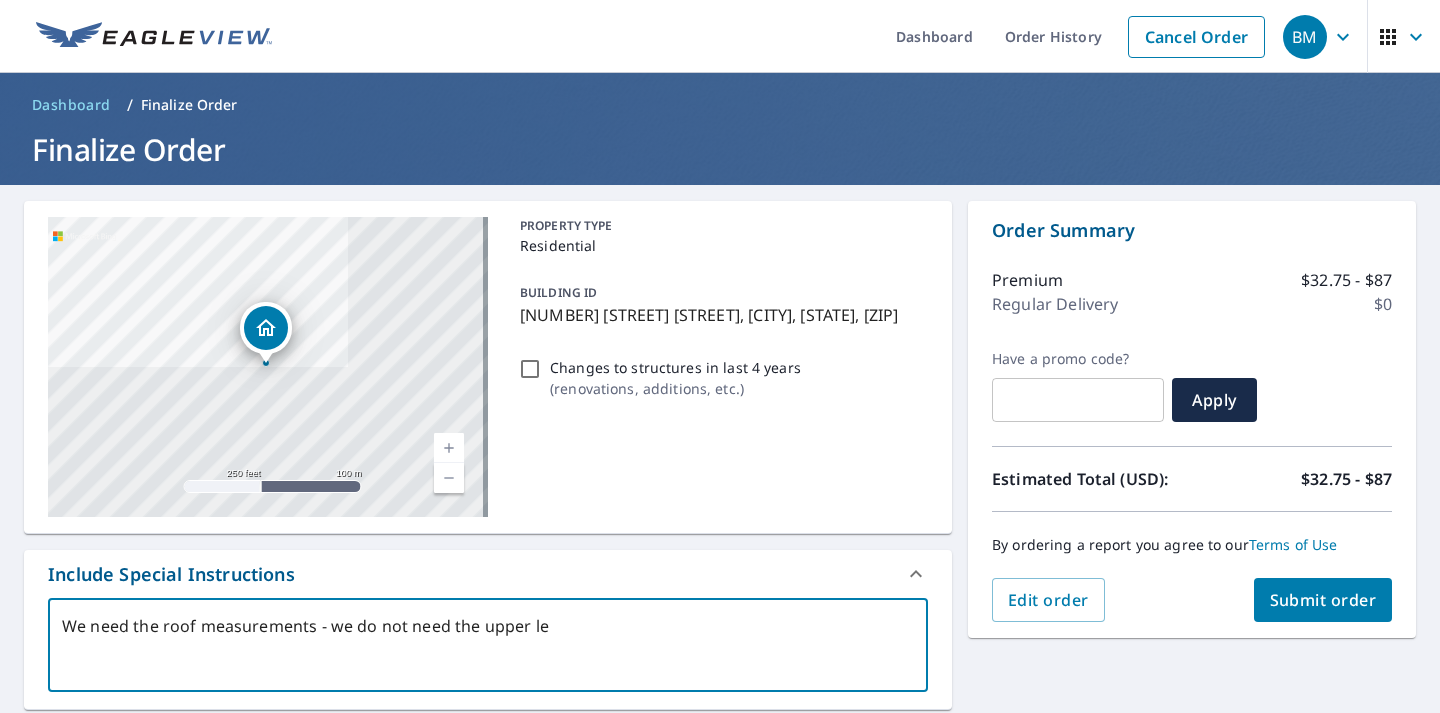 type on "We need the roof measurements - we do not need the upper lev" 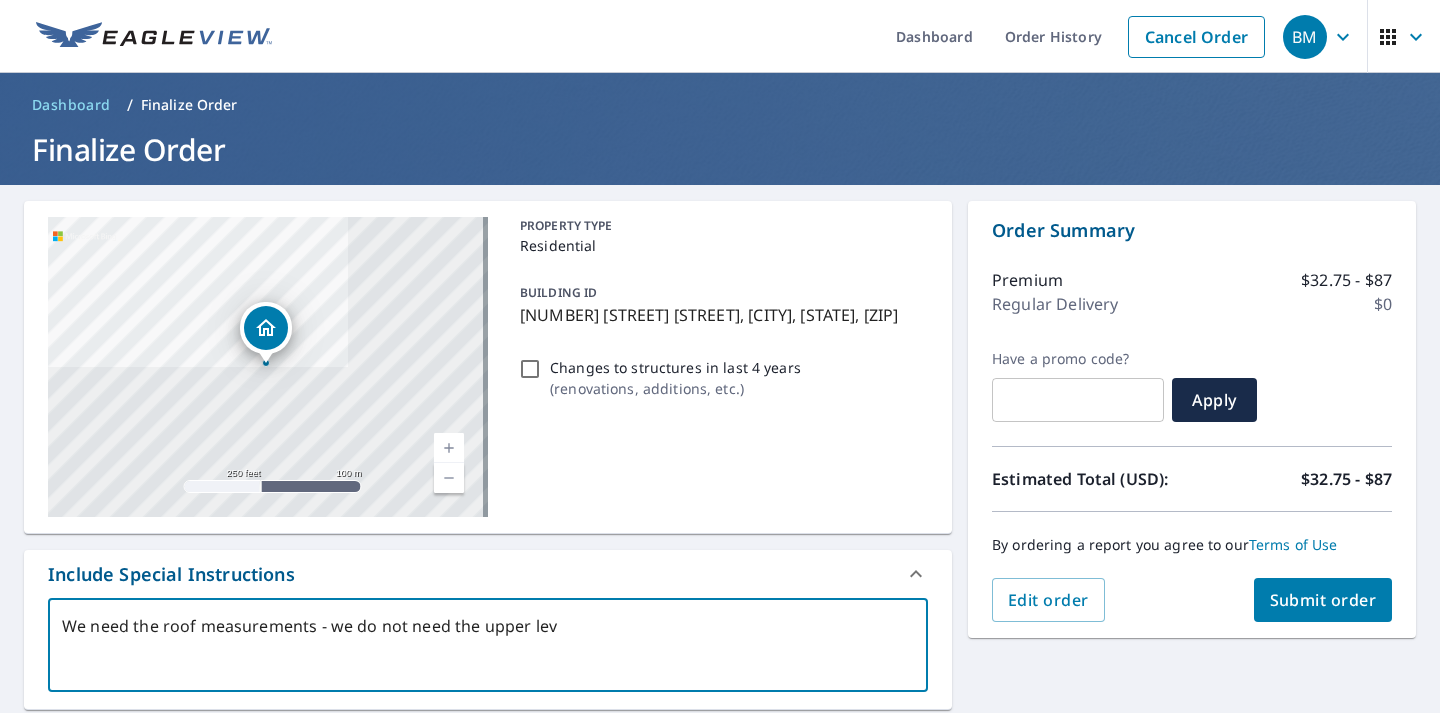 type on "We need the roof measurements - we do not need the upper leve" 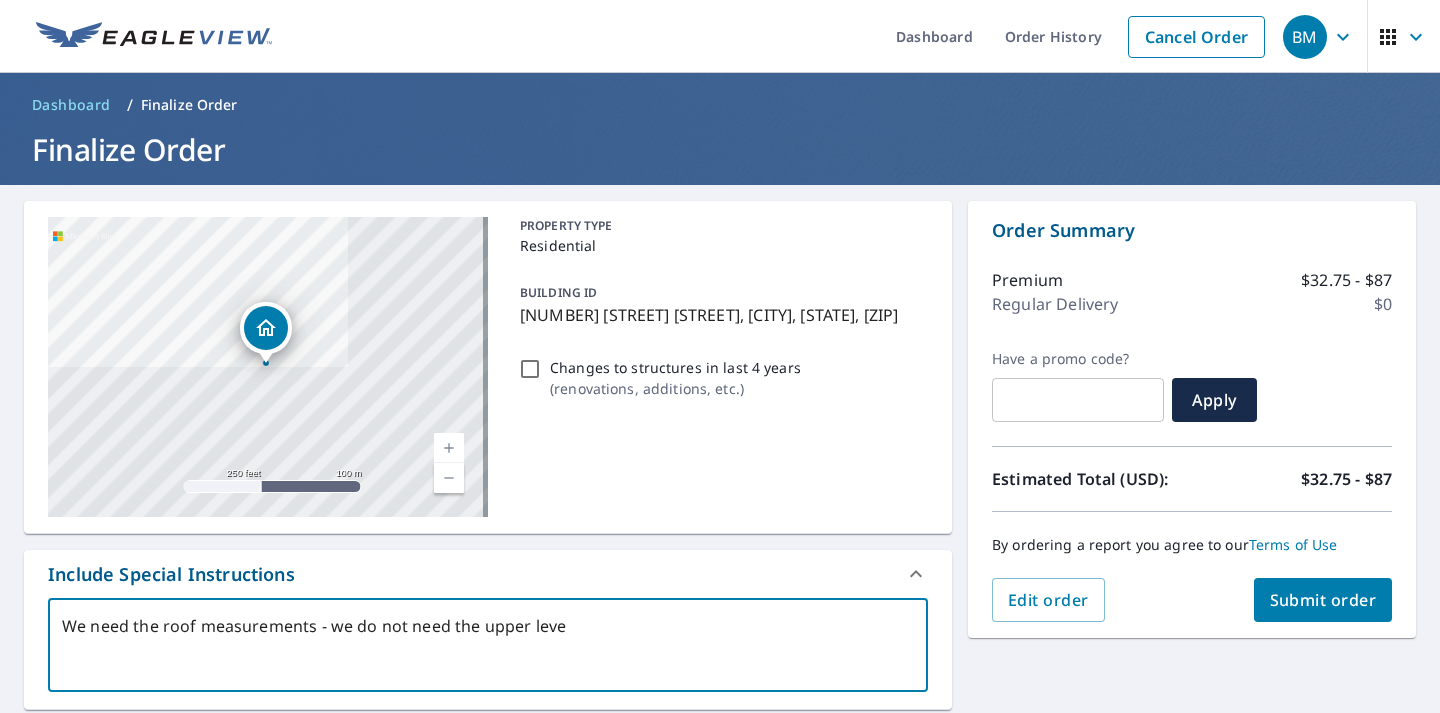 type on "We need the roof measurements - we do not need the upper level" 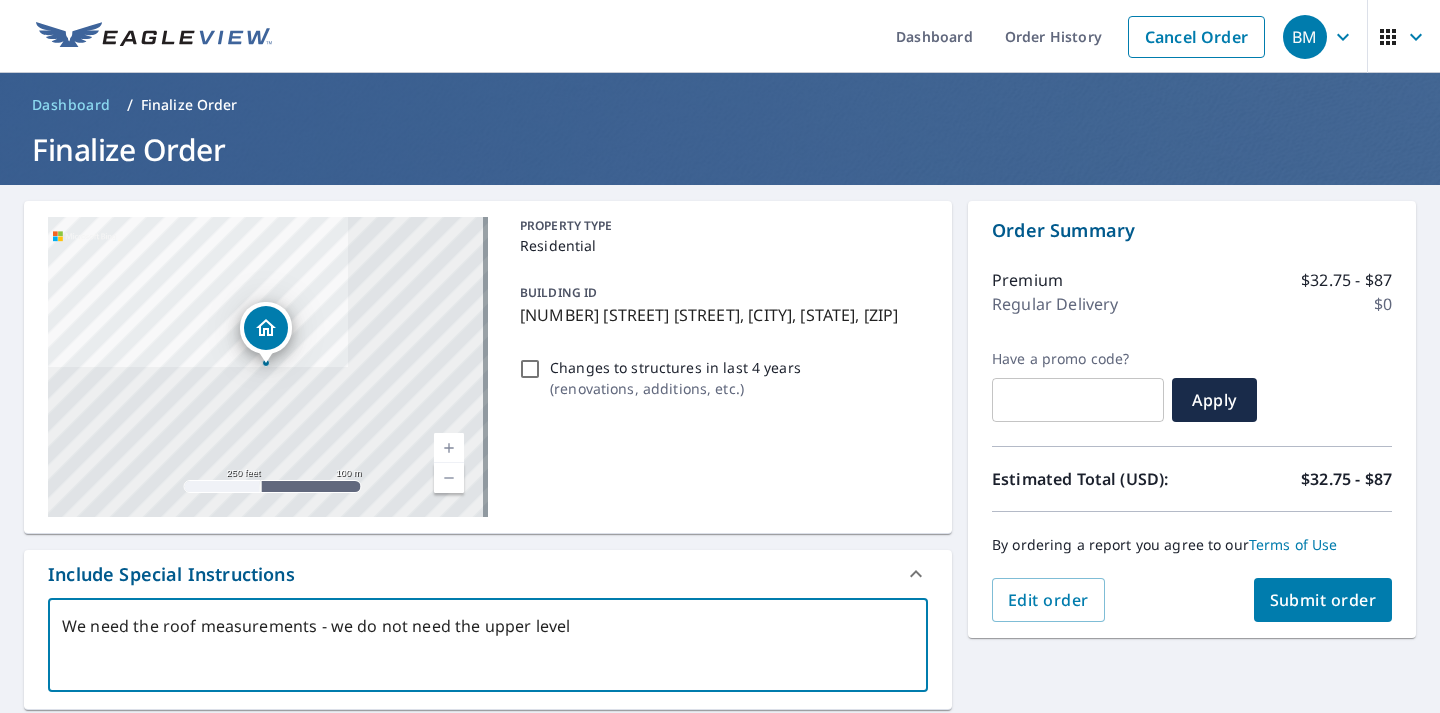 type on "x" 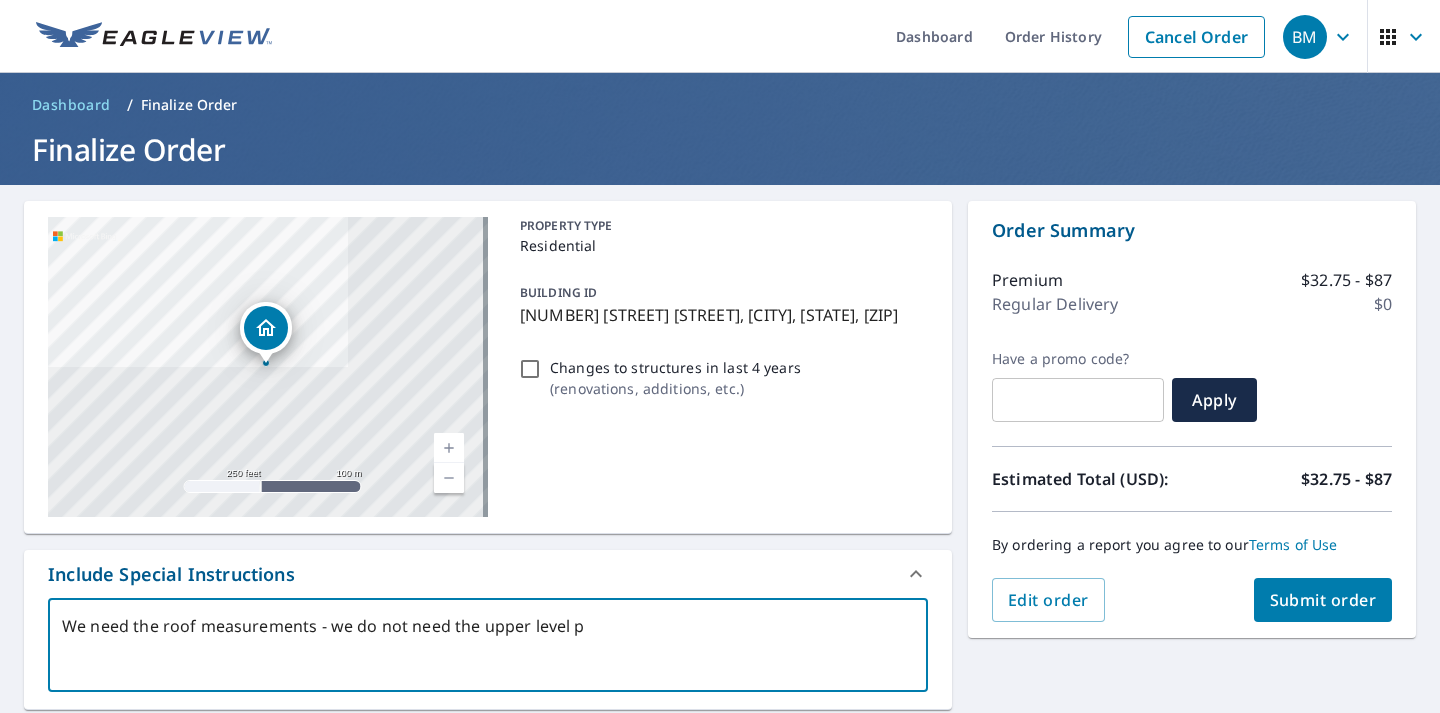 type on "We need the roof measurements - we do not need the upper level pa" 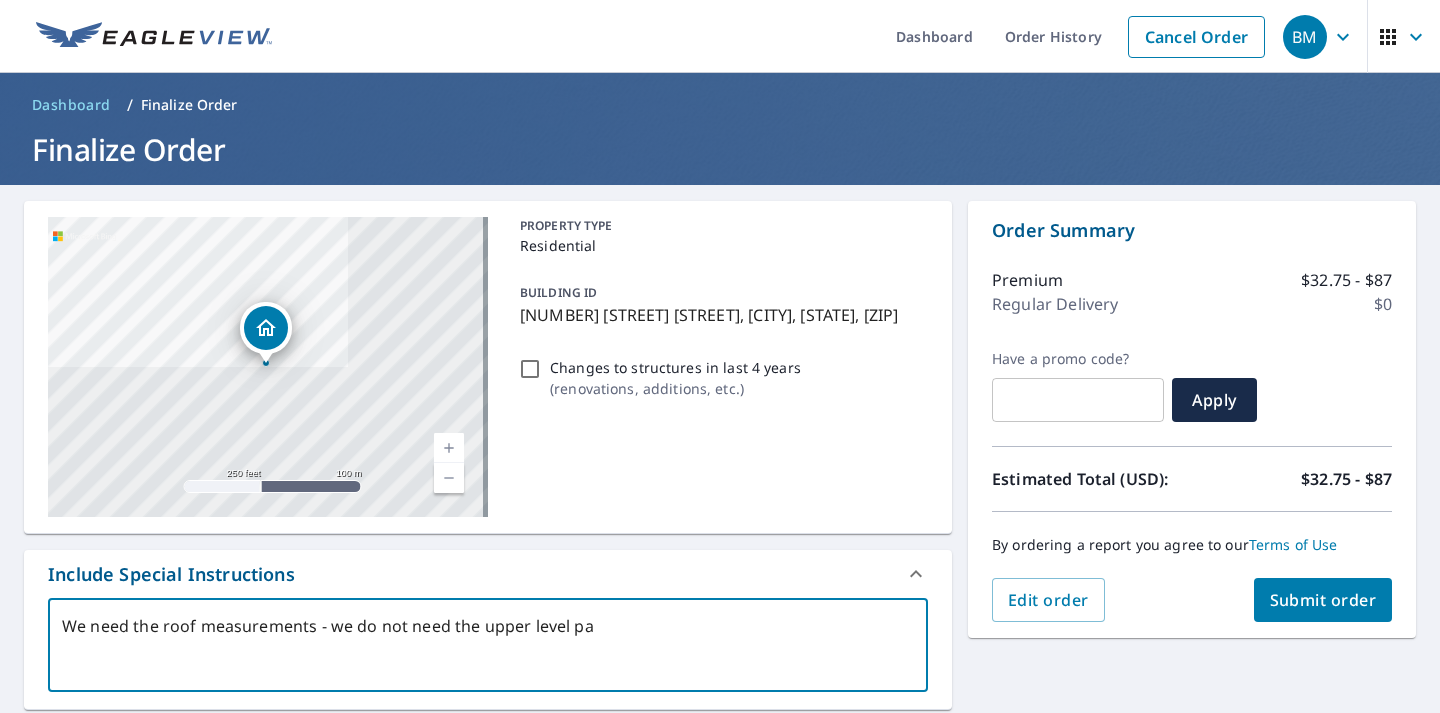 type on "x" 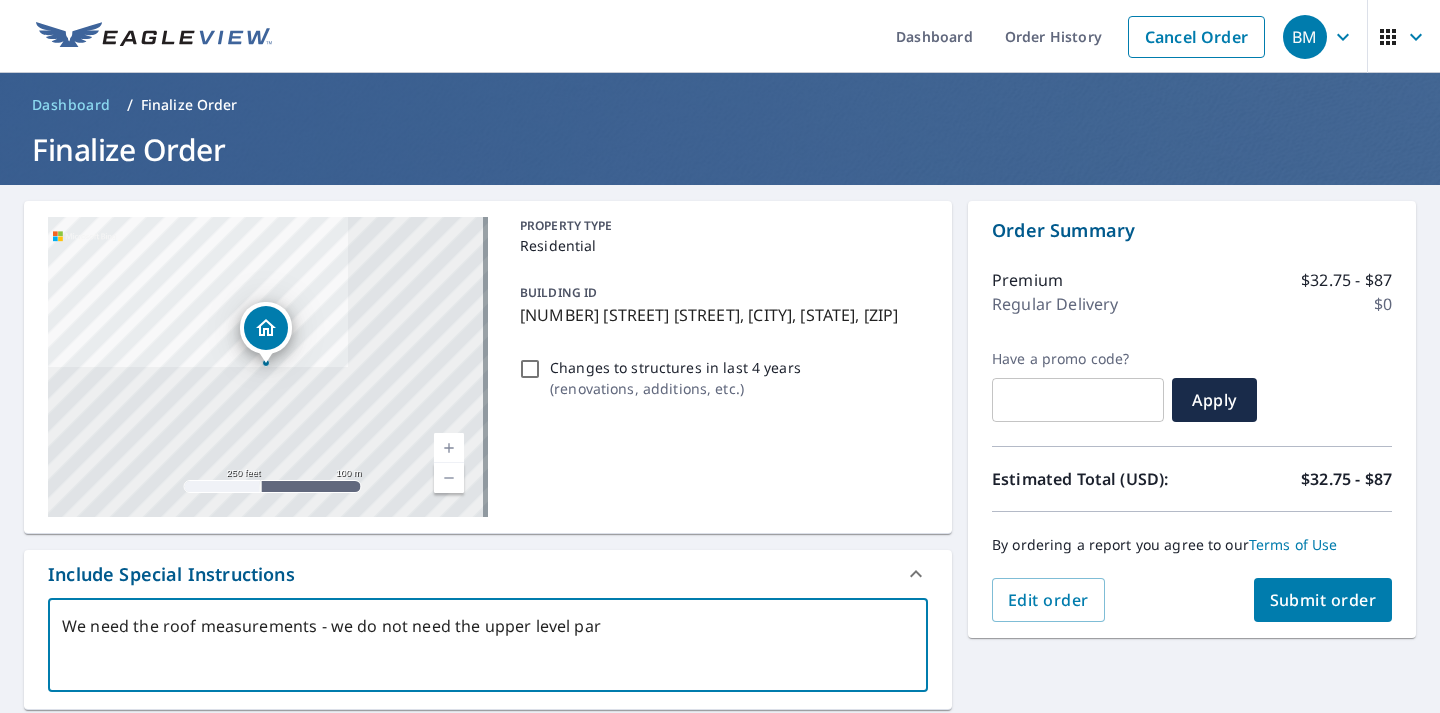 type on "We need the roof measurements - we do not need the upper level park" 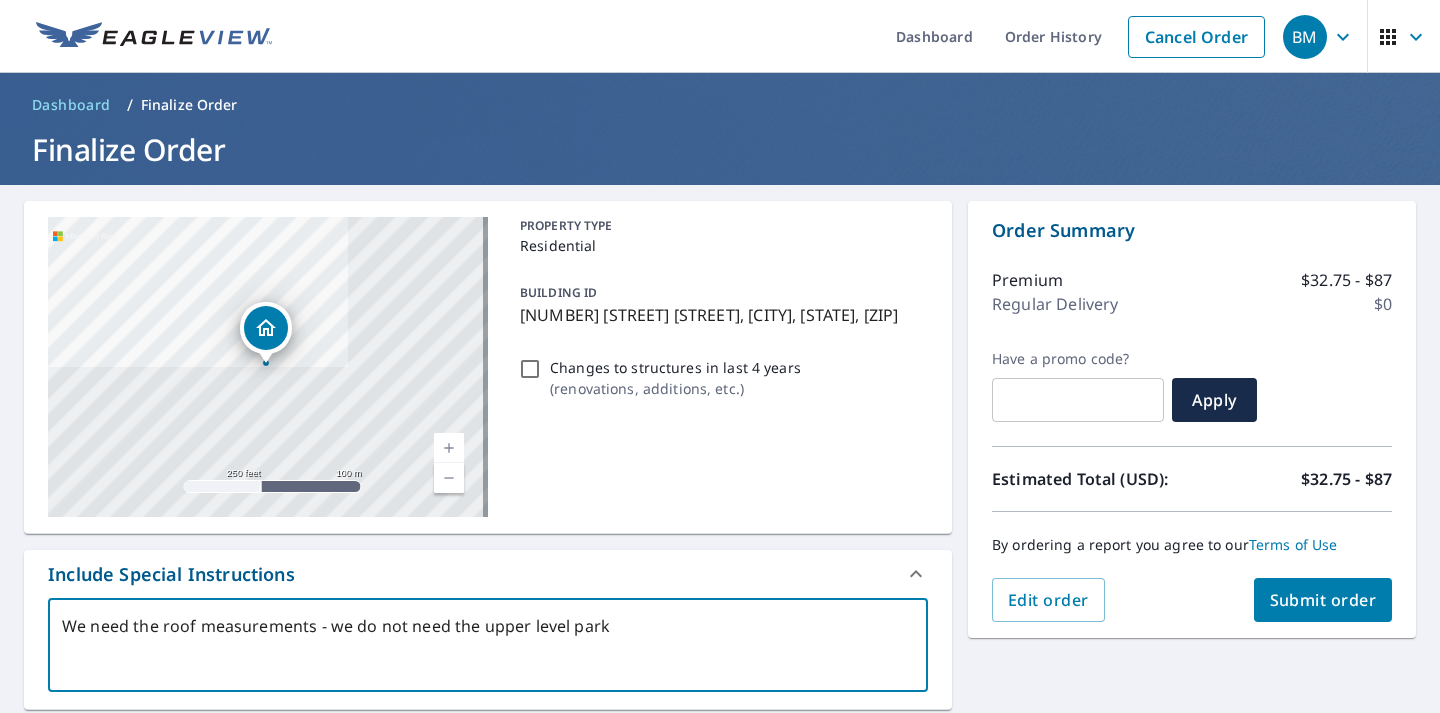type on "x" 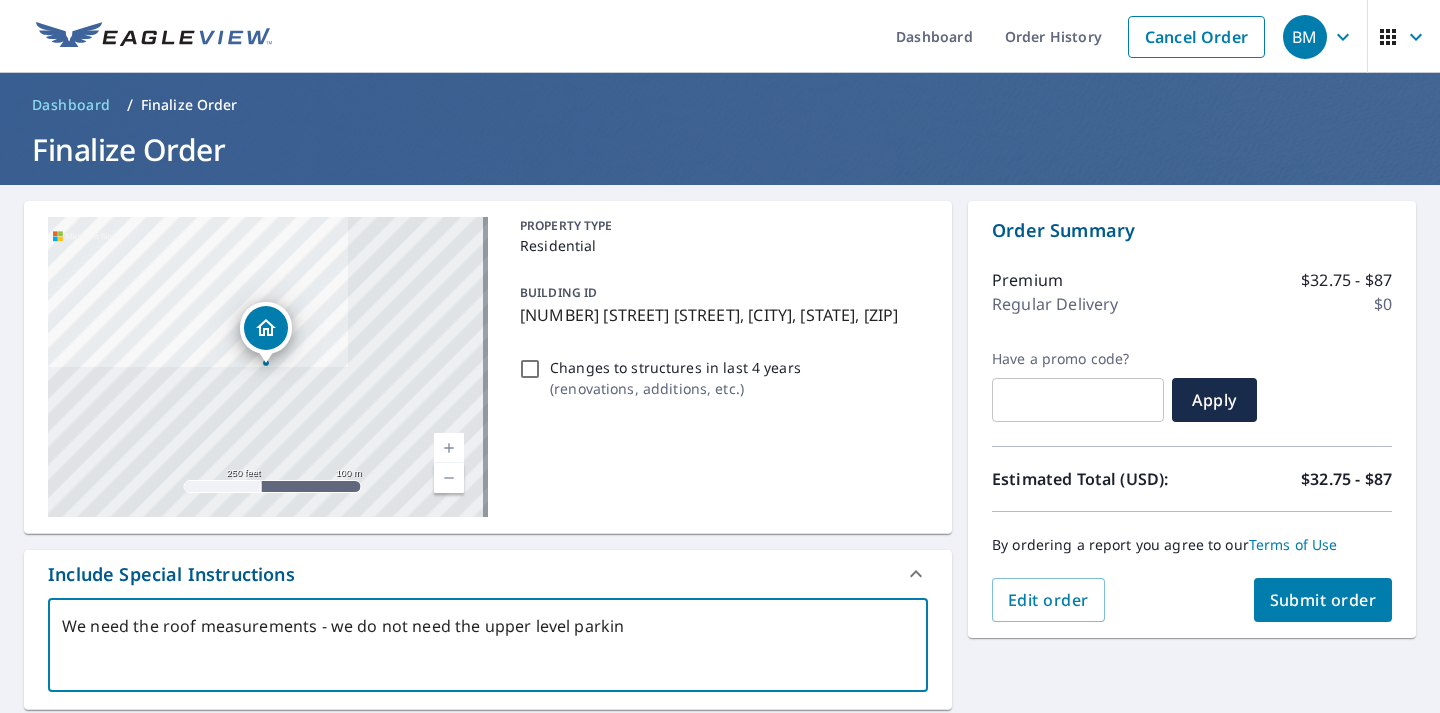 type on "We need the roof measurements - we do not need the upper level parking" 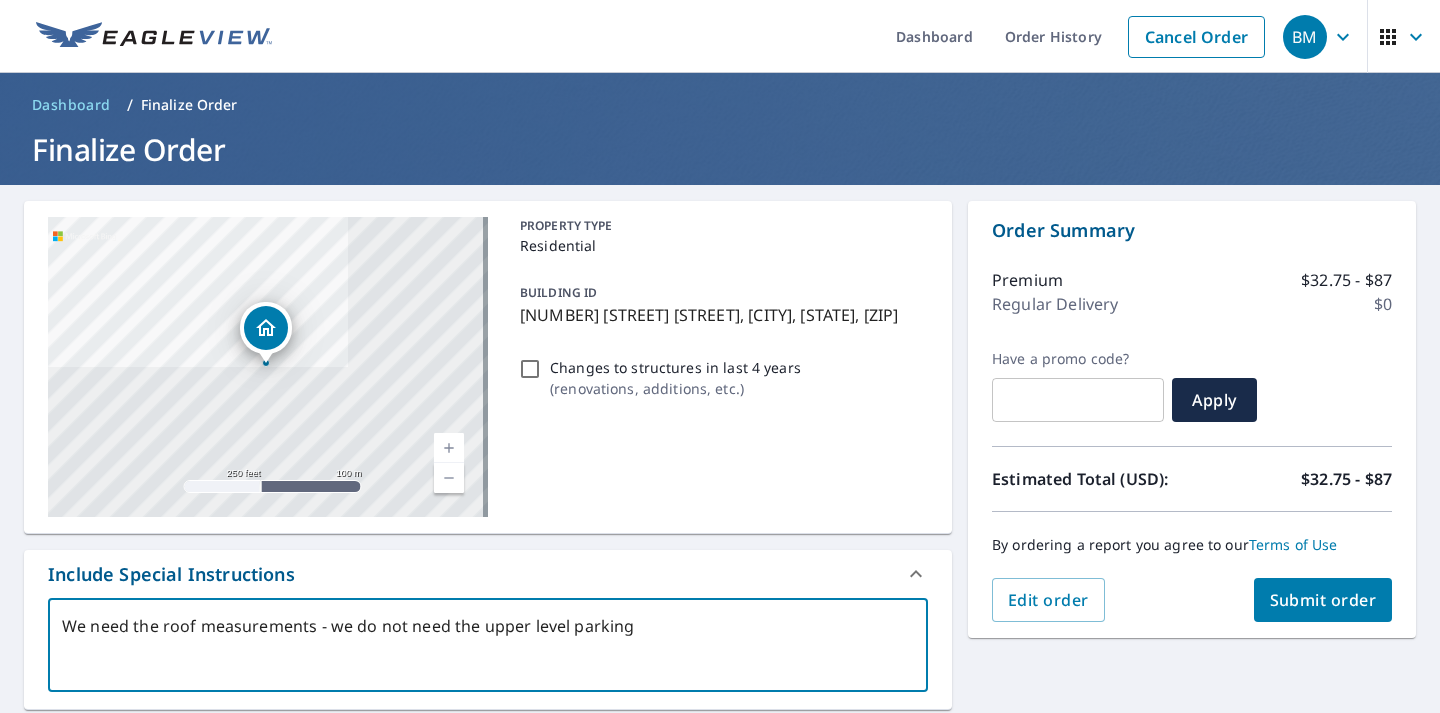 type on "We need the roof measurements - we do not need the upper level parking" 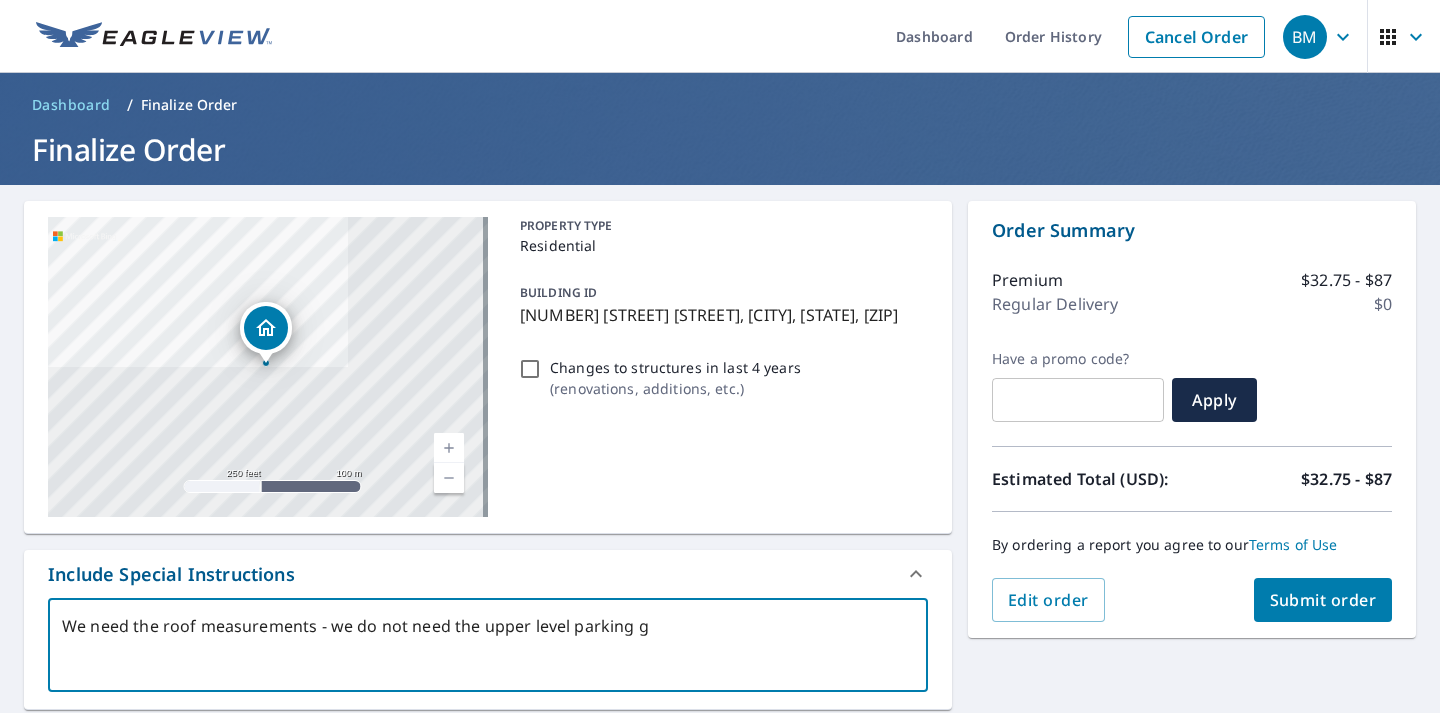 type on "We need the roof measurements - we do not need the upper level parking ga" 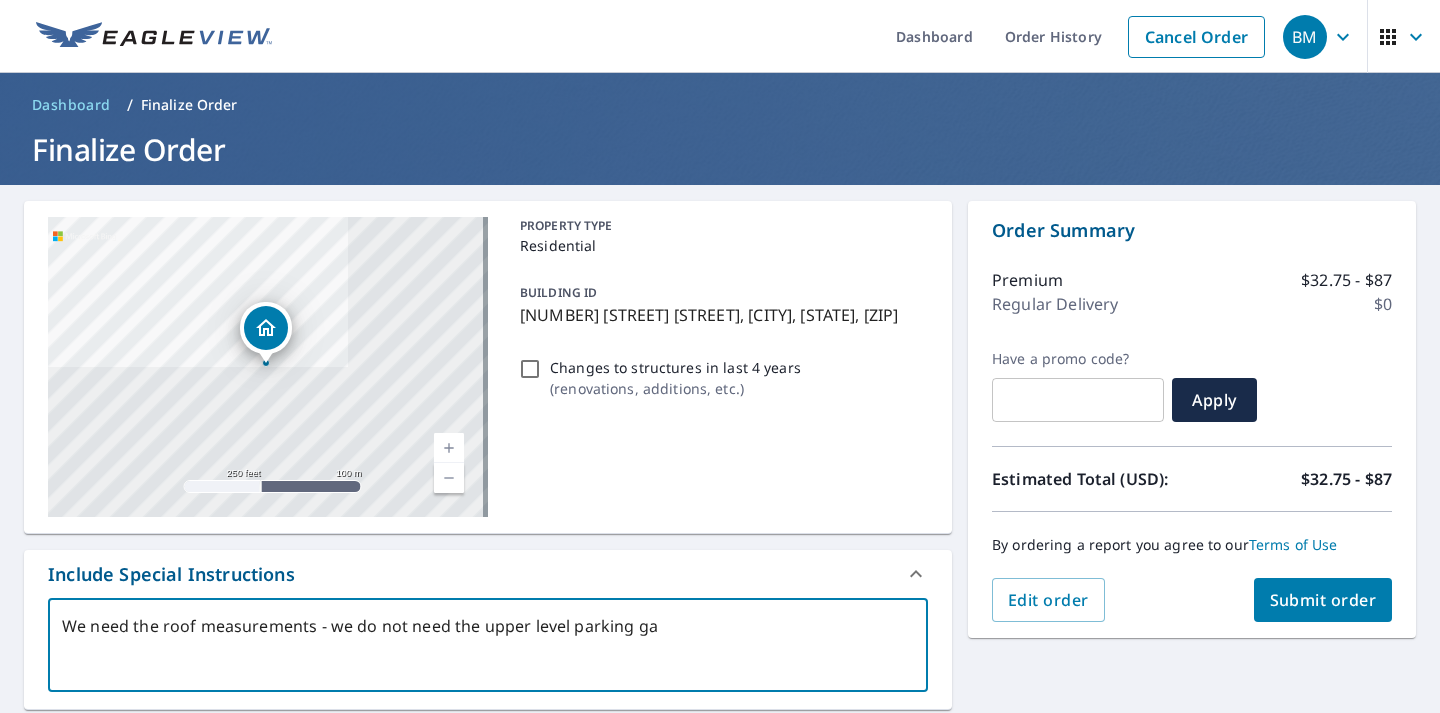 type on "We need the roof measurements - we do not need the upper level parking gar" 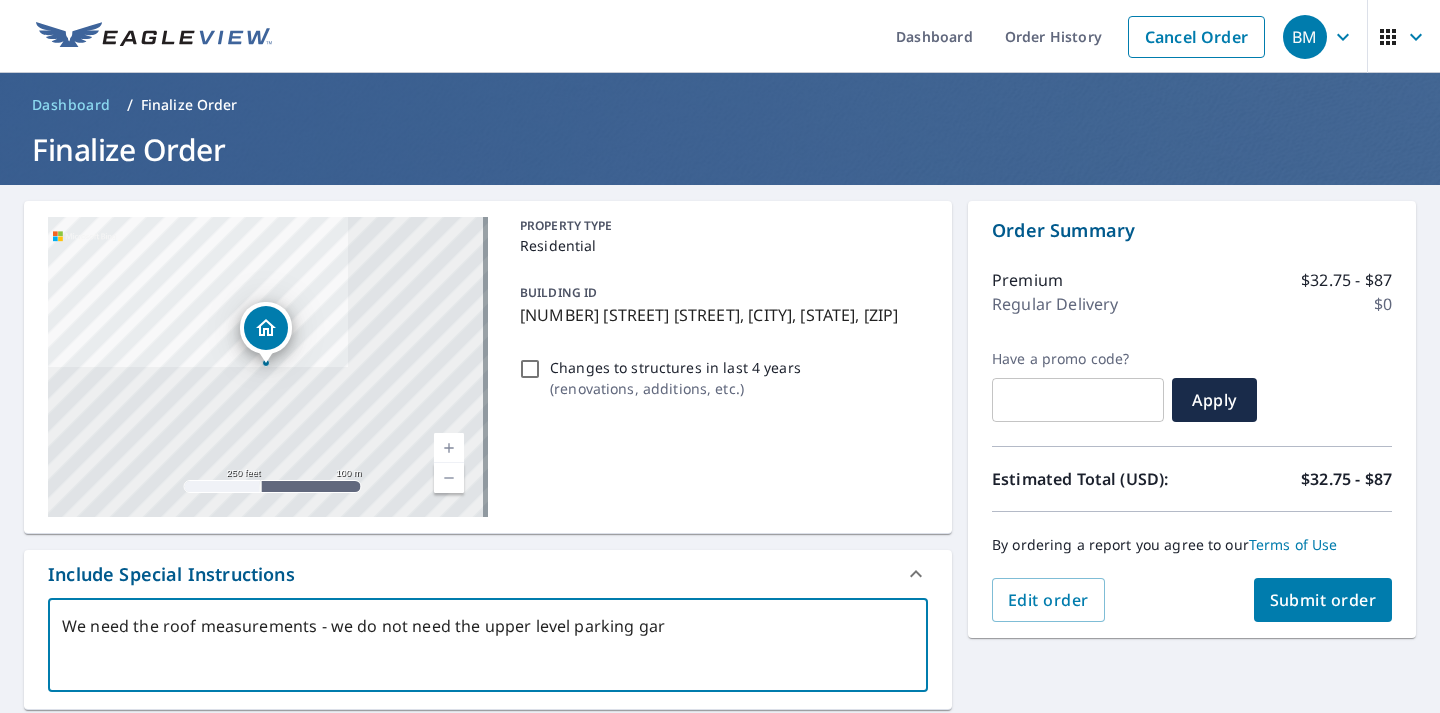 type on "x" 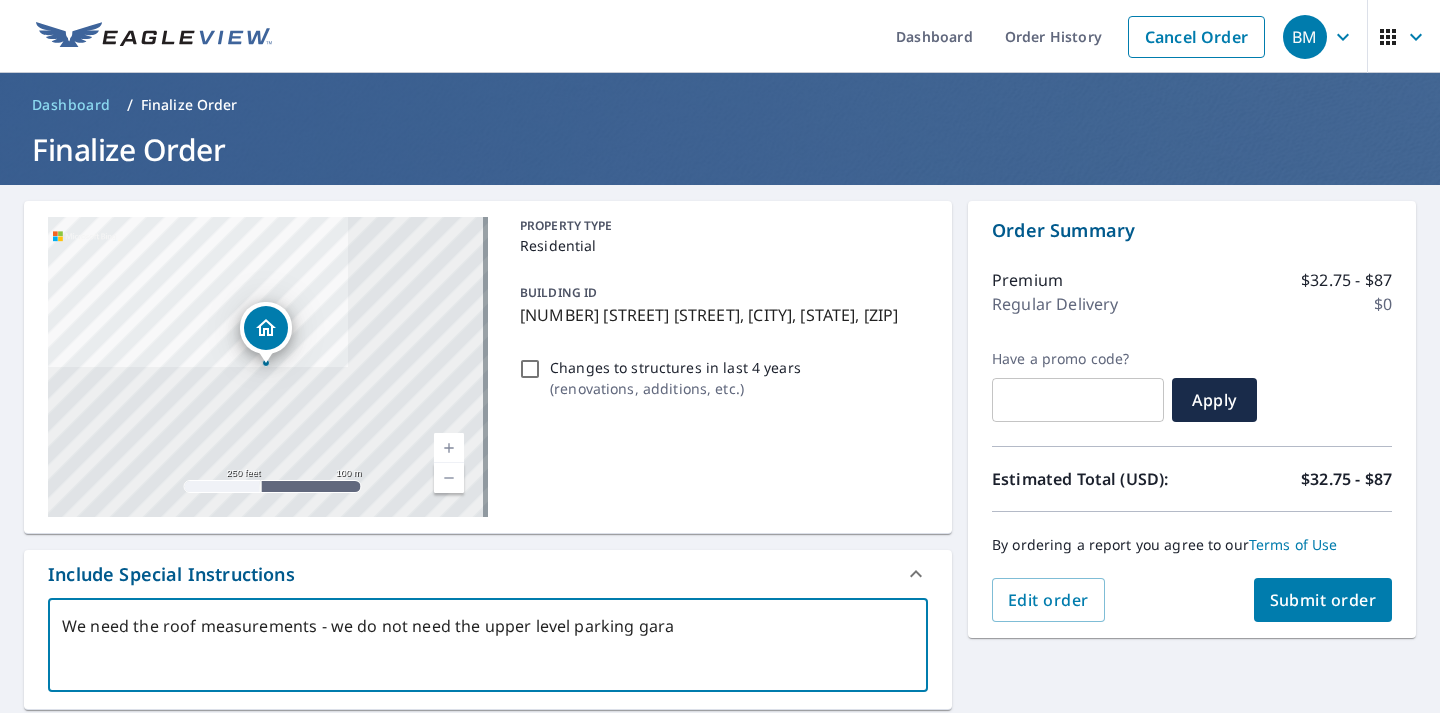 type on "We need the roof measurements - we do not need the upper level parking garag" 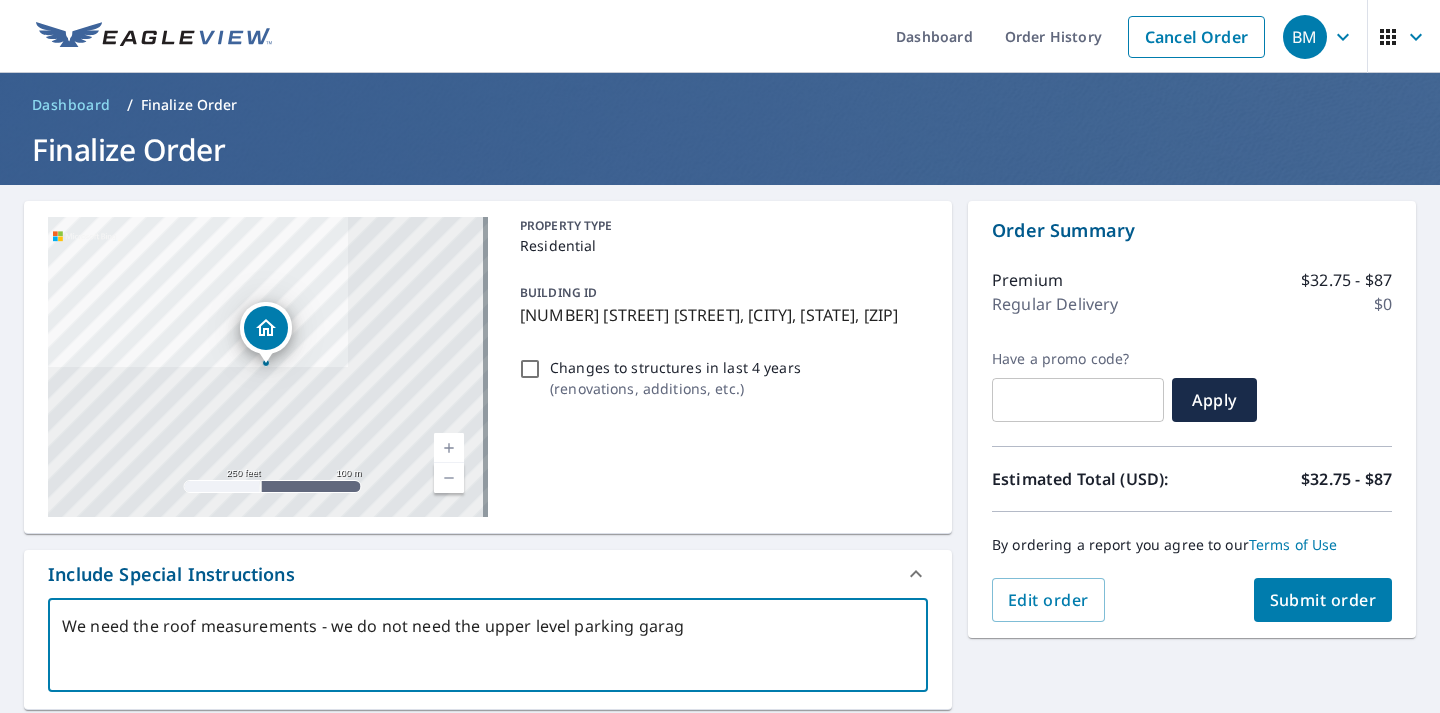 type on "x" 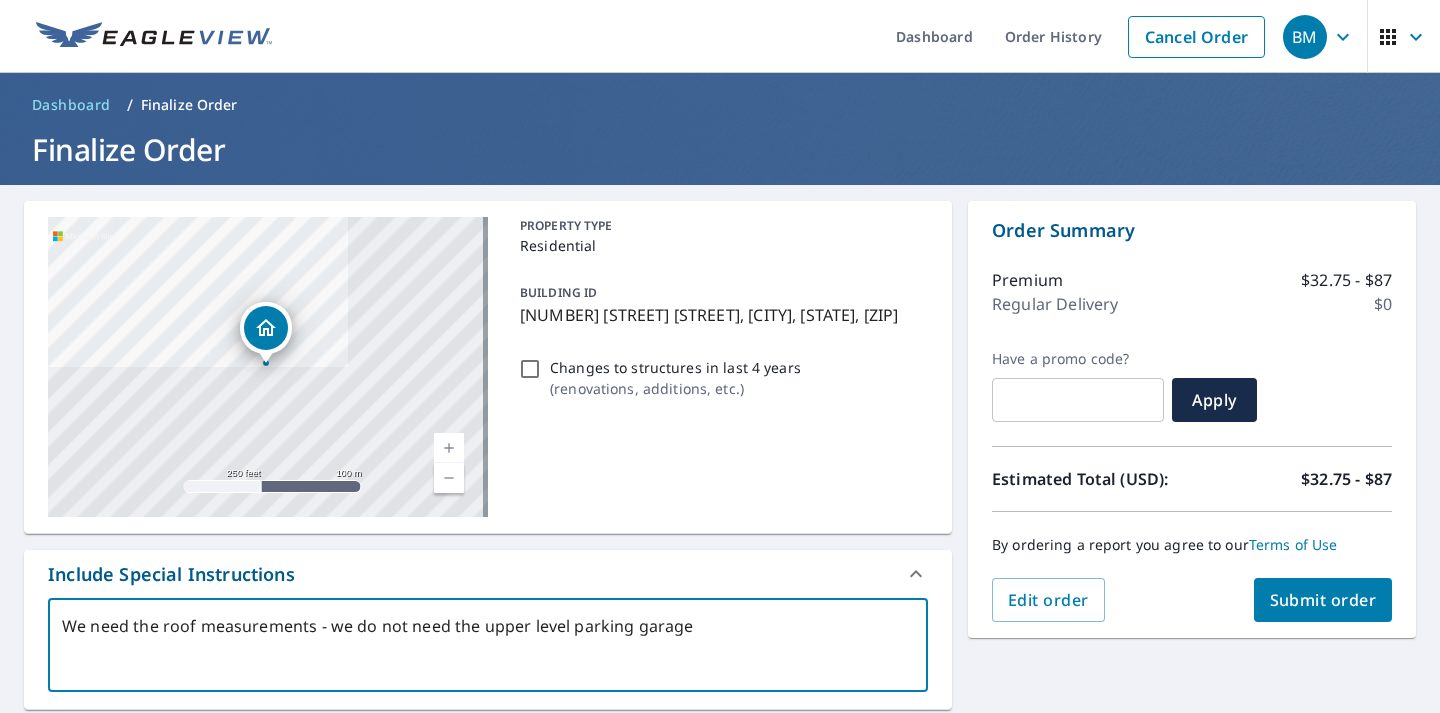 type on "We need the roof measurements - we do not need the upper level parking garage" 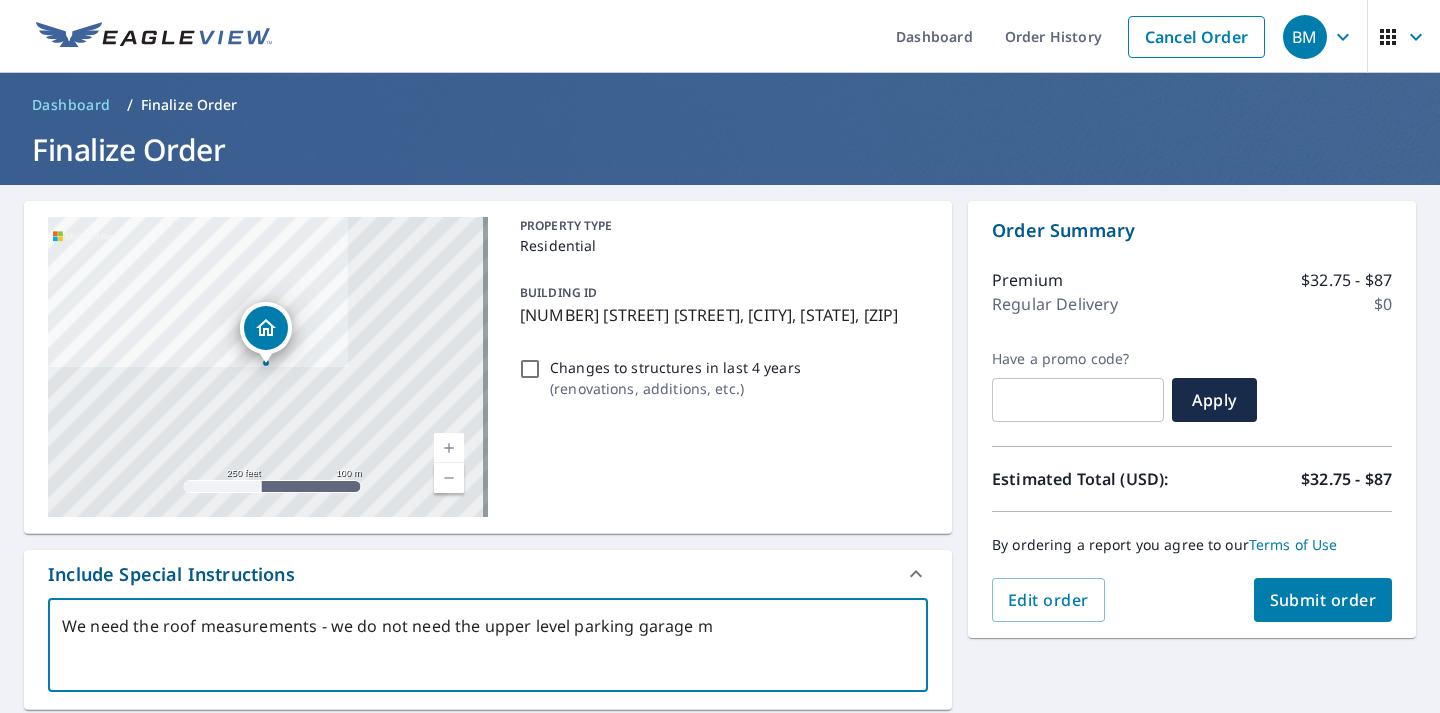 type on "We need the roof measurements - we do not need the upper level parking garage me" 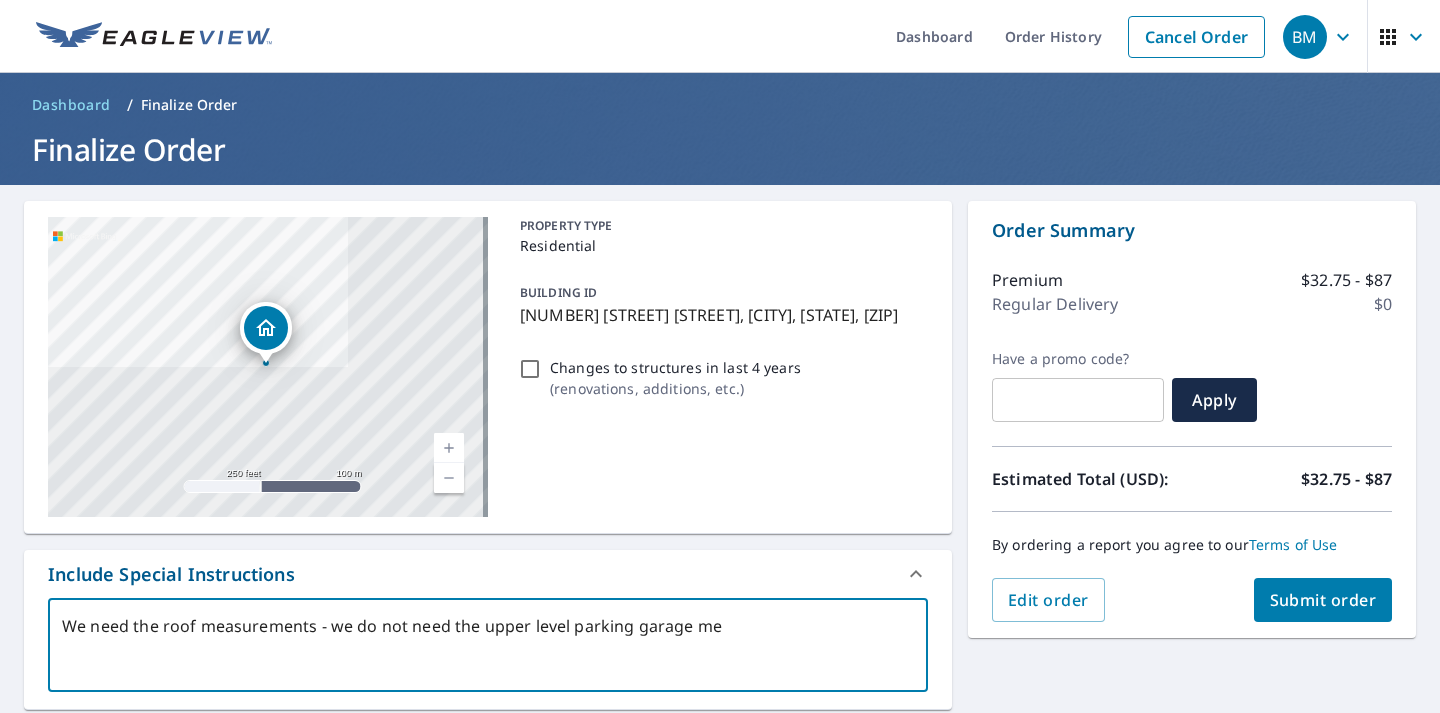 type on "We need the roof measurements - we do not need the upper level parking garage mea" 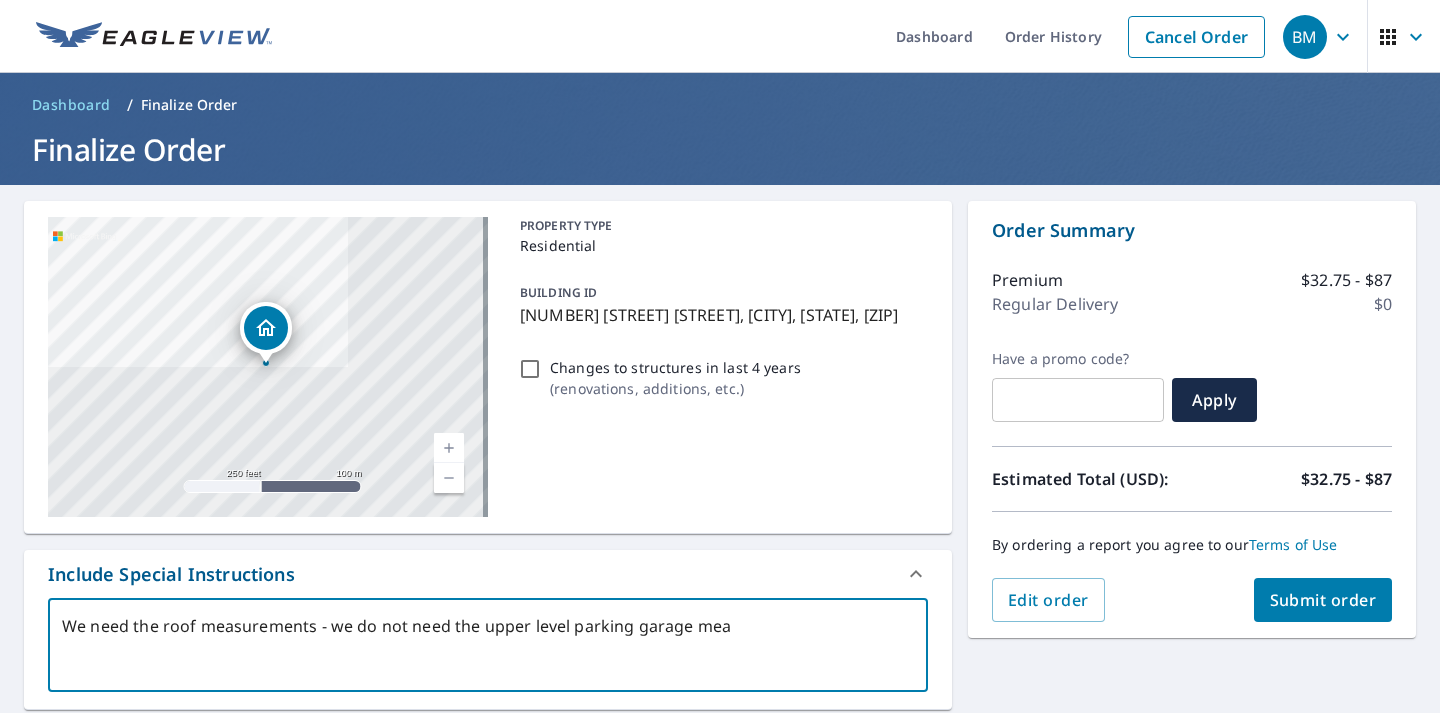 type on "We need the roof measurements - we do not need the upper level parking garage meas" 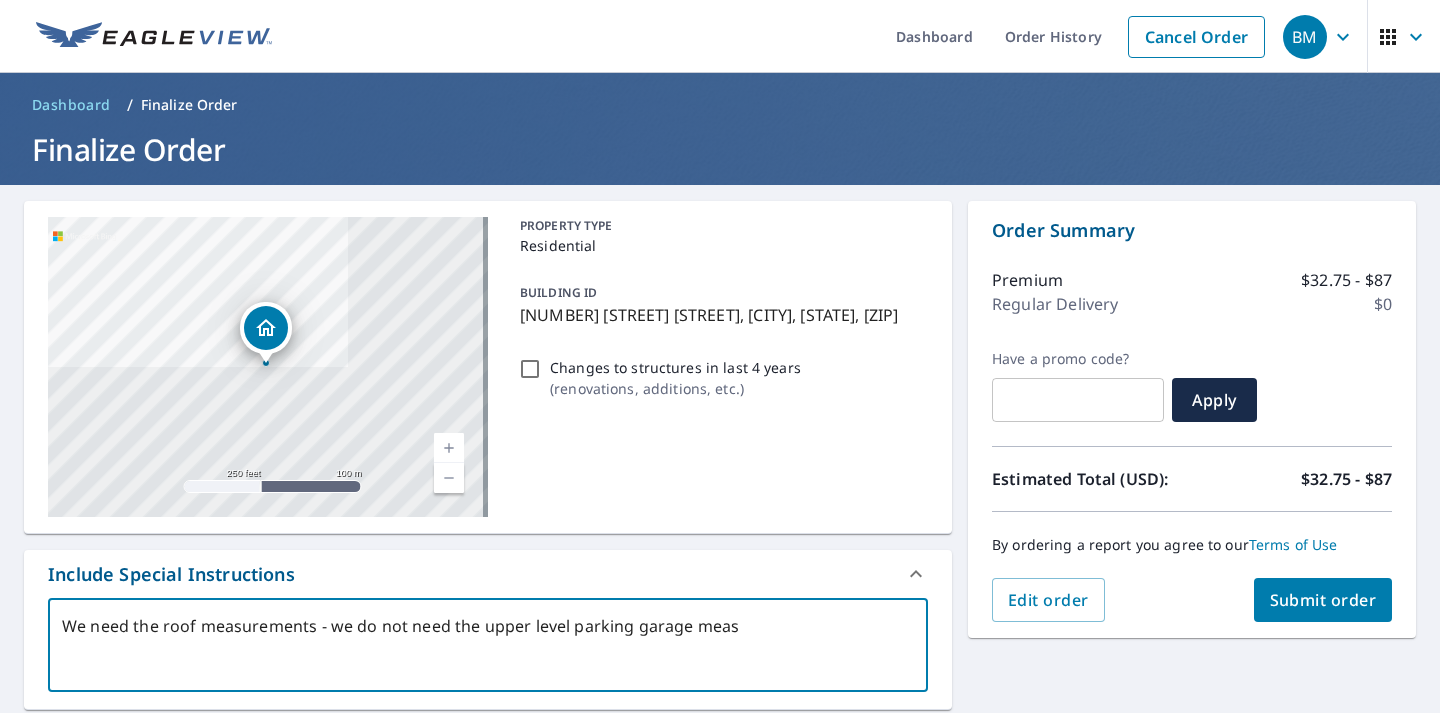 type on "We need the roof measurements - we do not need the upper level parking garage measu" 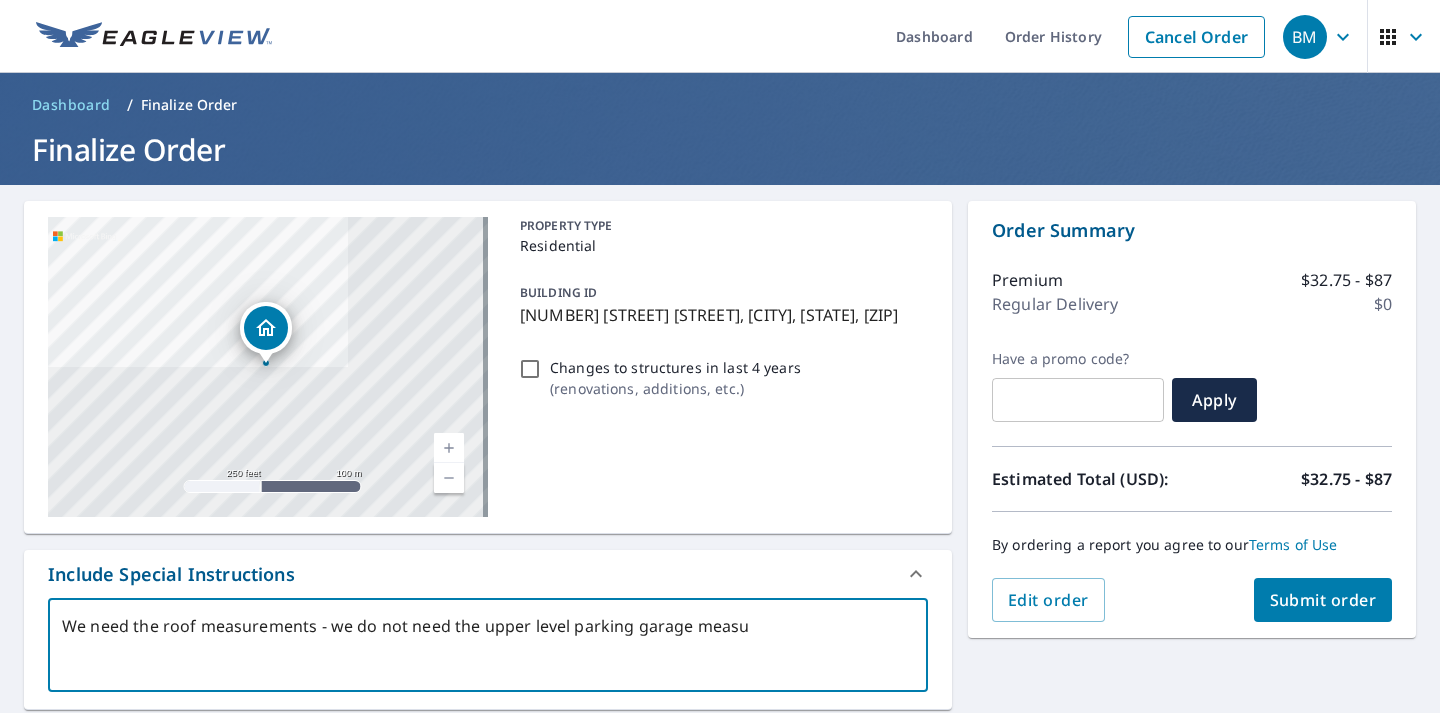 type on "x" 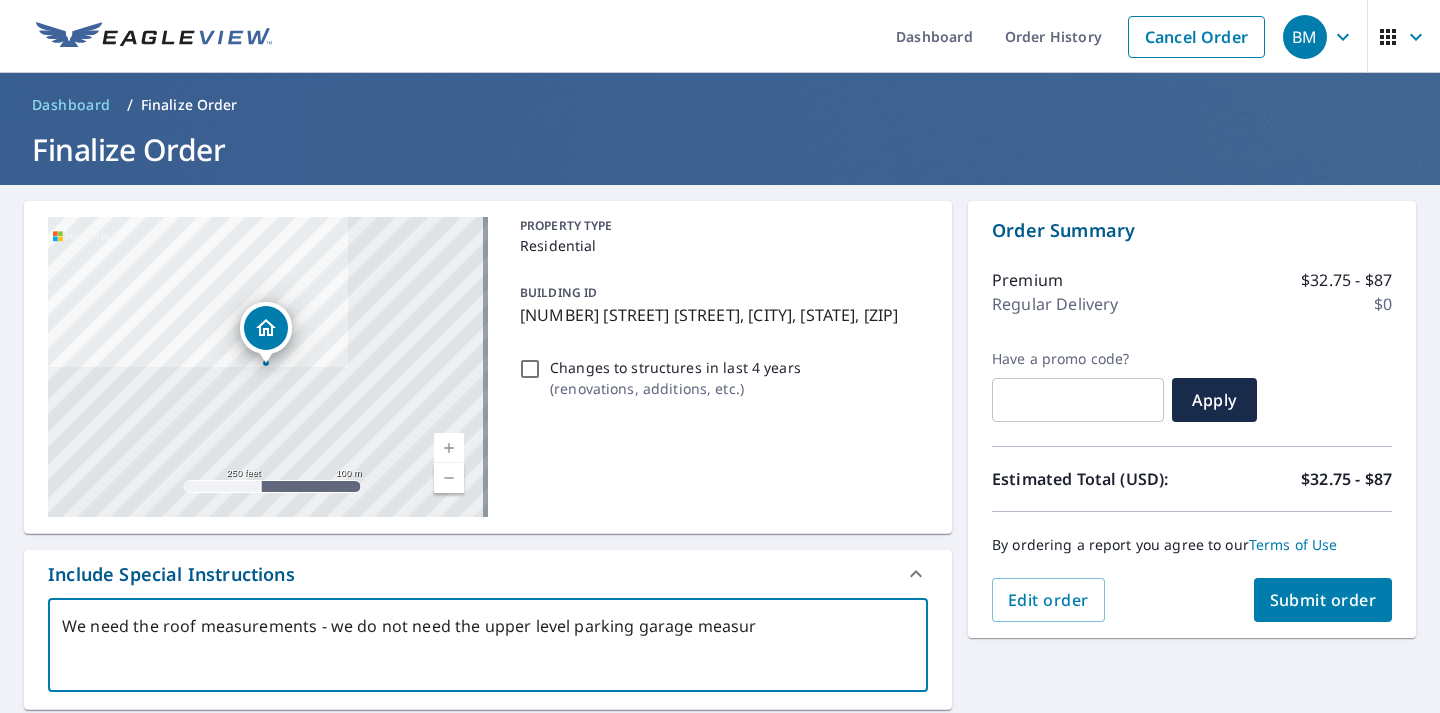 type on "We need the roof measurements - we do not need the upper level parking garage measure" 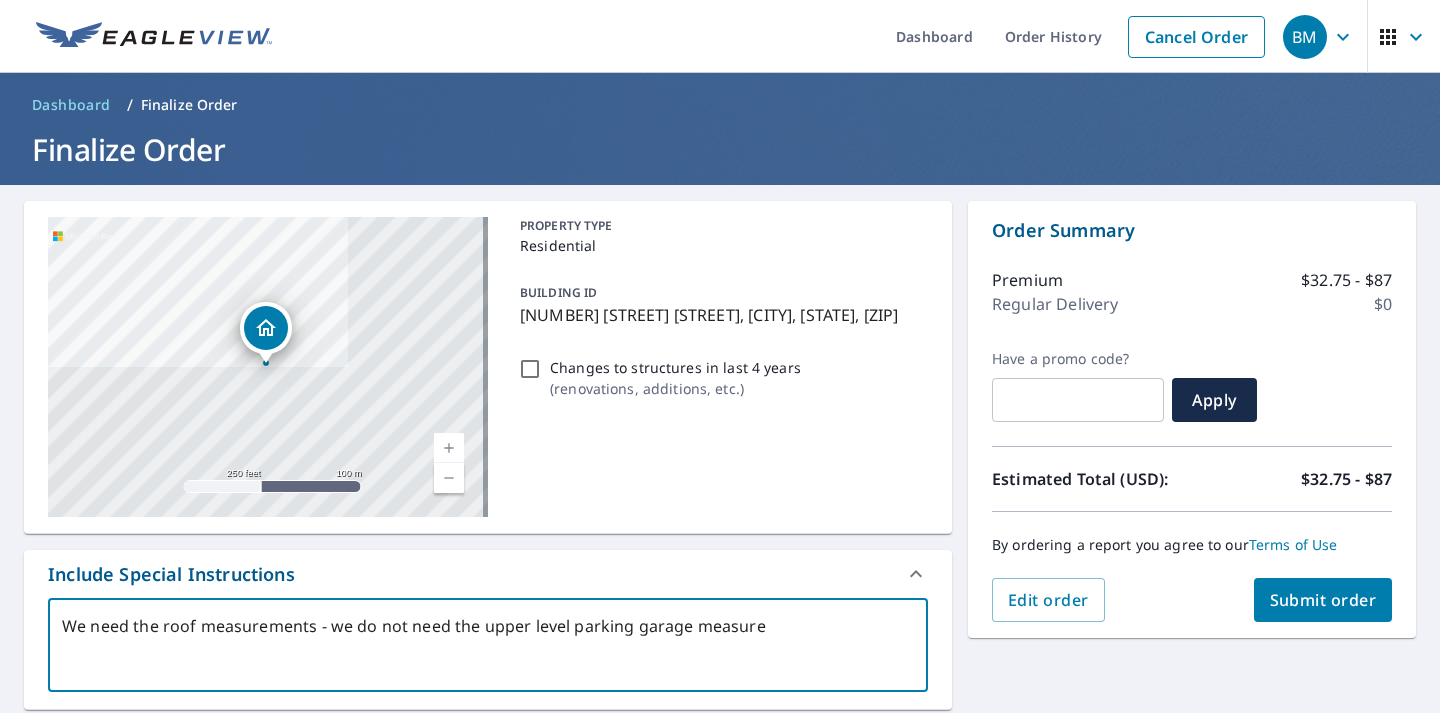 type on "We need the roof measurements - we do not need the upper level parking garage measurem" 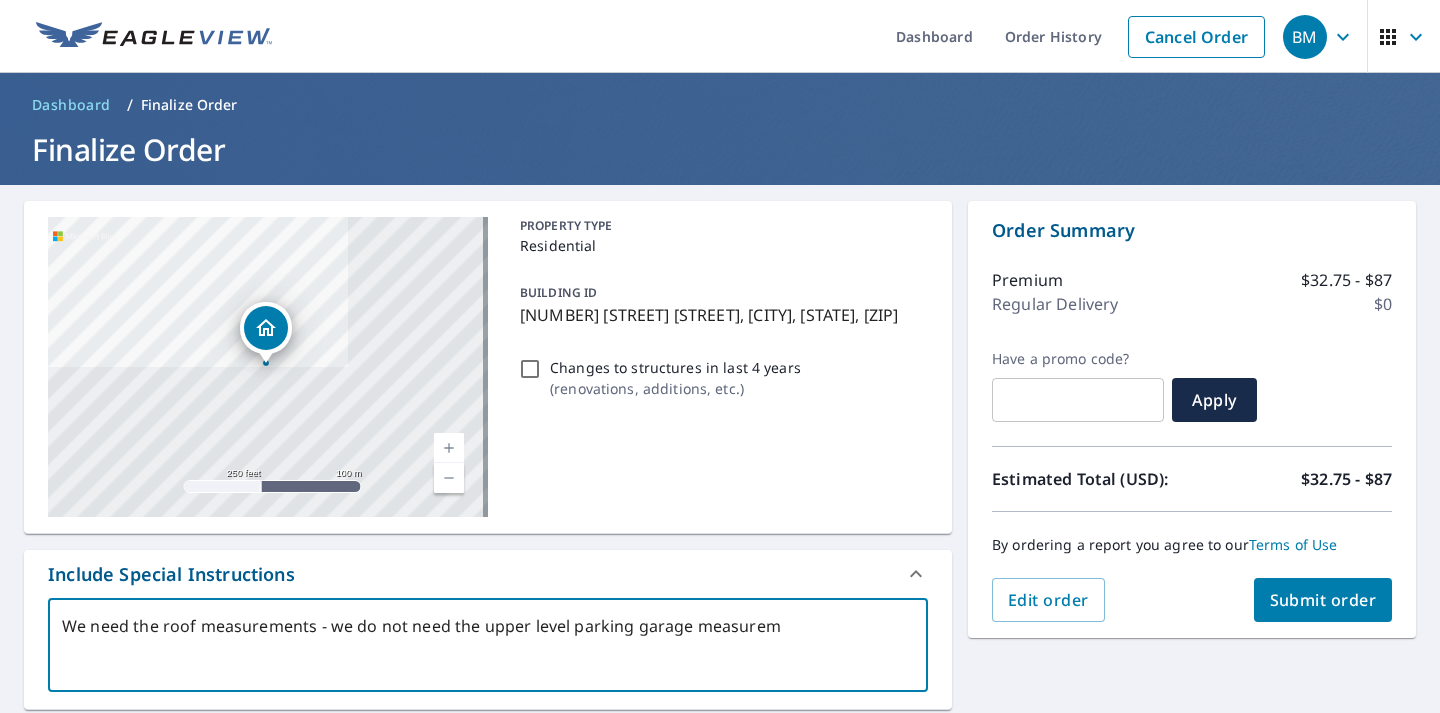 type on "We need the roof measurements - we do not need the upper level parking garage measureme" 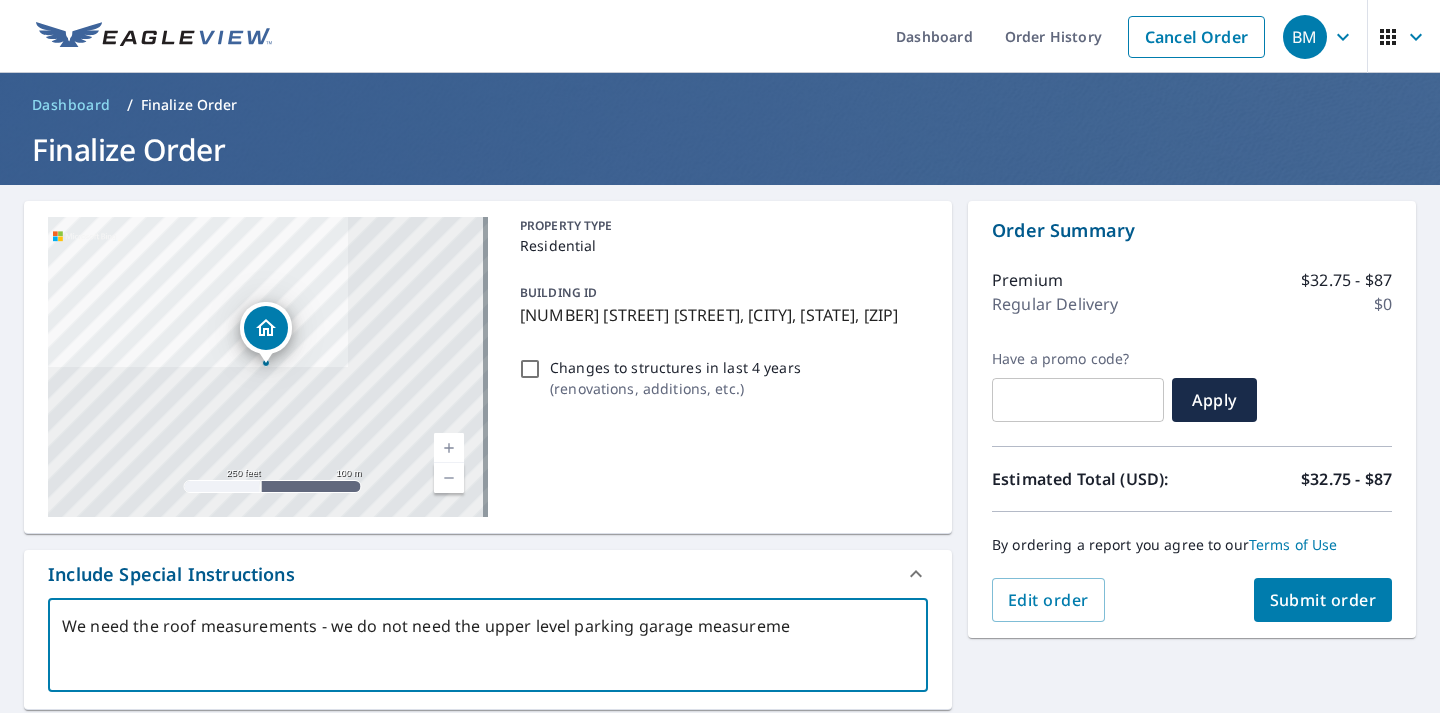 type on "We need the roof measurements - we do not need the upper level parking garage measuremen" 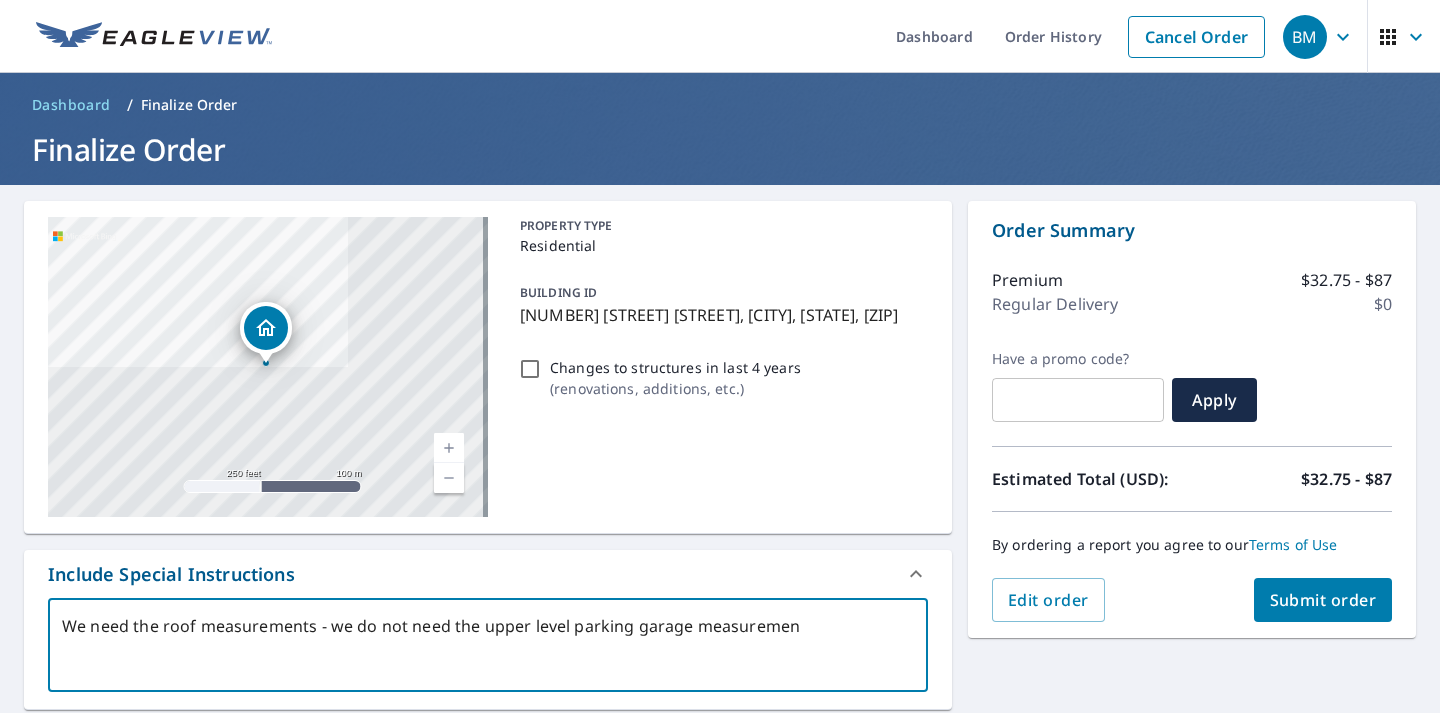 type on "We need the roof measurements - we do not need the upper level parking garage measuremens" 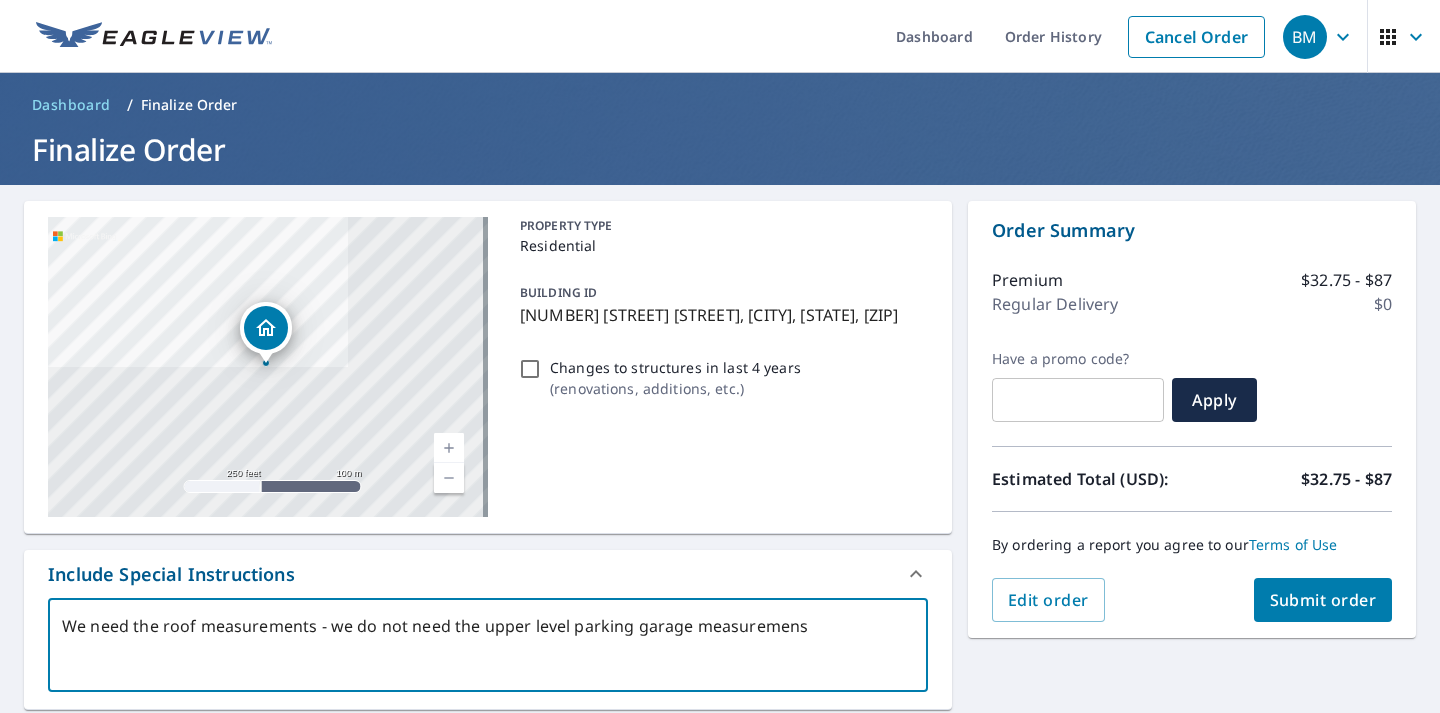 type on "We need the roof measurements - we do not need the upper level parking garage measuremen" 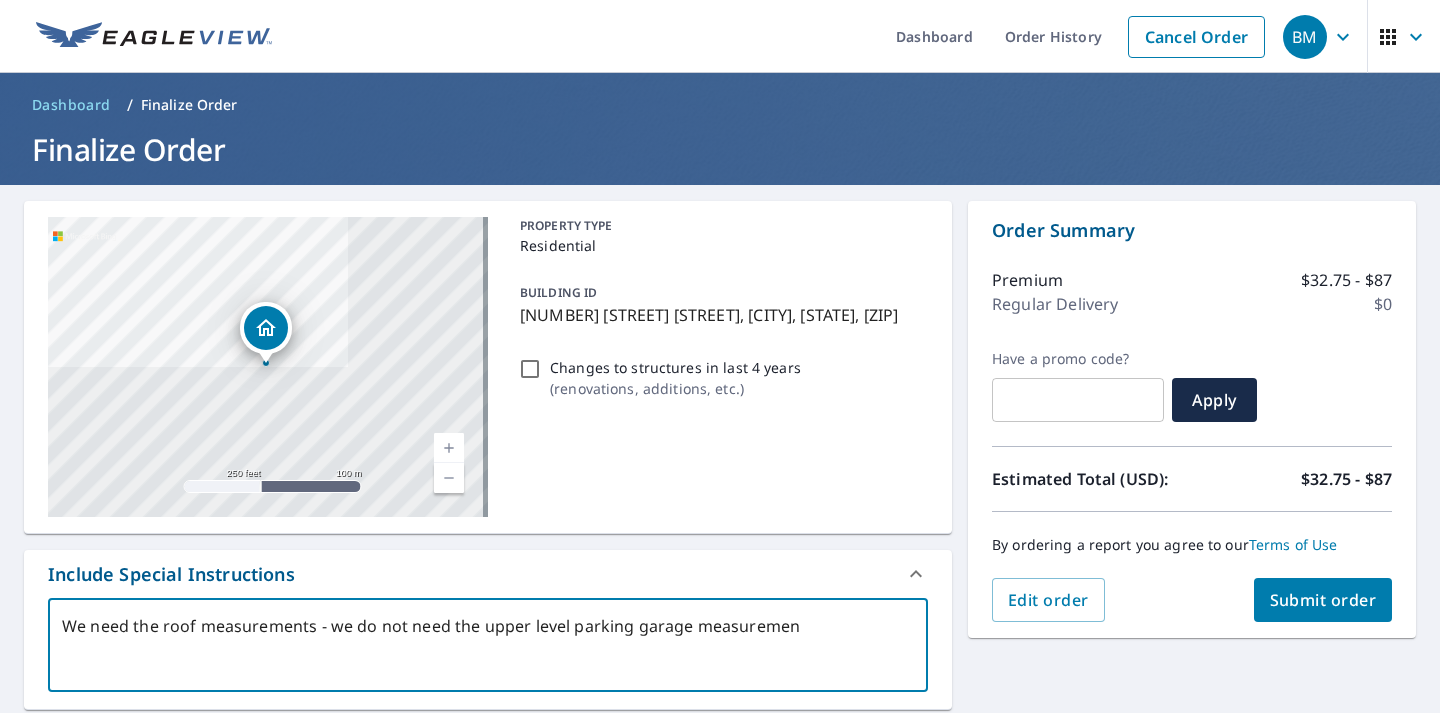 type on "We need the roof measurements - we do not need the upper level parking garage measurement" 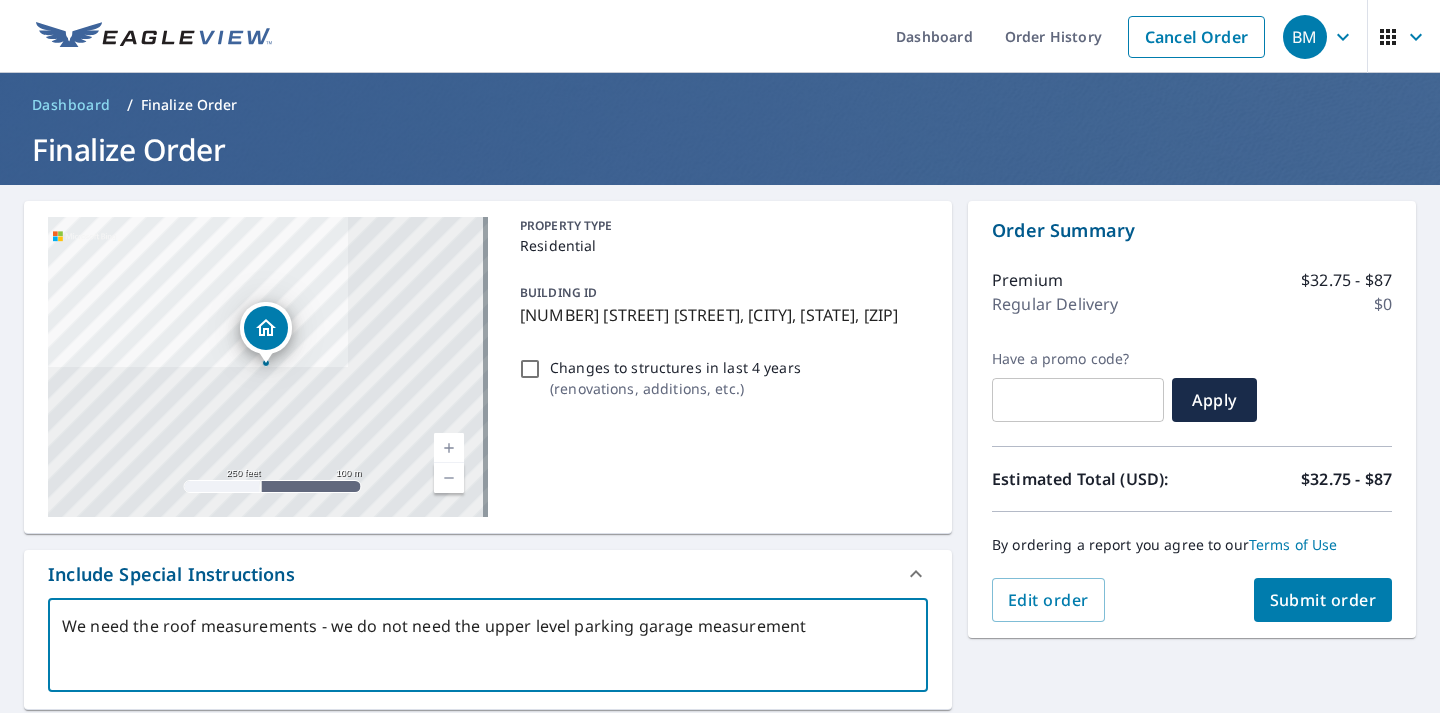 type on "x" 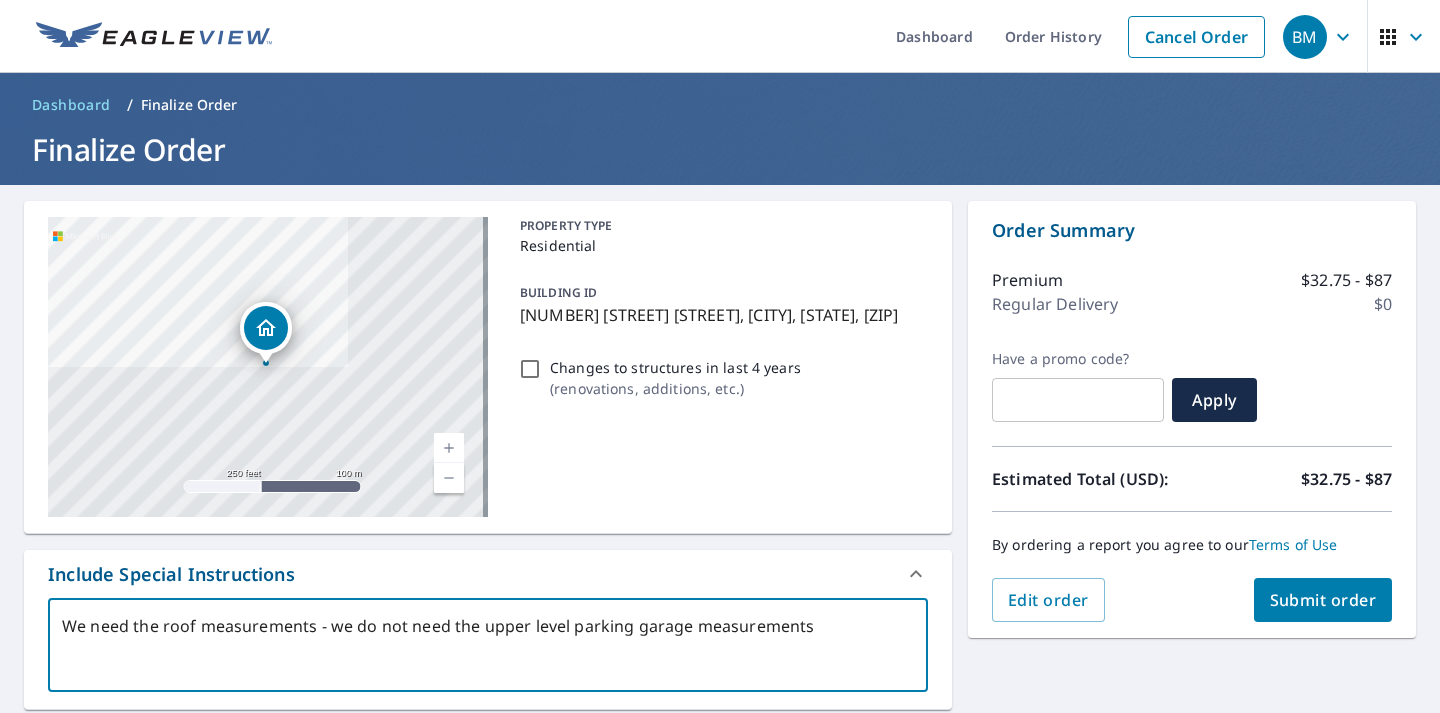 type on "We need the roof measurements - we do not need the upper level parking garage measurements." 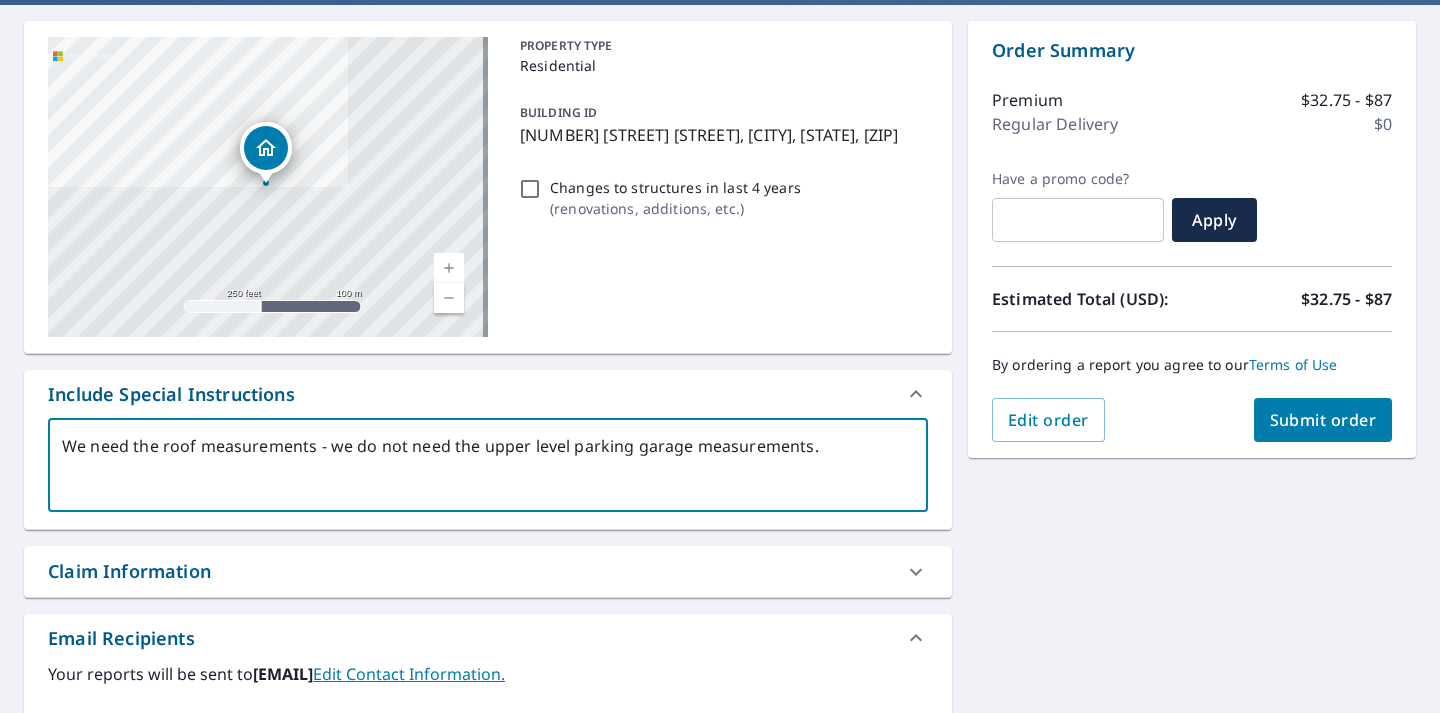 scroll, scrollTop: 179, scrollLeft: 0, axis: vertical 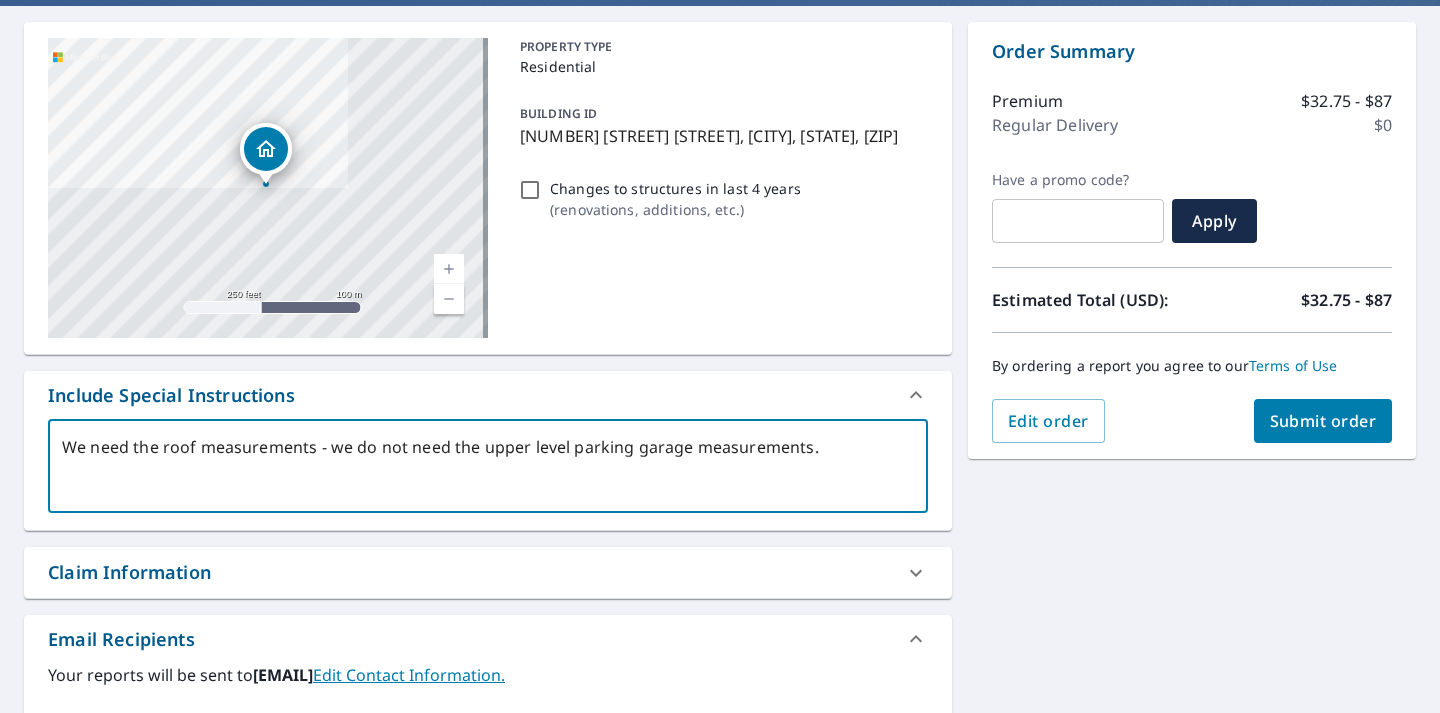 type on "We need the roof measurements - we do not need the upper level parking garage measurements." 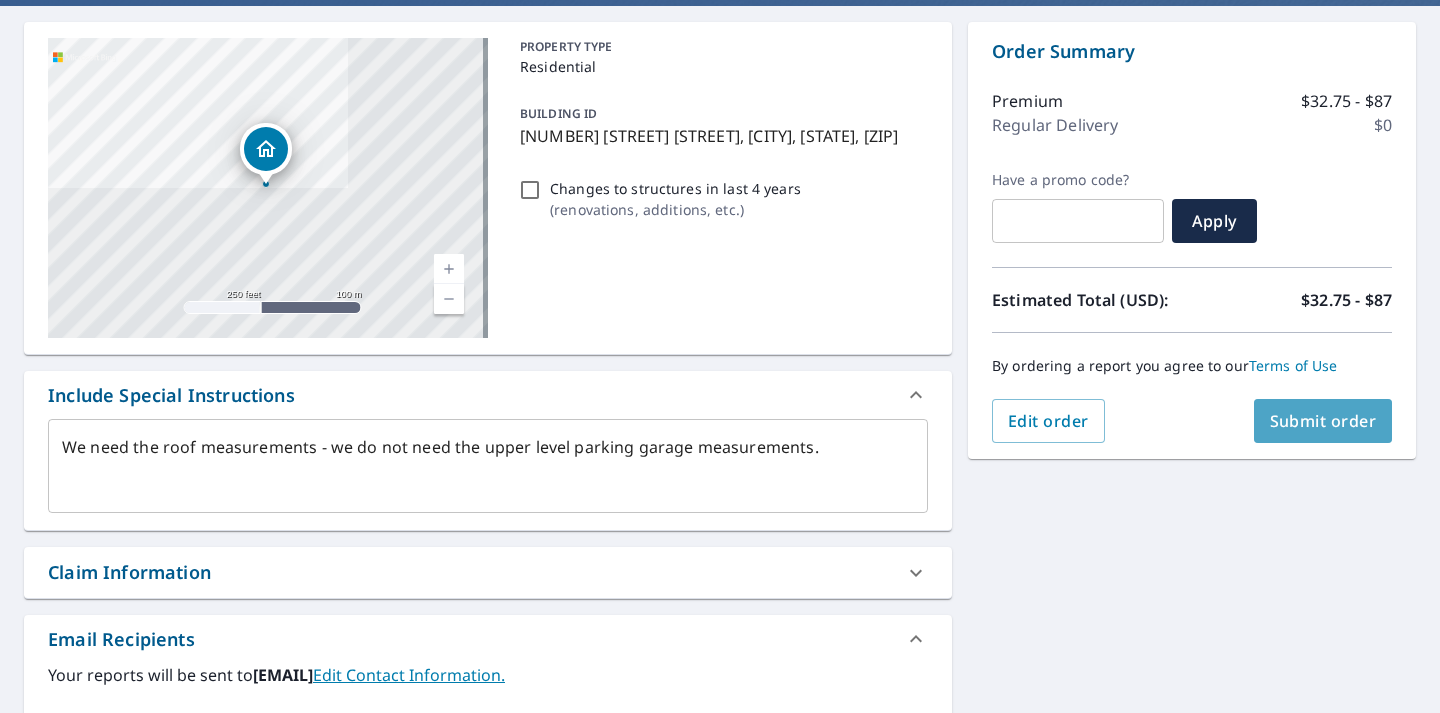 click on "Submit order" at bounding box center [1323, 421] 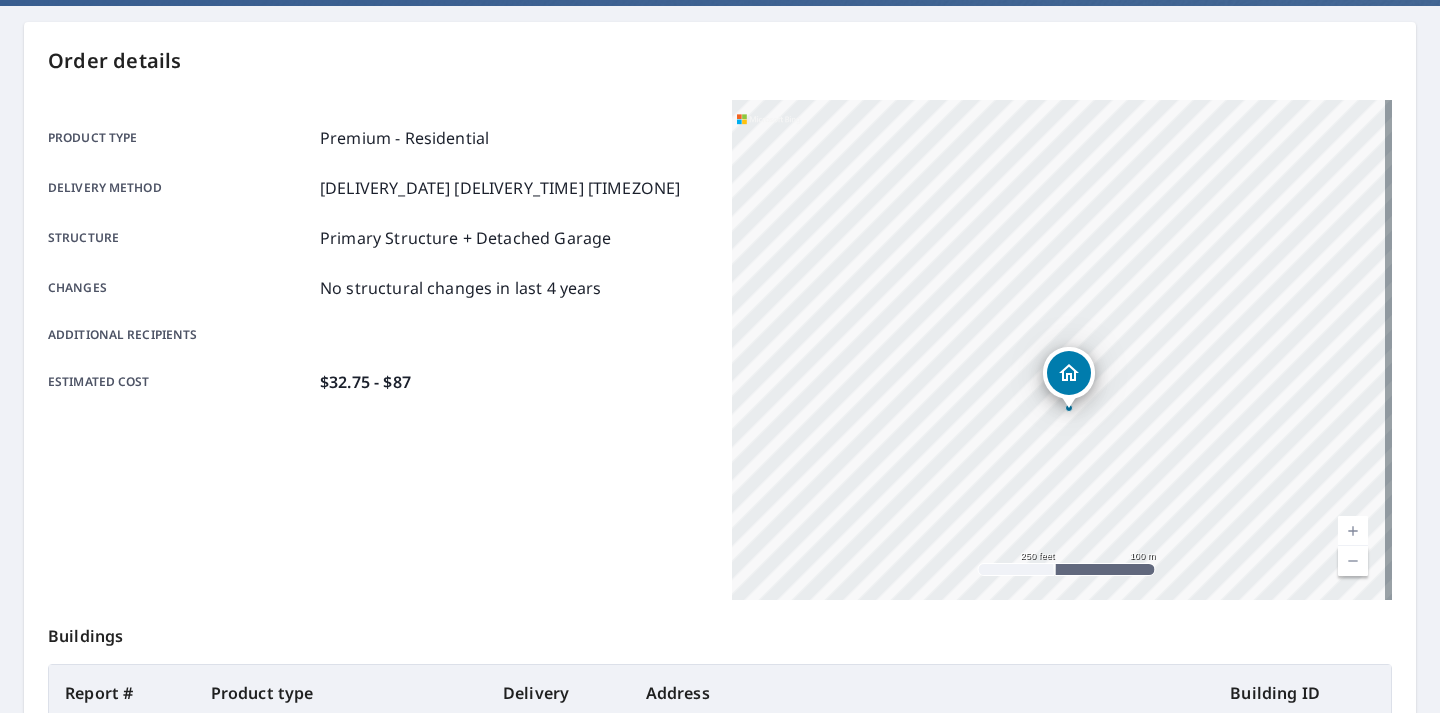 click at bounding box center (1353, 531) 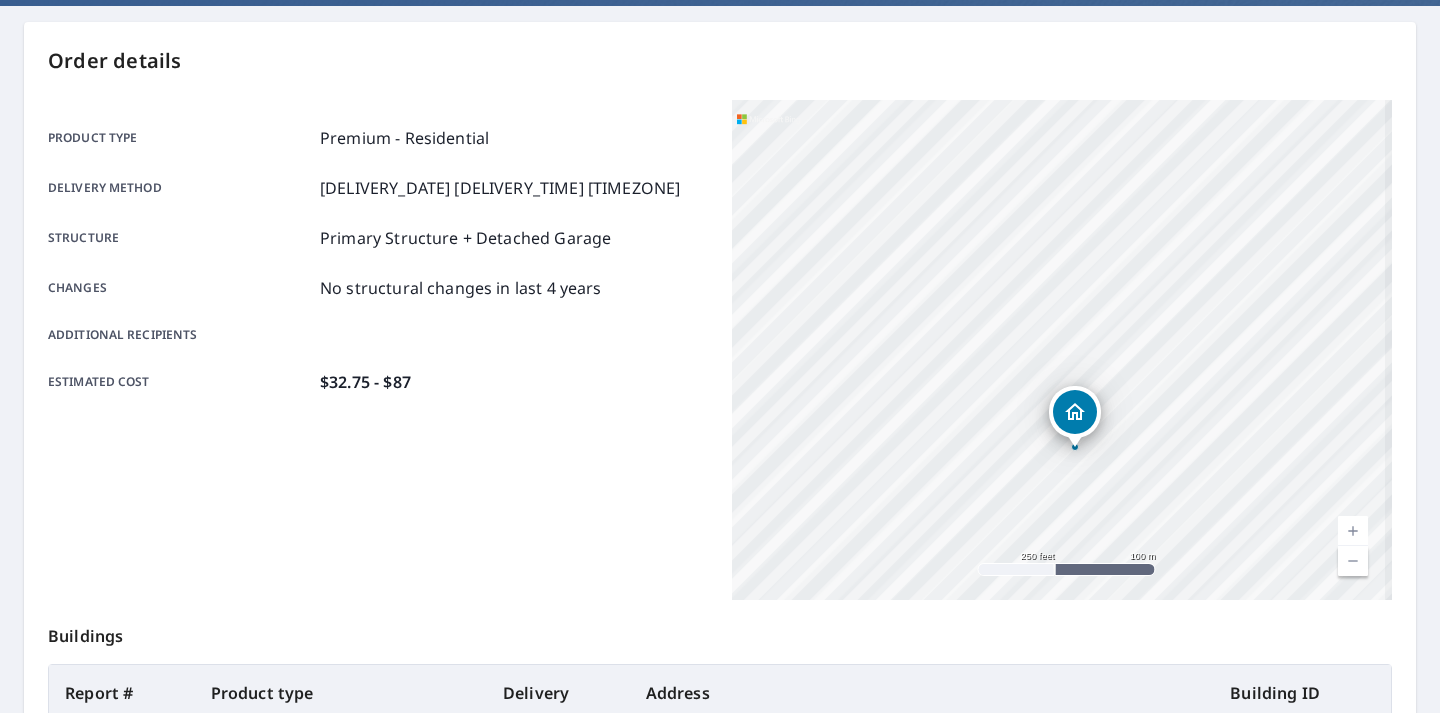click at bounding box center (1353, 531) 